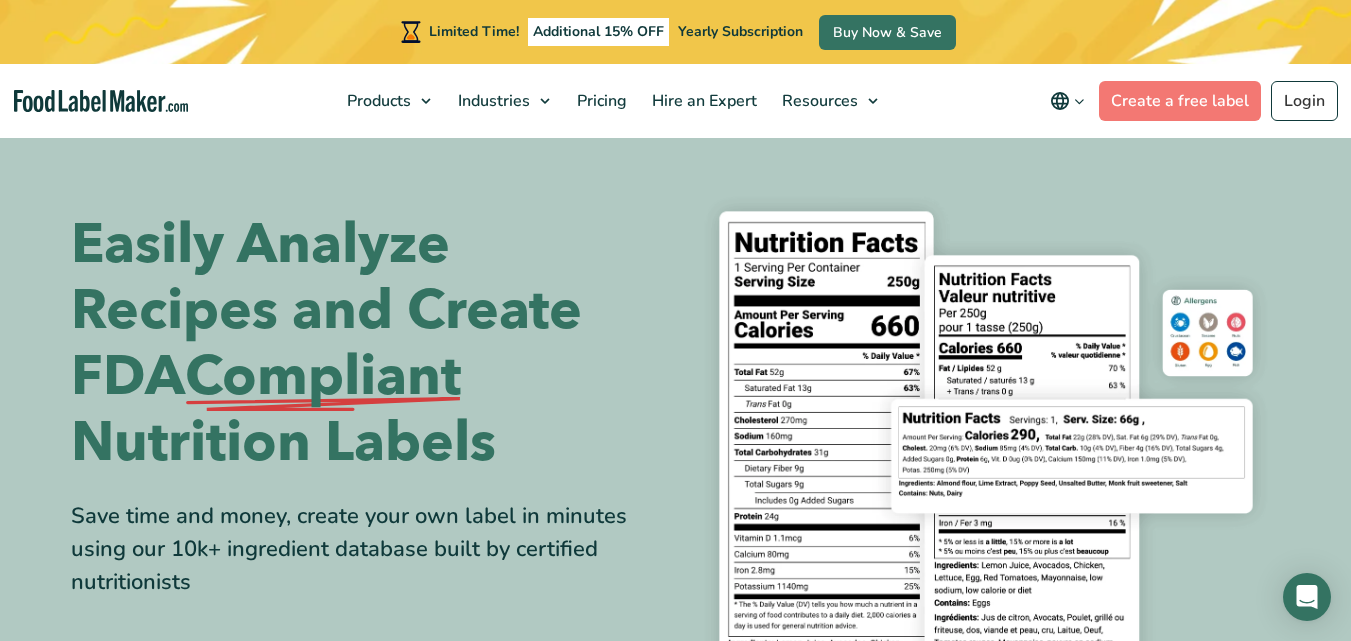 scroll, scrollTop: 0, scrollLeft: 0, axis: both 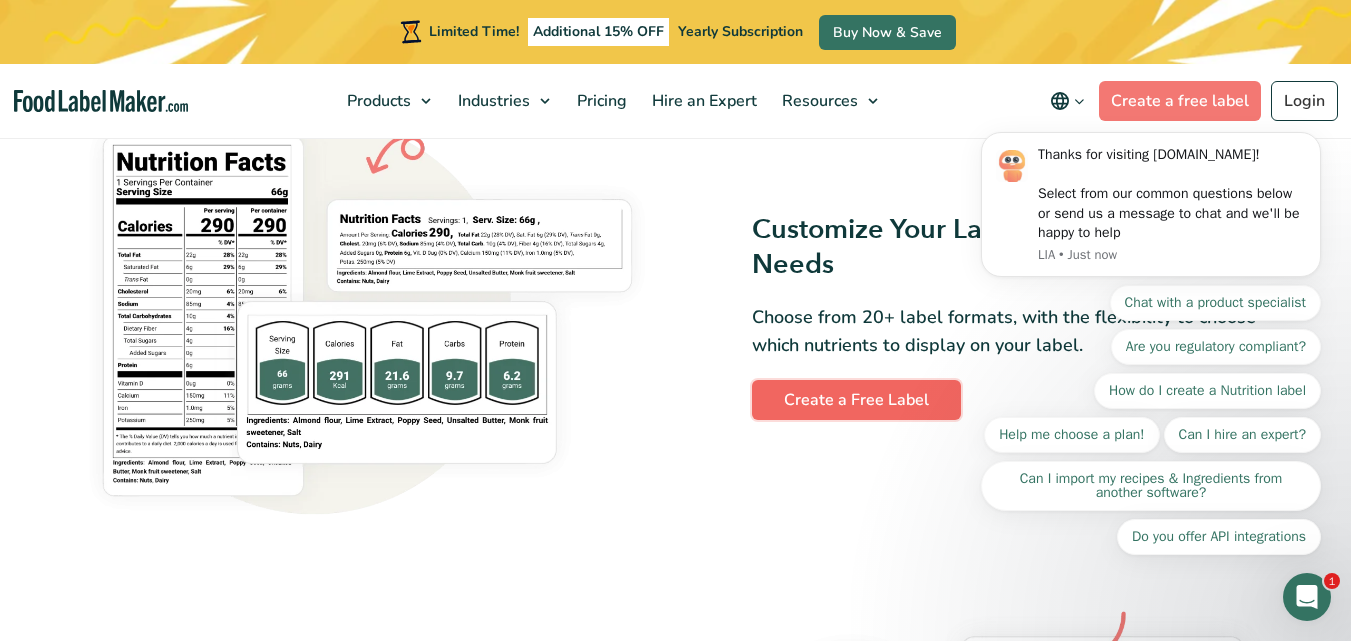 click on "Create a Free Label" at bounding box center (856, 400) 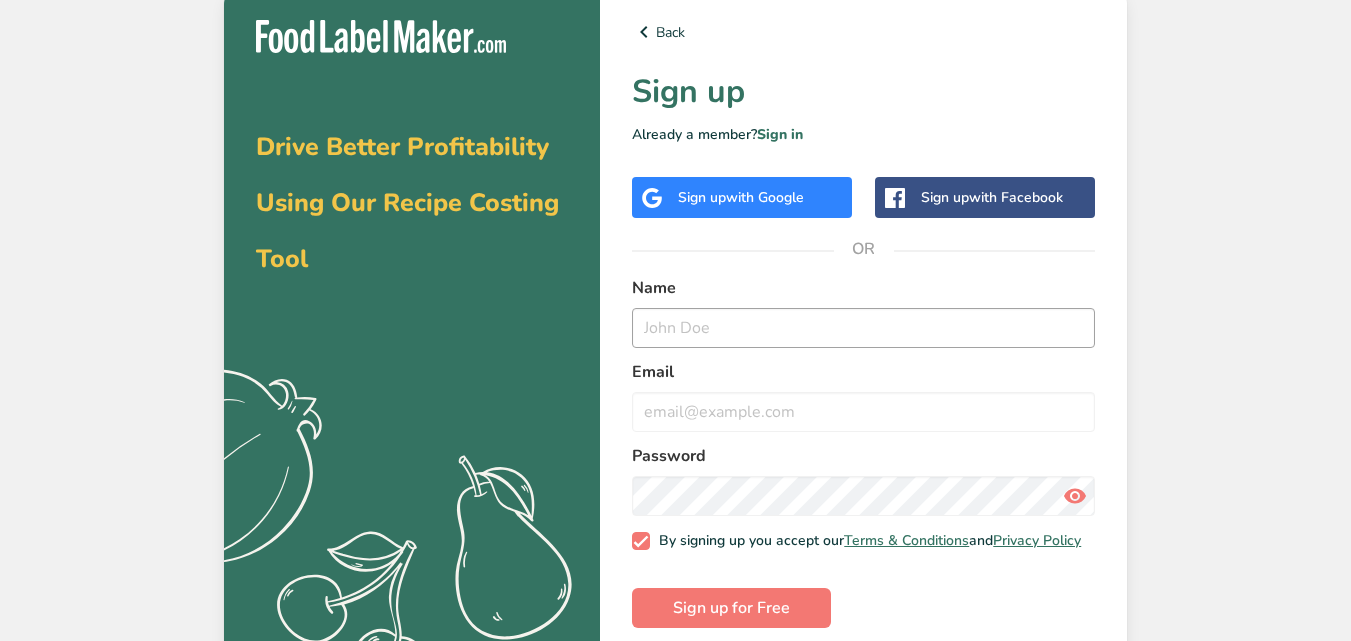 scroll, scrollTop: 0, scrollLeft: 0, axis: both 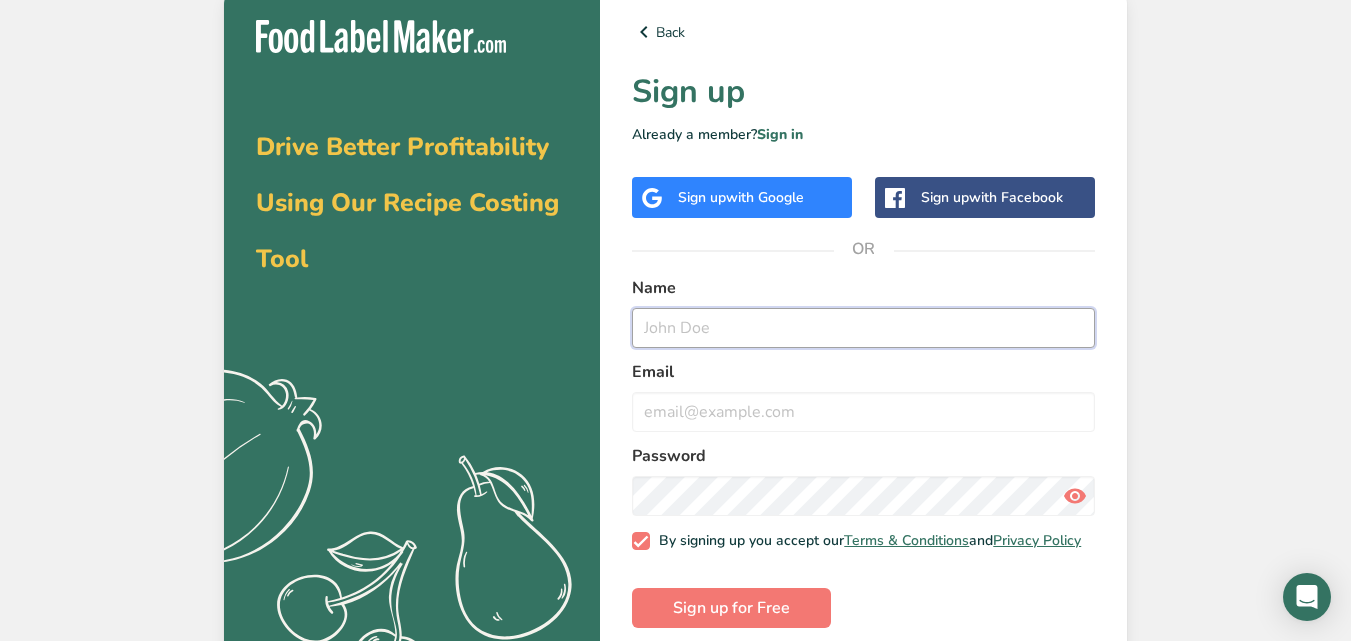 click at bounding box center [863, 328] 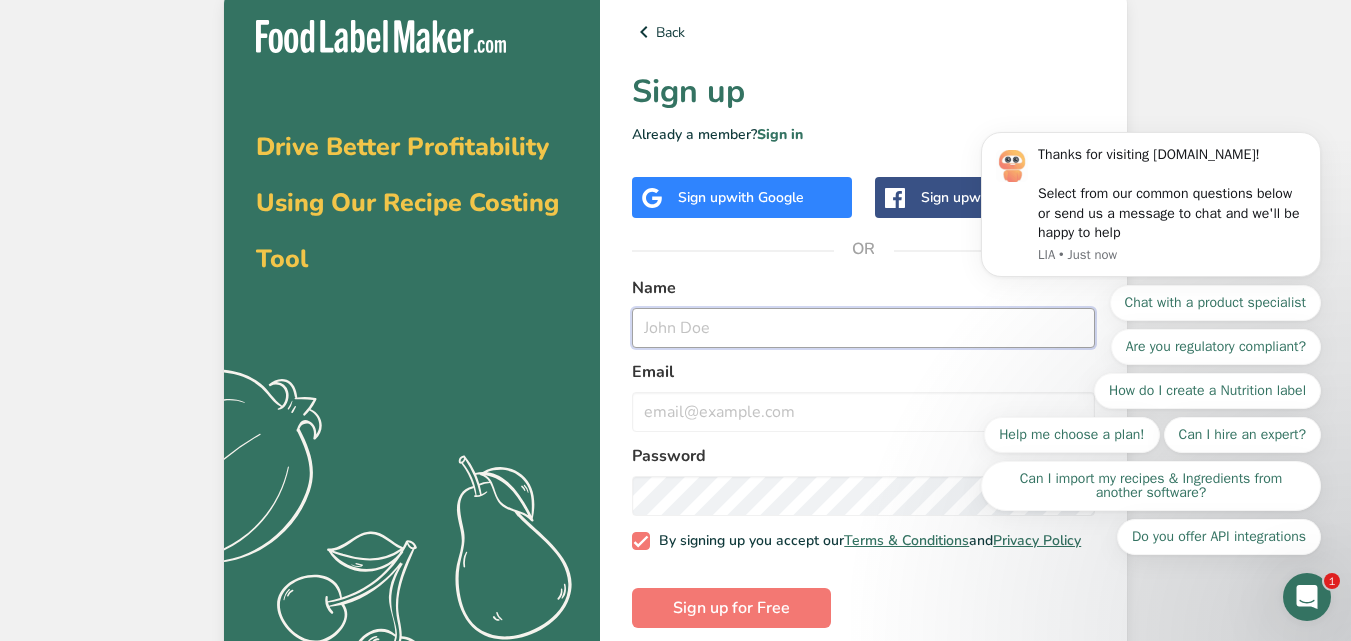 scroll, scrollTop: 0, scrollLeft: 0, axis: both 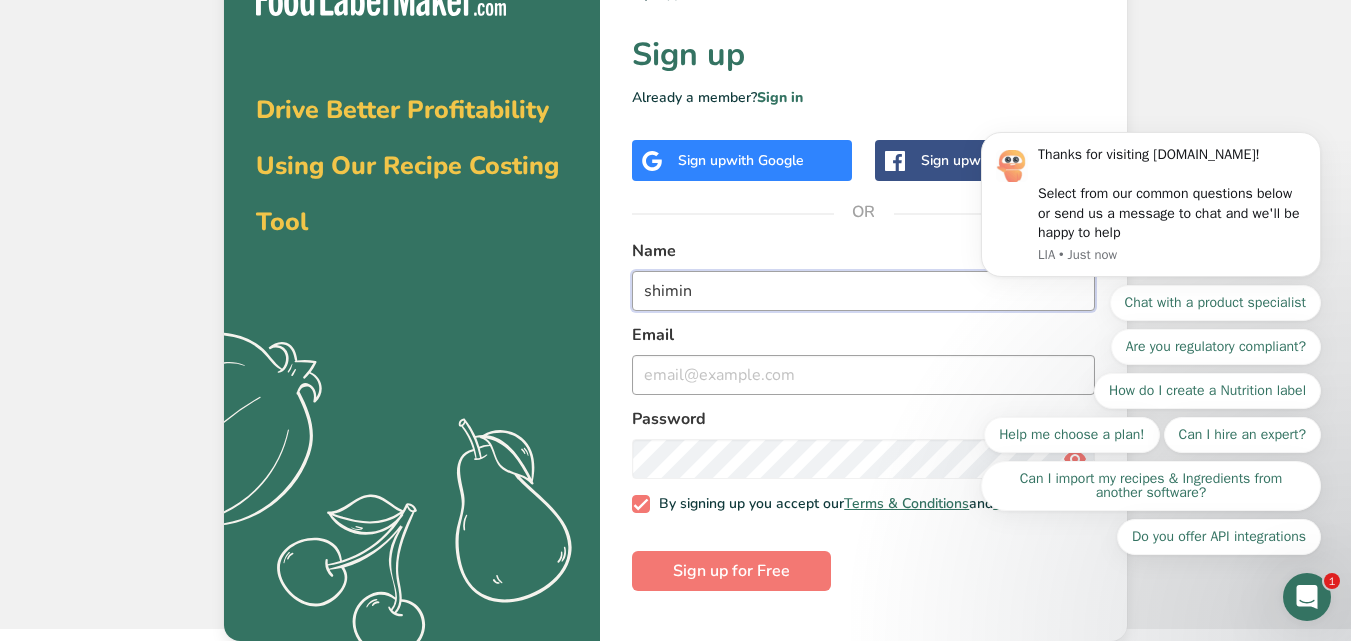 type on "shimin" 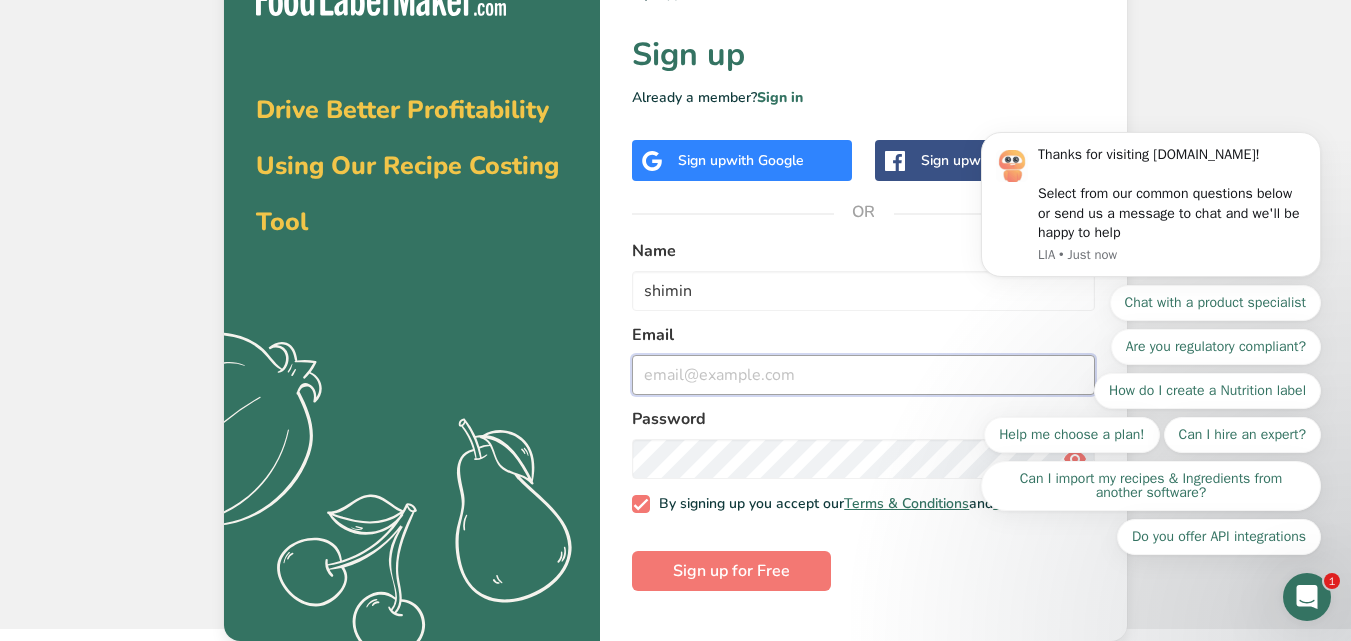 click at bounding box center [863, 375] 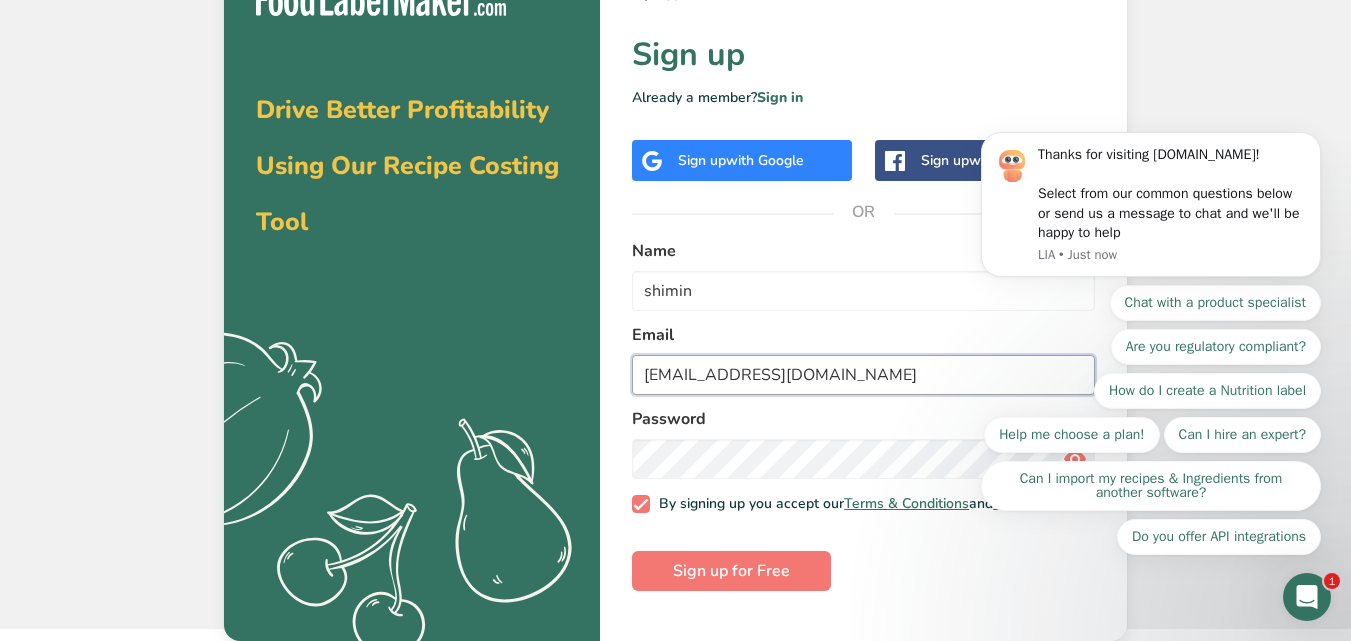 type on "shimin1028@hotmail.com" 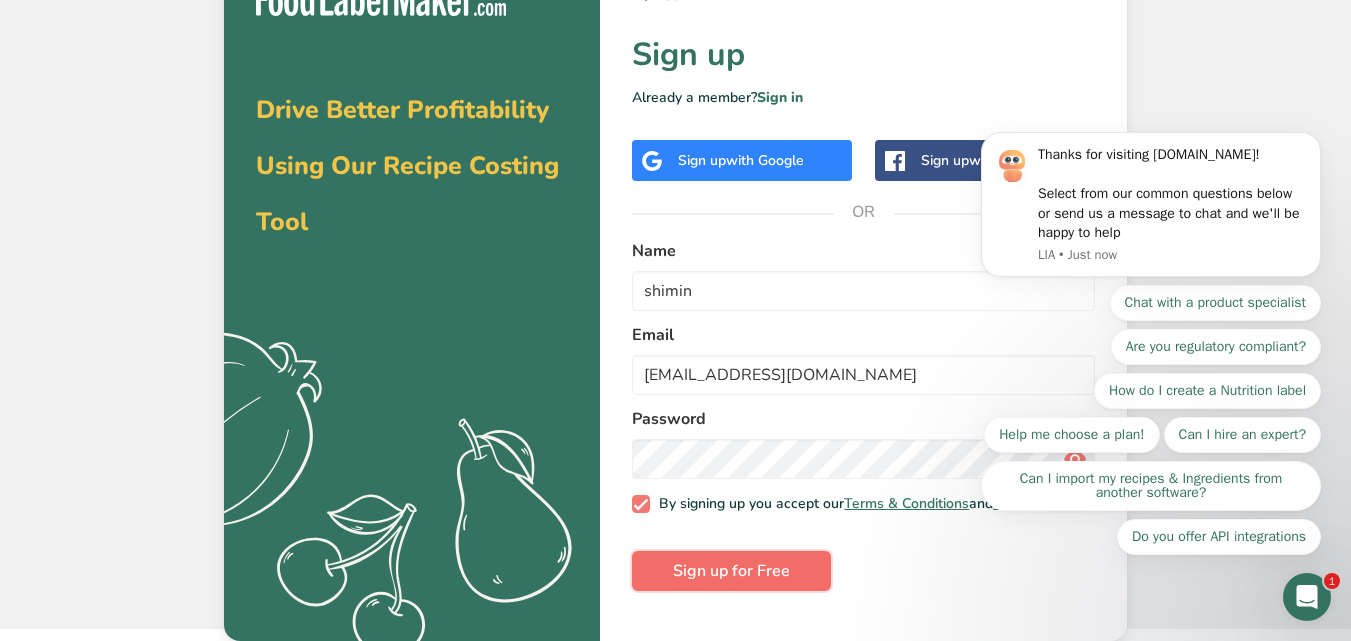 click on "Sign up for Free" at bounding box center (731, 571) 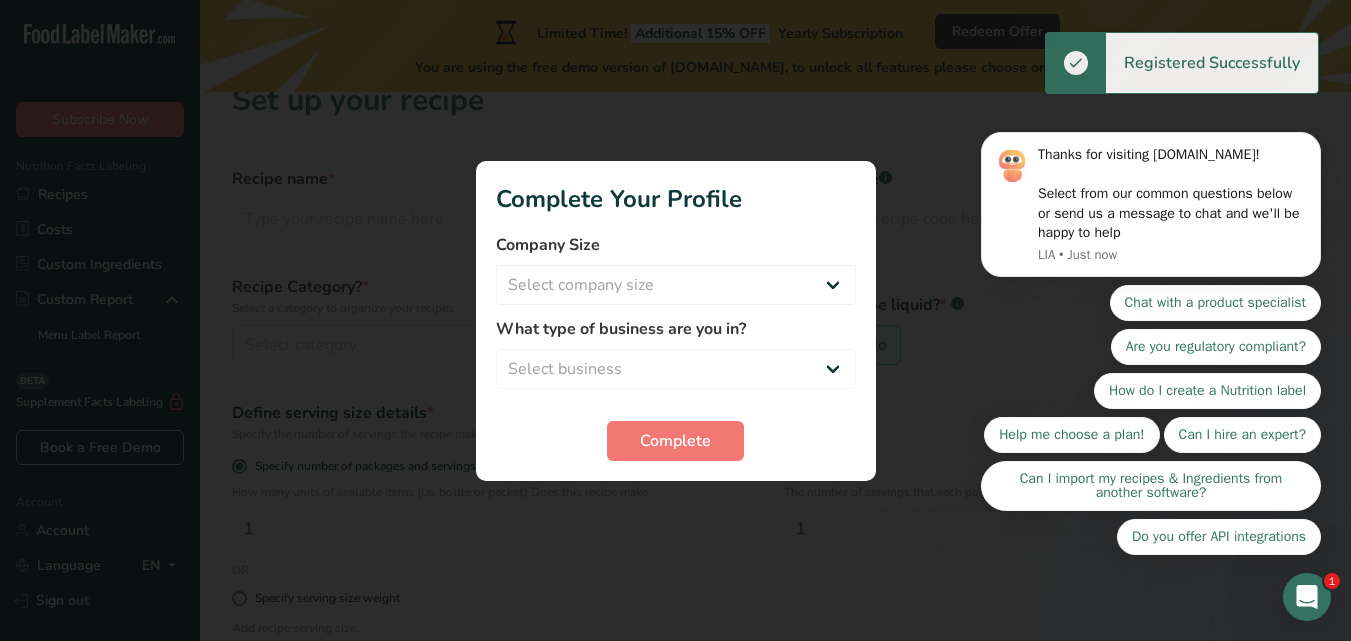 scroll, scrollTop: 0, scrollLeft: 0, axis: both 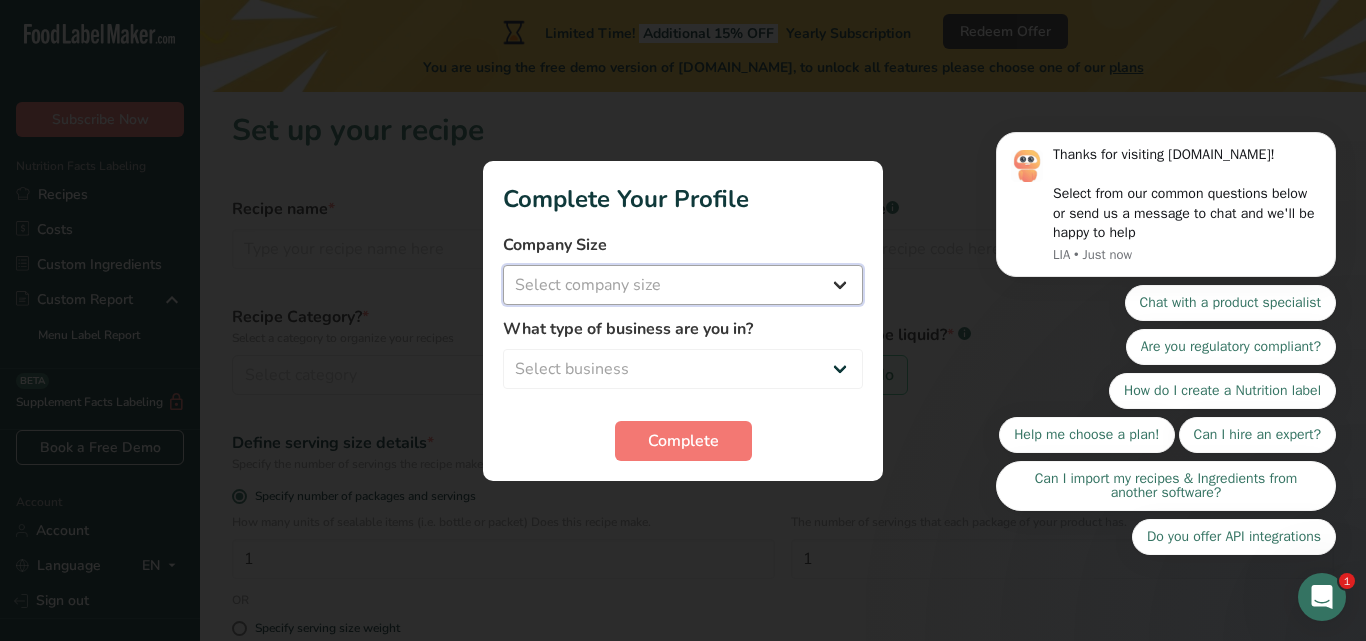 click on "Select company size
Fewer than 10 Employees
10 to 50 Employees
51 to 500 Employees
Over 500 Employees" at bounding box center (683, 285) 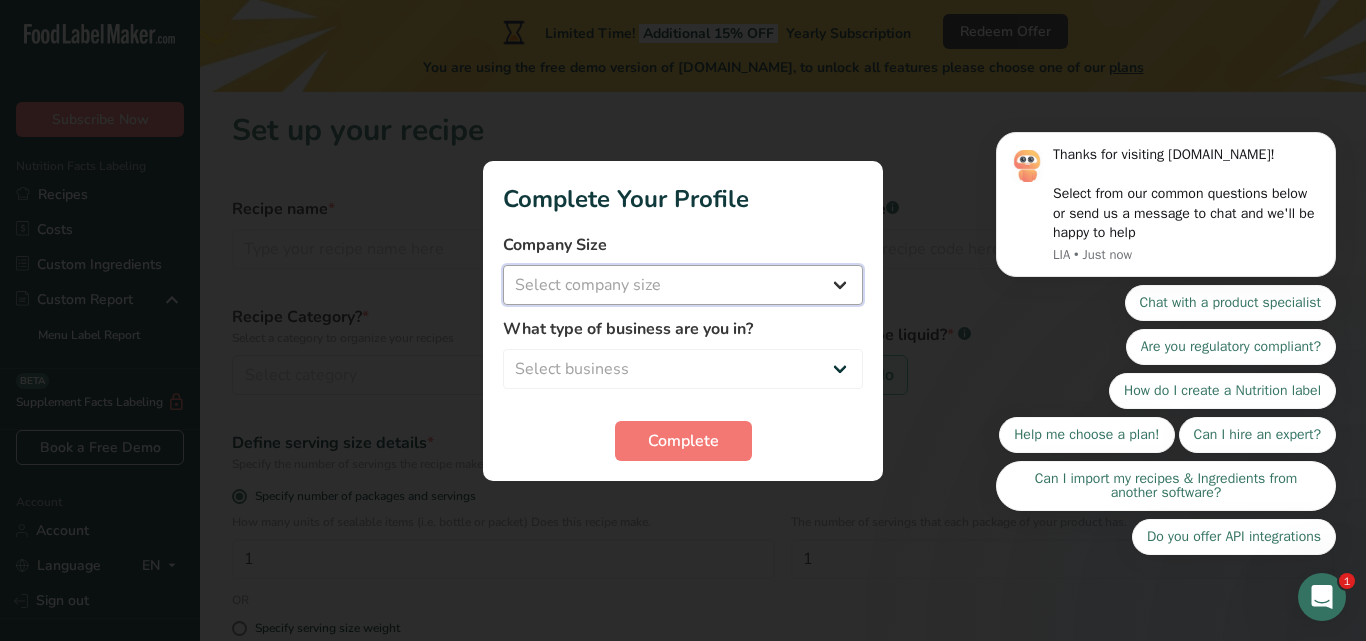 select on "1" 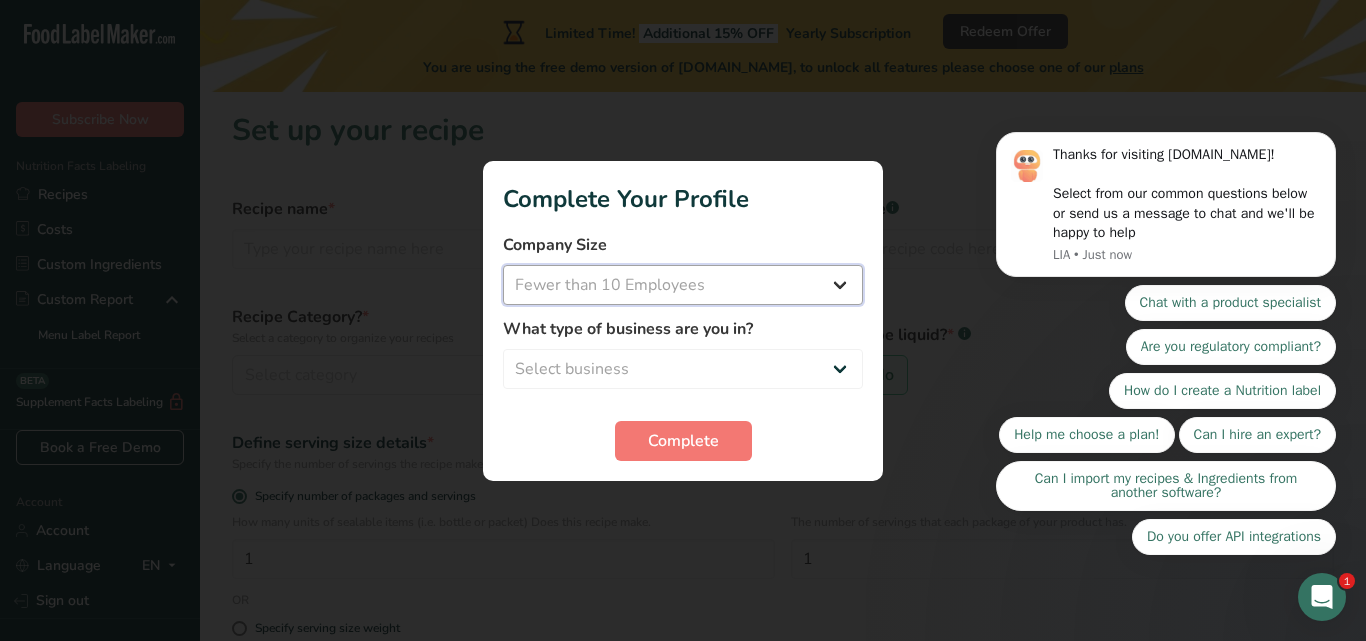 click on "Select company size
Fewer than 10 Employees
10 to 50 Employees
51 to 500 Employees
Over 500 Employees" at bounding box center (683, 285) 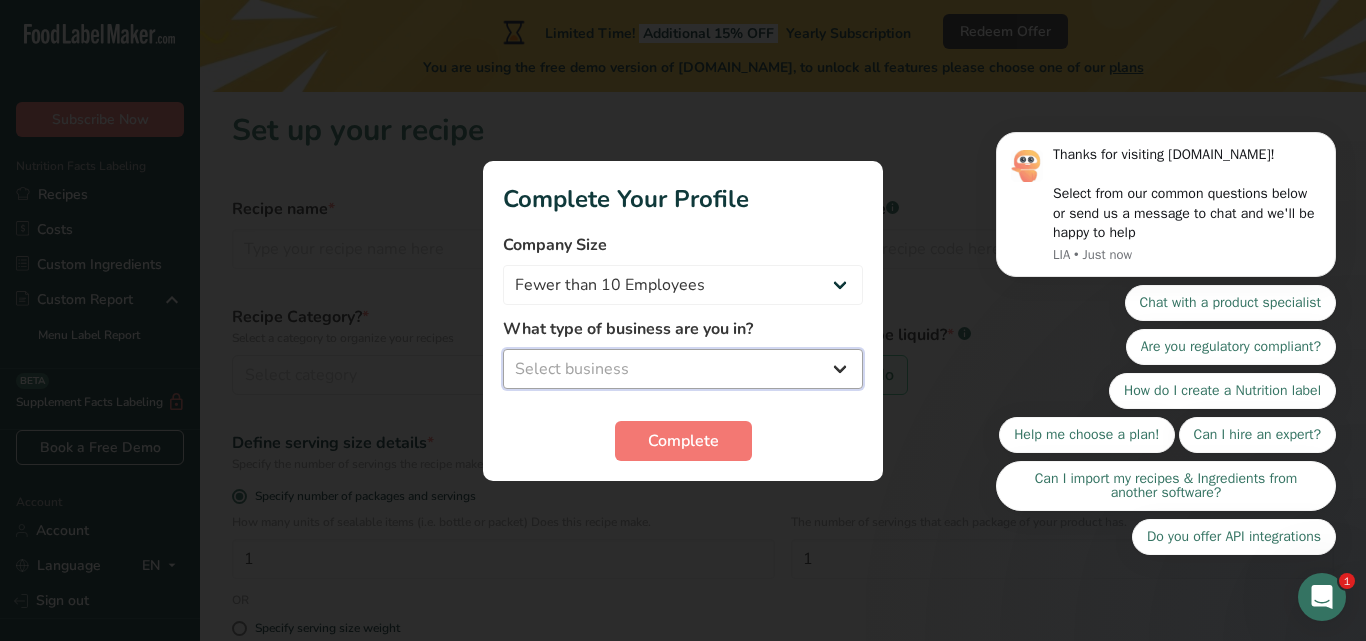 click on "Select business
Packaged Food Manufacturer
Restaurant & Cafe
Bakery
Meal Plans & Catering Company
Nutritionist
Food Blogger
Personal Trainer
Other" at bounding box center [683, 369] 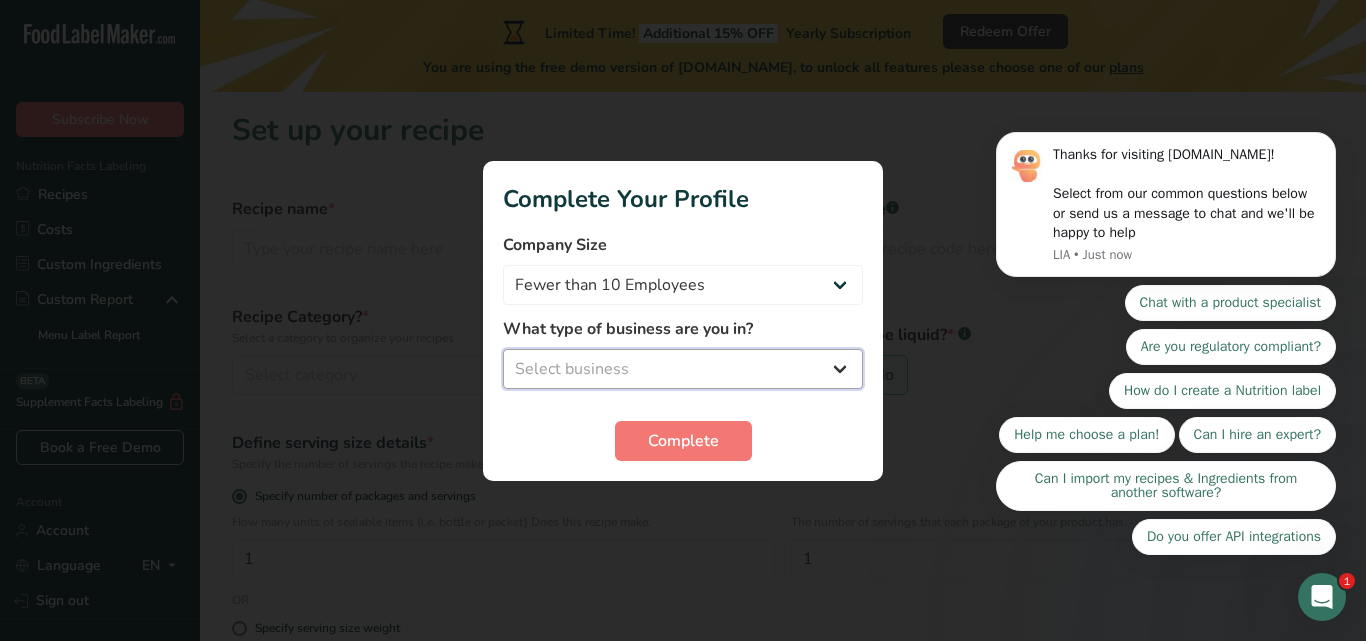select on "5" 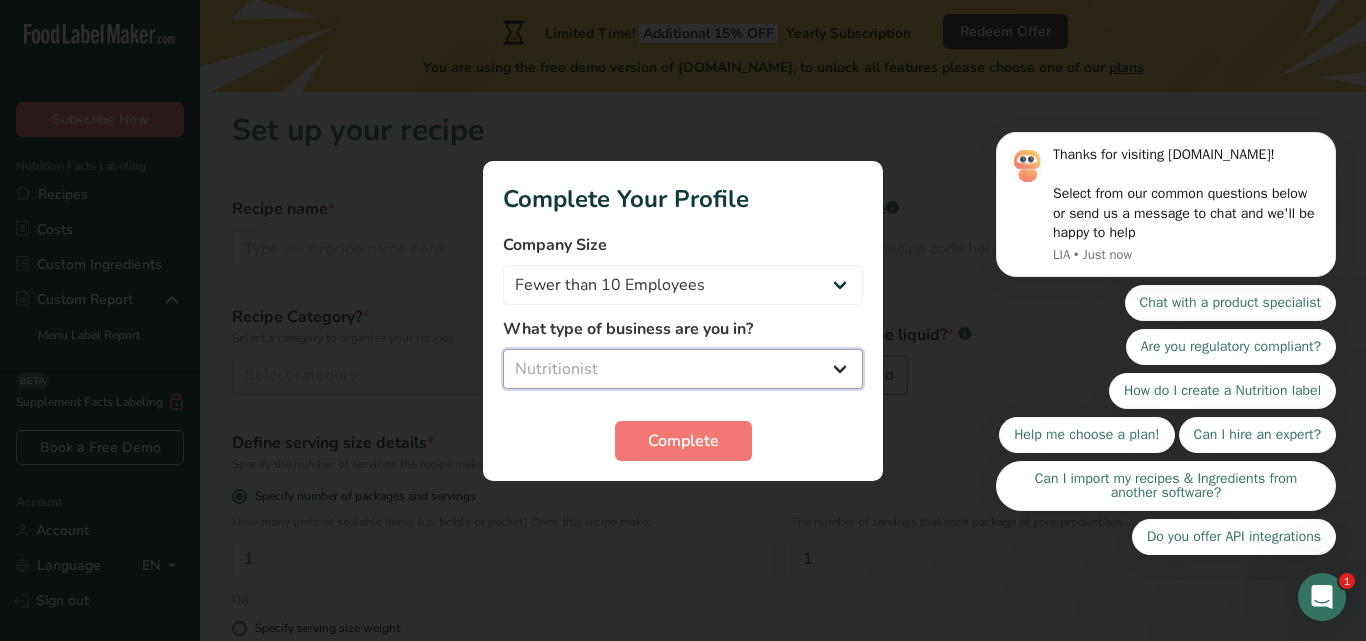 click on "Select business
Packaged Food Manufacturer
Restaurant & Cafe
Bakery
Meal Plans & Catering Company
Nutritionist
Food Blogger
Personal Trainer
Other" at bounding box center (683, 369) 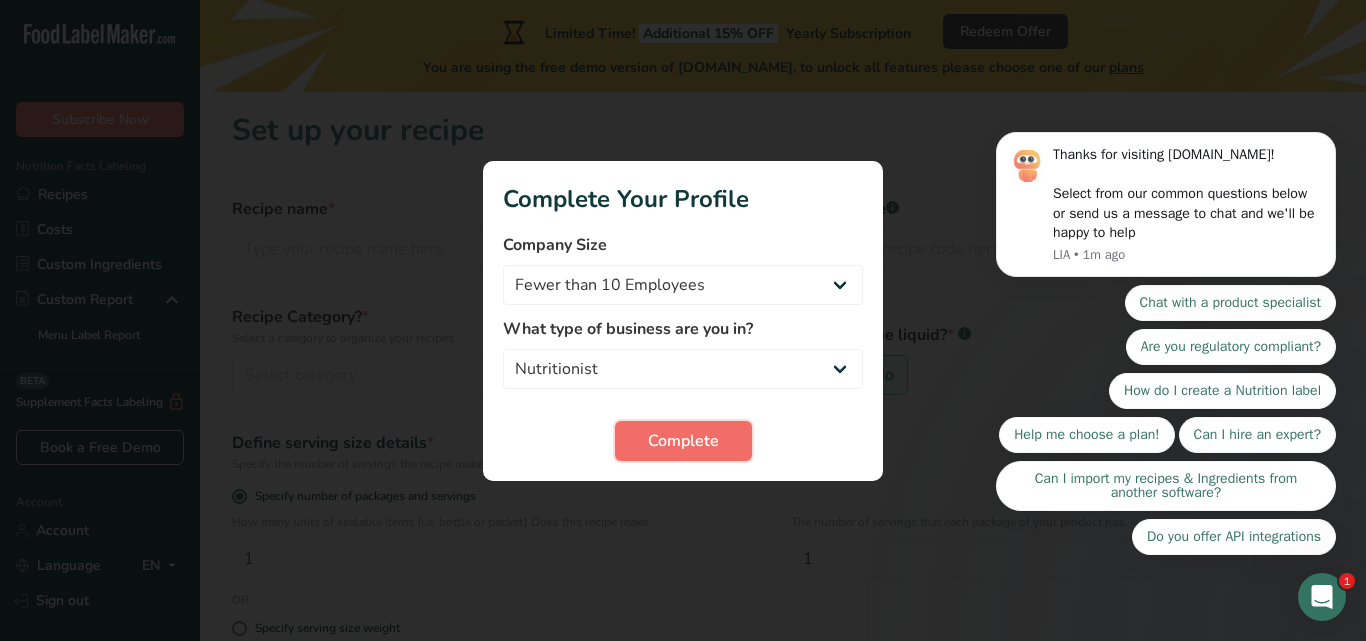 click on "Complete" at bounding box center [683, 441] 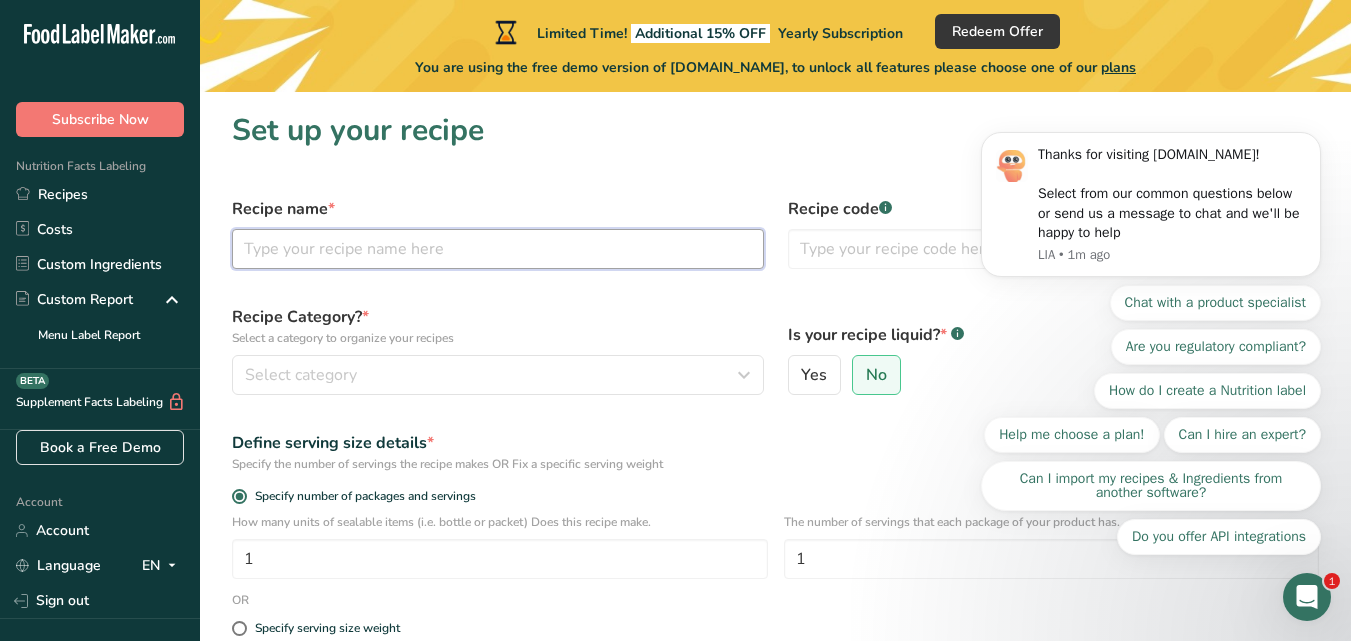 click at bounding box center [498, 249] 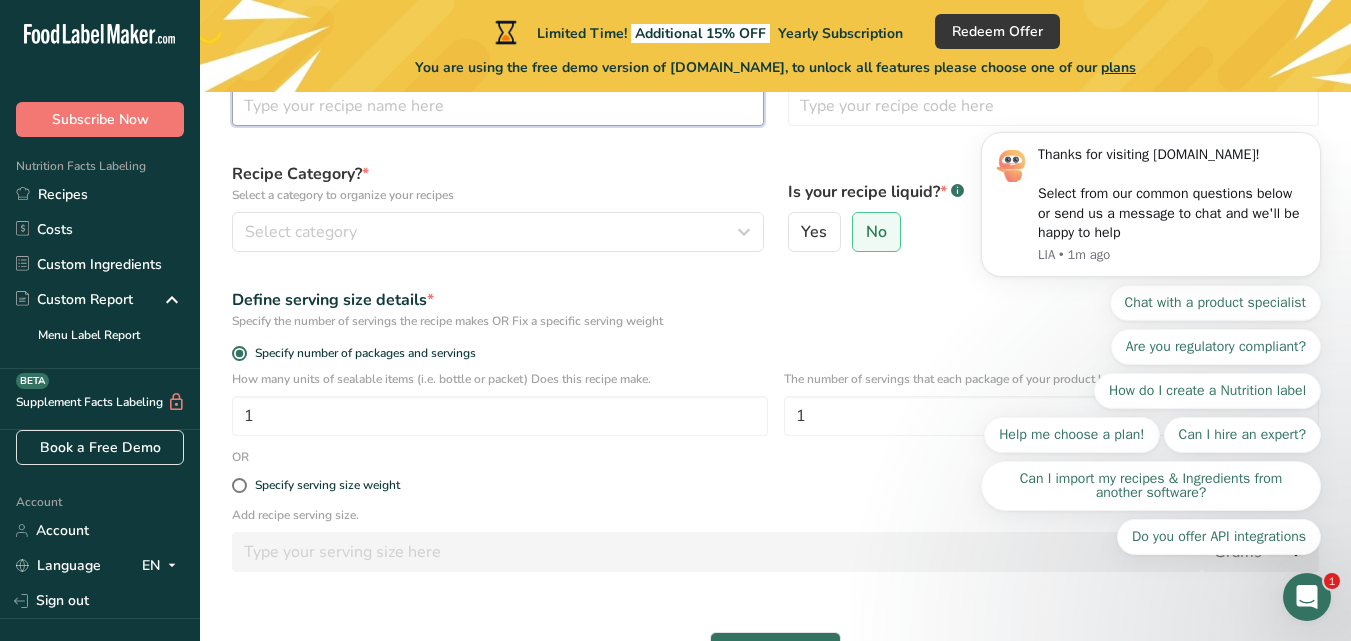 scroll, scrollTop: 0, scrollLeft: 0, axis: both 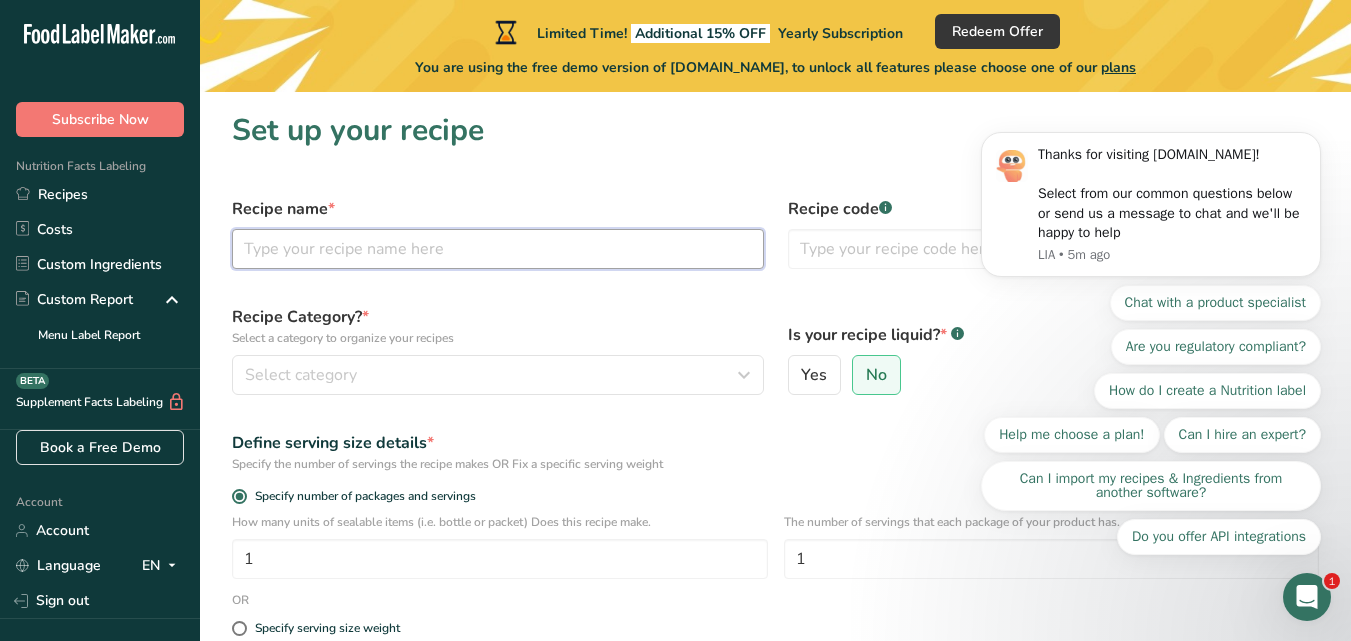 click at bounding box center [498, 249] 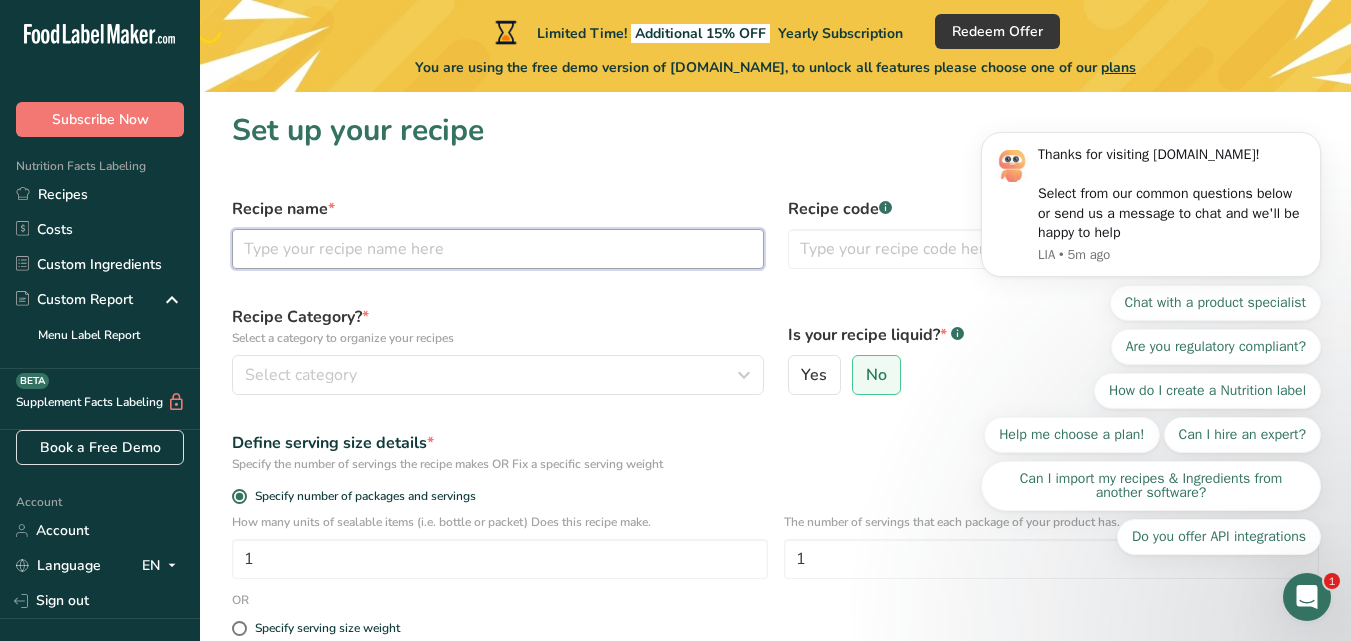 paste on "ABC FLAVOR" 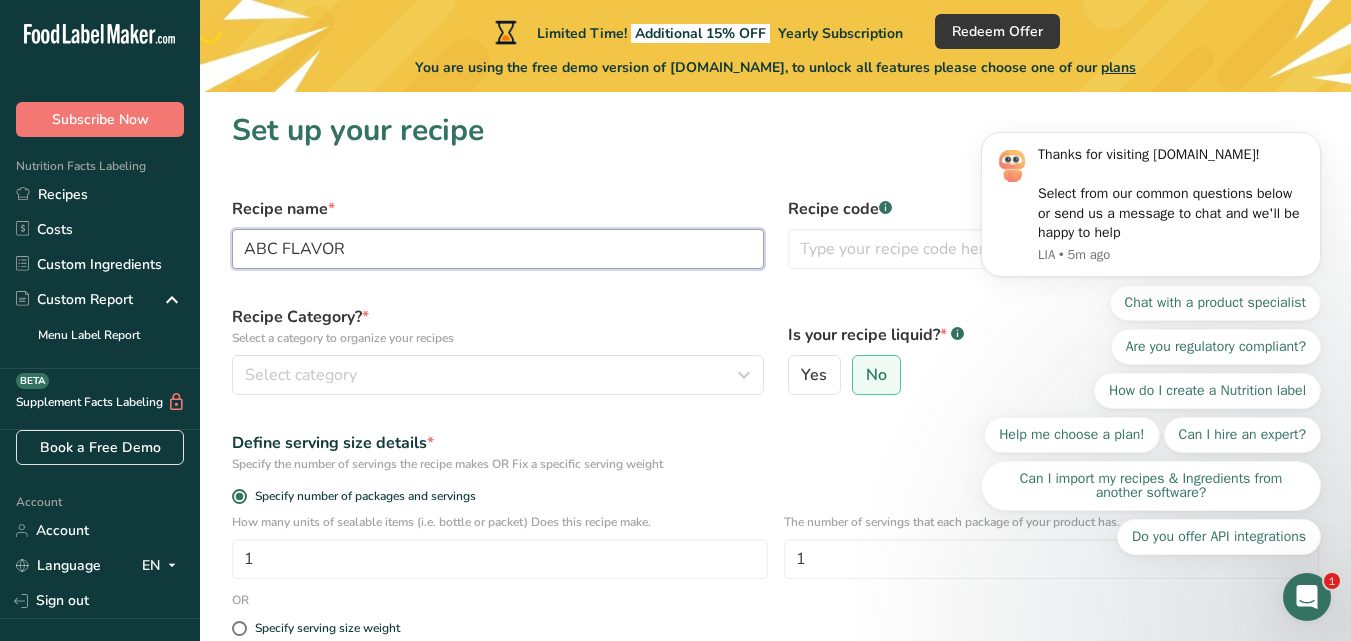 click on "ABC FLAVOR" at bounding box center [498, 249] 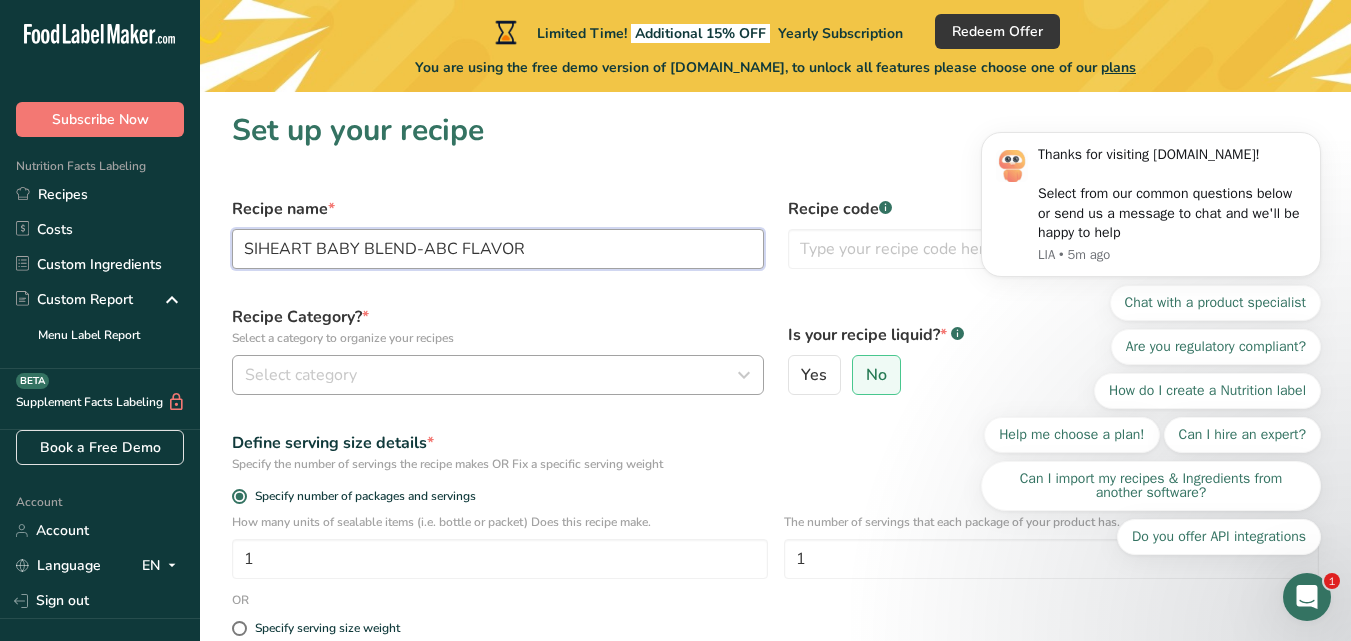 type on "SIHEART BABY BLEND-ABC FLAVOR" 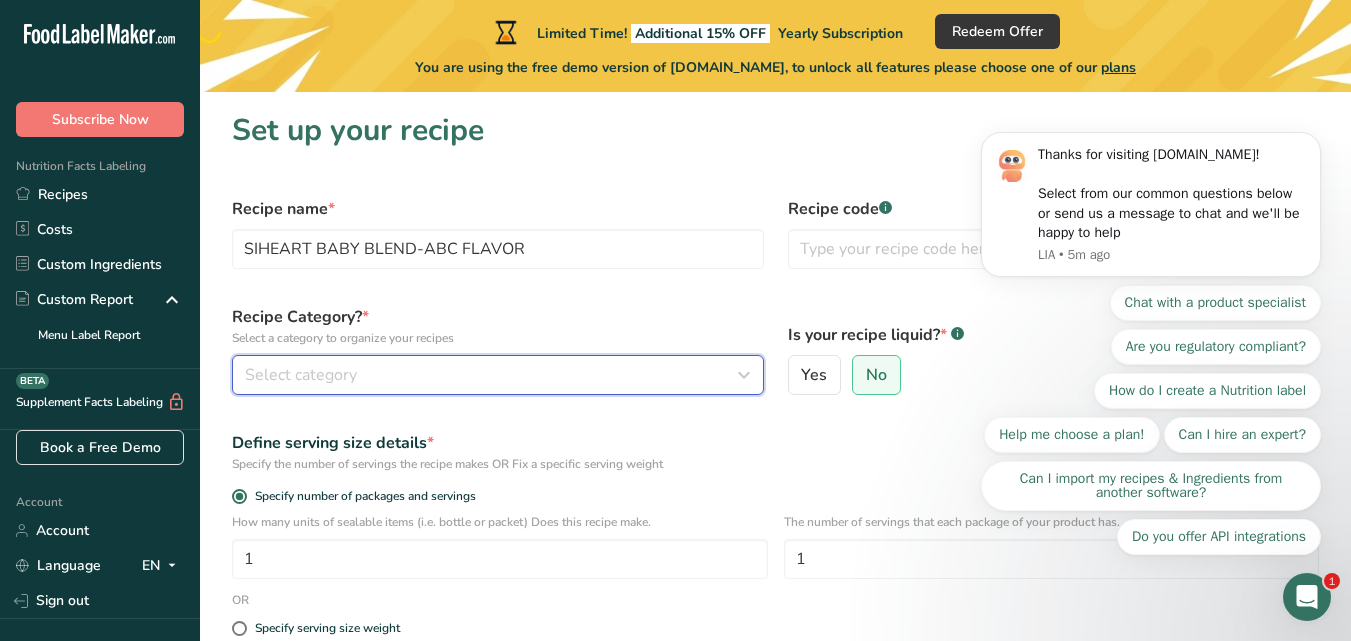 click on "Select category" at bounding box center (498, 375) 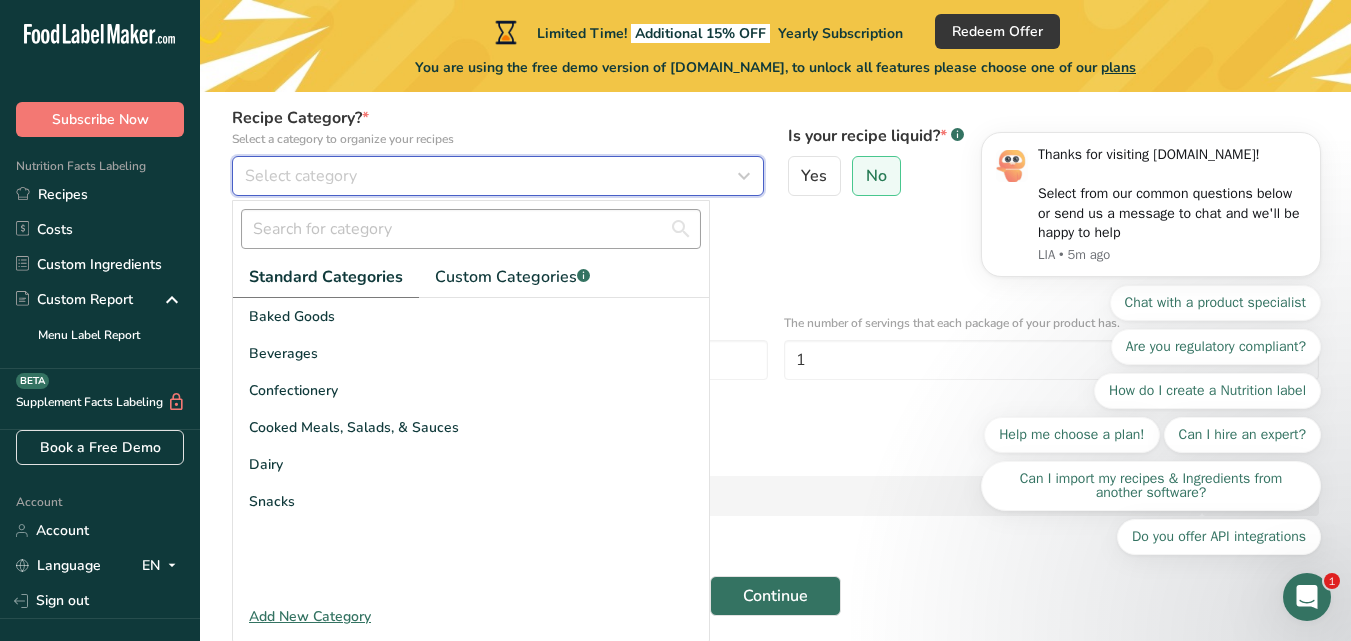 scroll, scrollTop: 200, scrollLeft: 0, axis: vertical 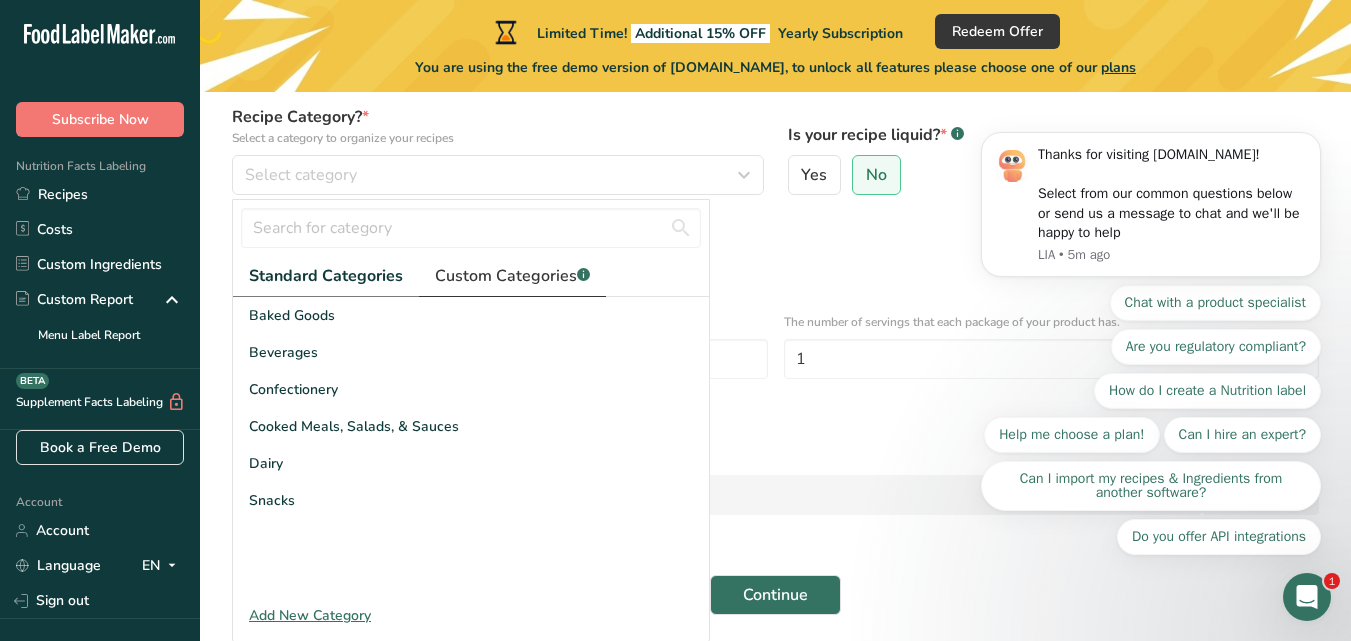 click on "Custom Categories
.a-a{fill:#347362;}.b-a{fill:#fff;}" at bounding box center [512, 276] 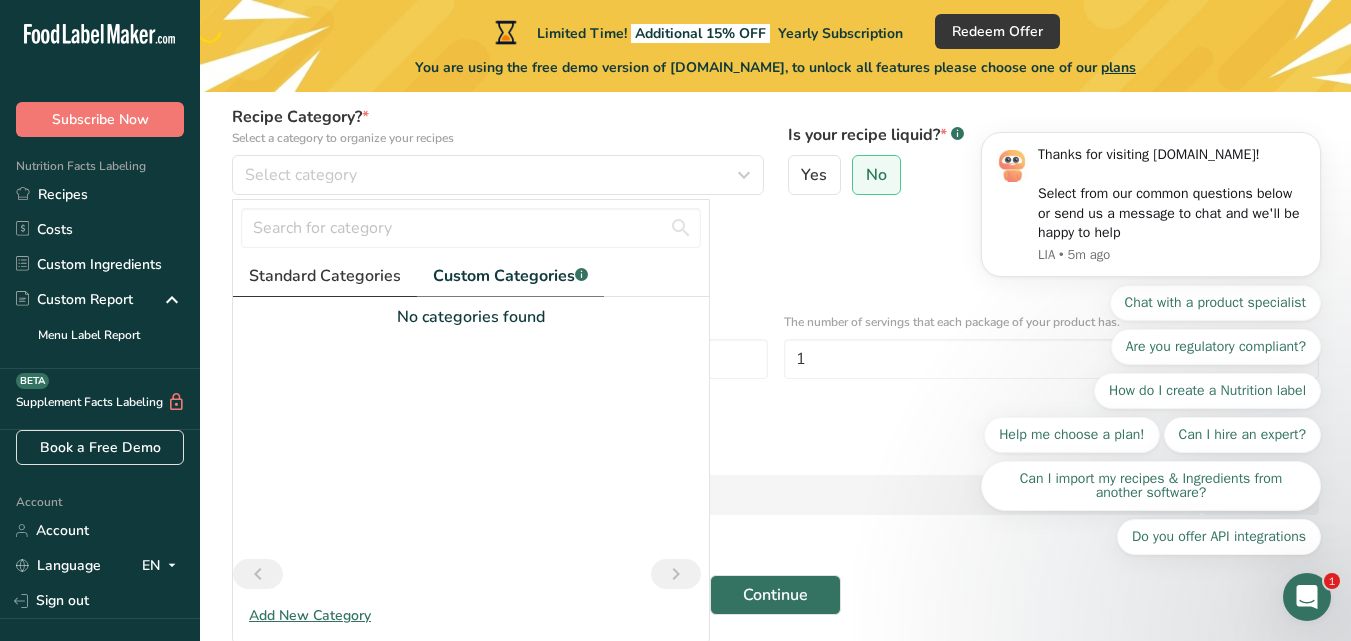 click on "Standard Categories" at bounding box center [325, 276] 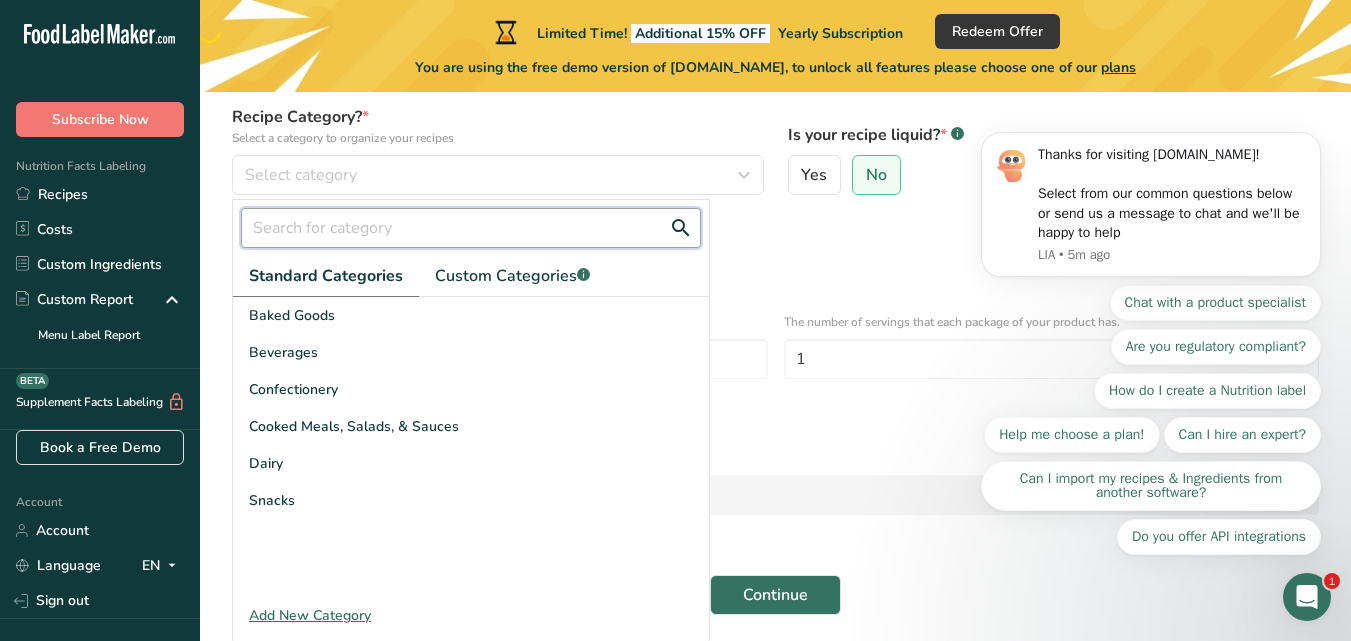 click at bounding box center (471, 228) 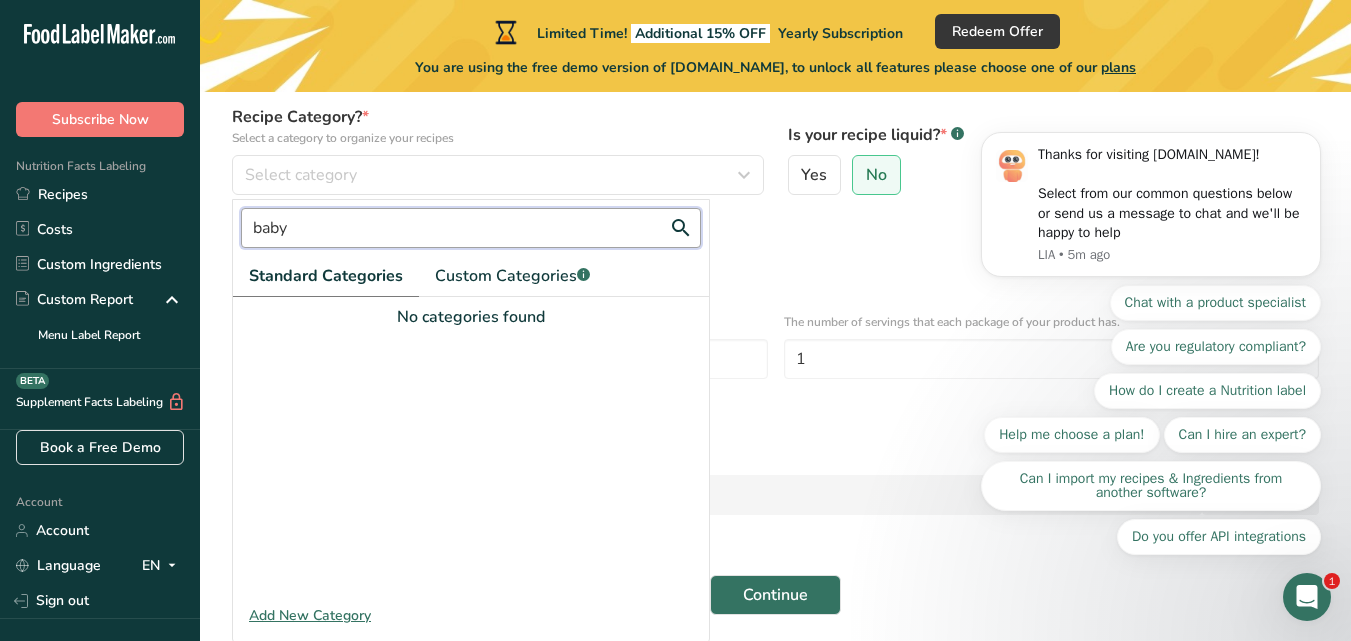 type on "baby" 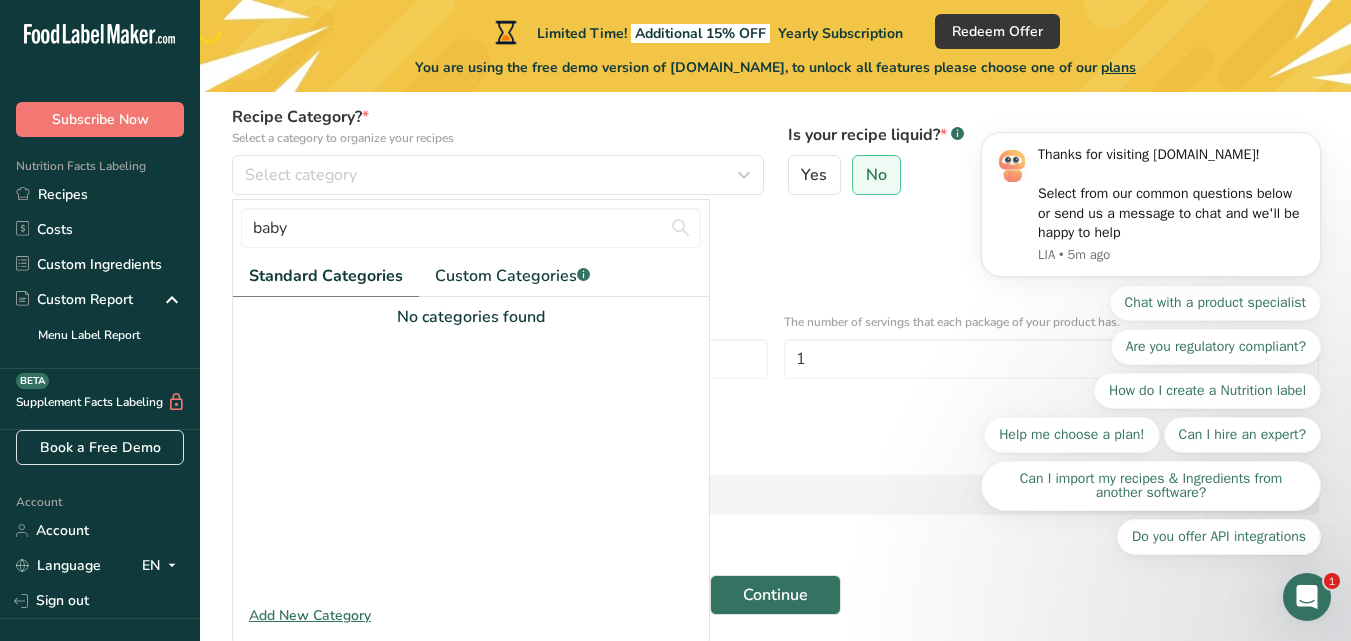 click on "Standard Categories" at bounding box center (326, 276) 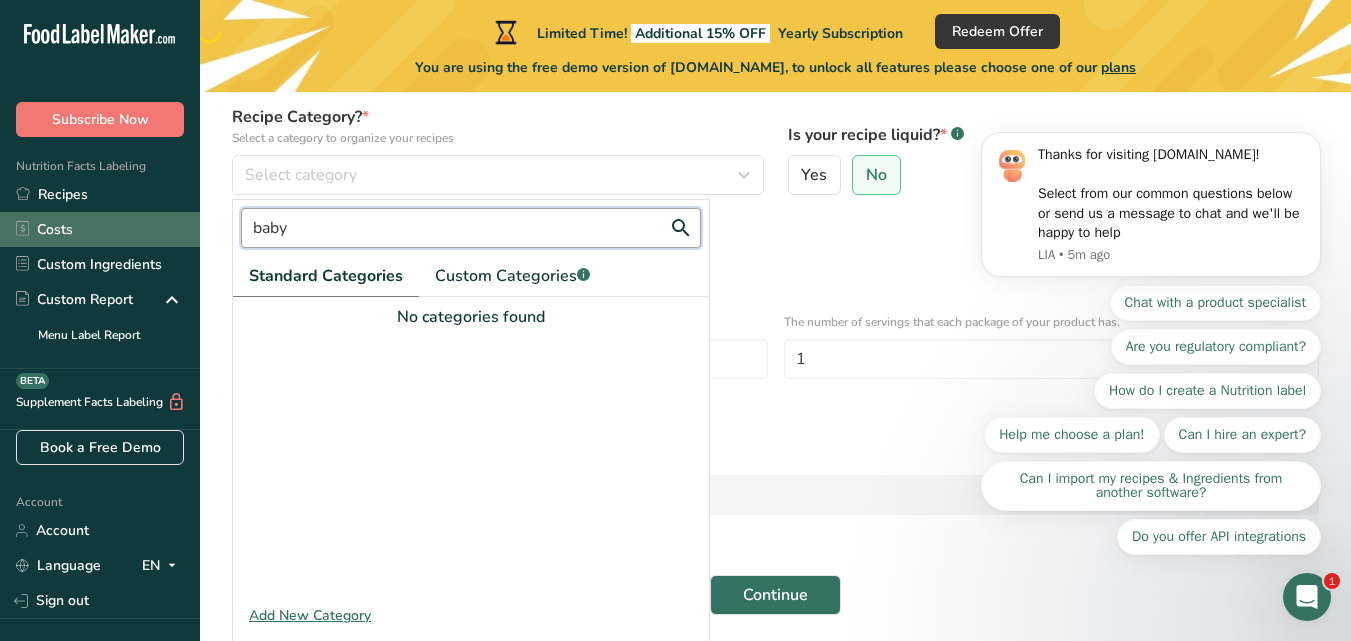 drag, startPoint x: 357, startPoint y: 240, endPoint x: 168, endPoint y: 223, distance: 189.76302 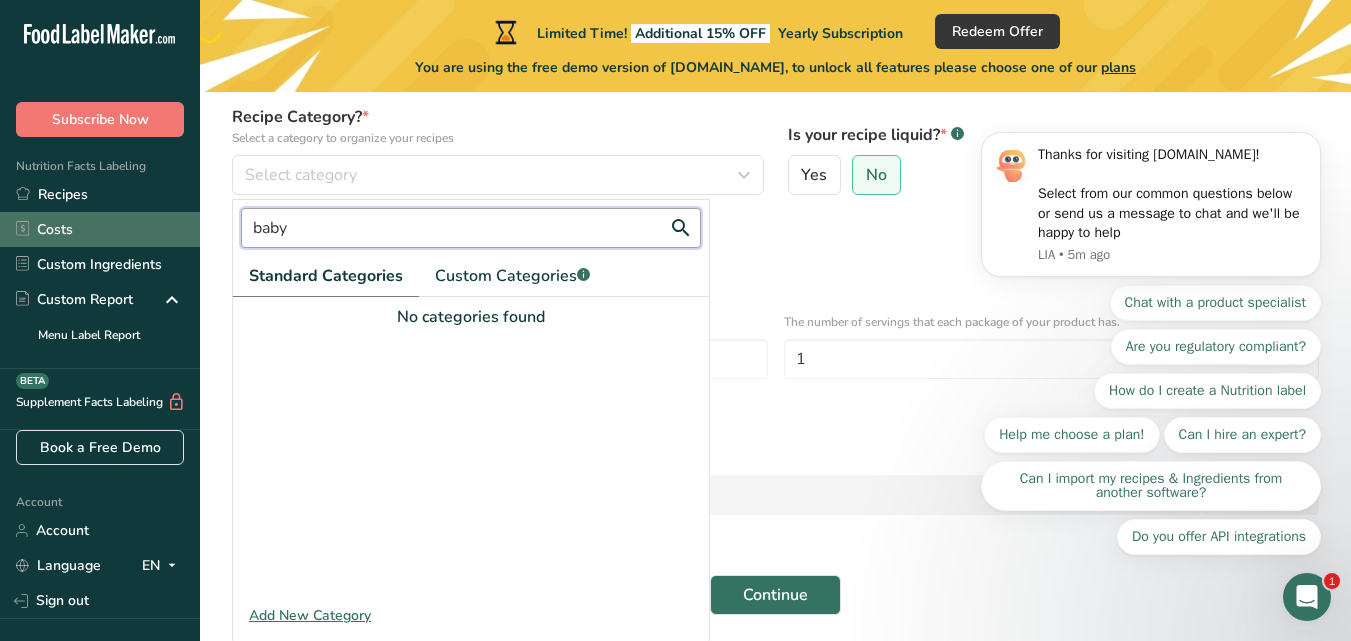 click on ".a-20{fill:#fff;}
Subscribe Now
Nutrition Facts Labeling
Recipes
Costs
Custom Ingredients
Custom Report
Menu Label Report
Supplement Facts Labeling
BETA
Book a Free Demo
Account
Account
Language
EN
English
Spanish
Sign out
Hire an Expert .
FAQ .
About Us .
Terms & Conditions .
Privacy Policy
Powered By FoodLabelMaker ©   2025 All Rights Reserved
Limited Time!" at bounding box center (675, 255) 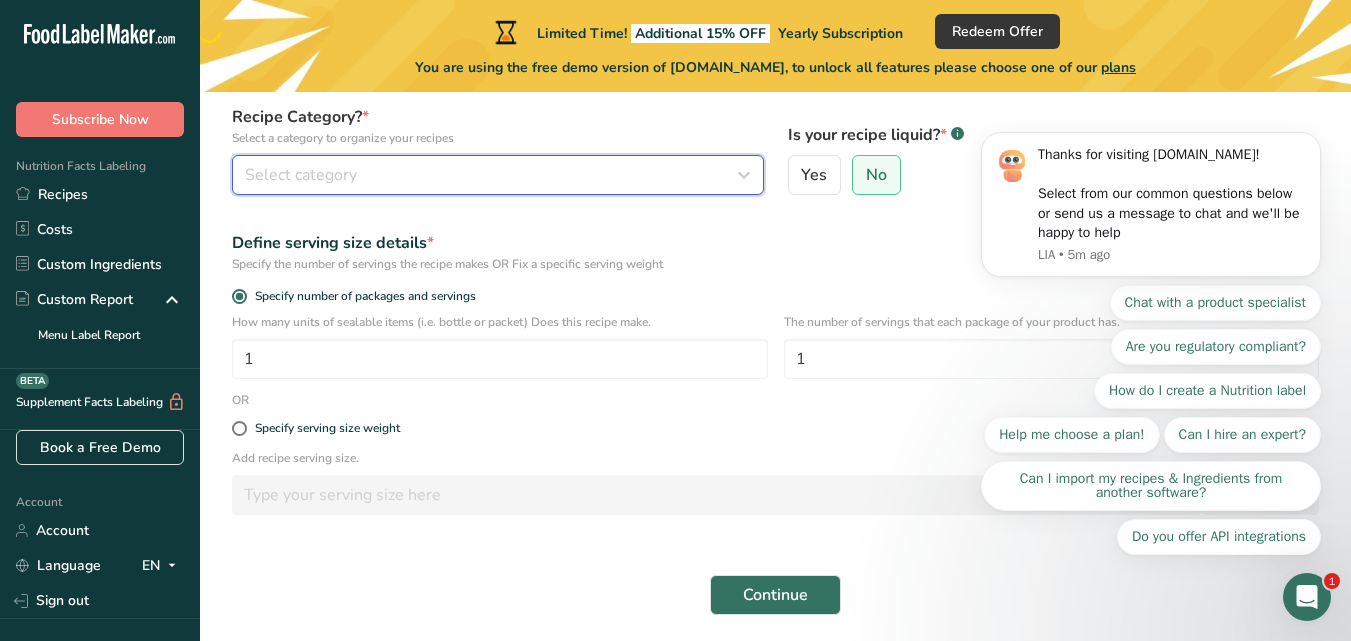 click on "Select category" at bounding box center [301, 175] 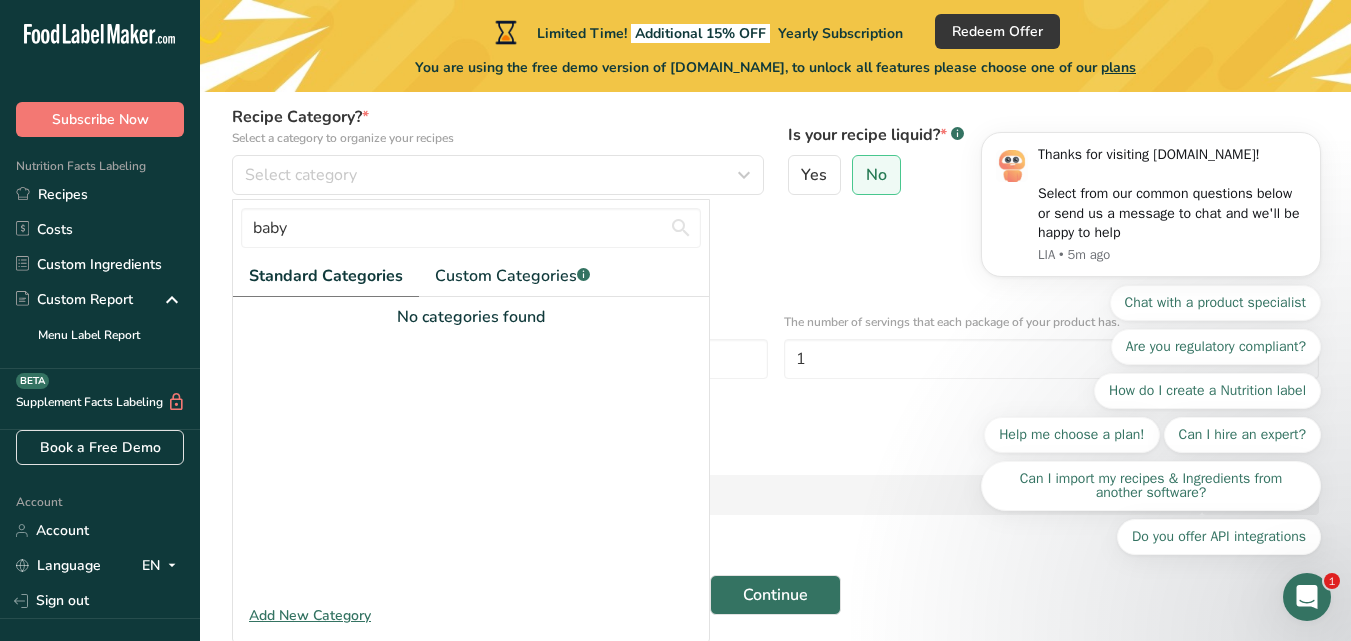 click on "Standard Categories" at bounding box center [326, 276] 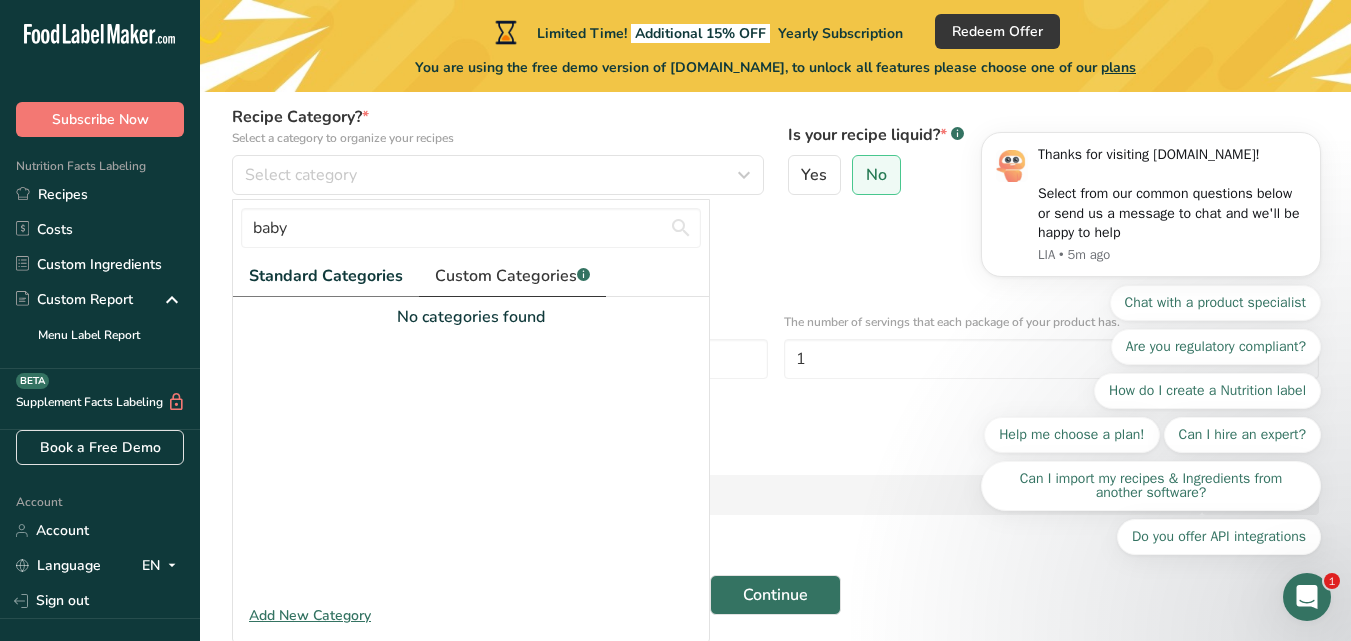 click on "Custom Categories
.a-a{fill:#347362;}.b-a{fill:#fff;}" at bounding box center [512, 276] 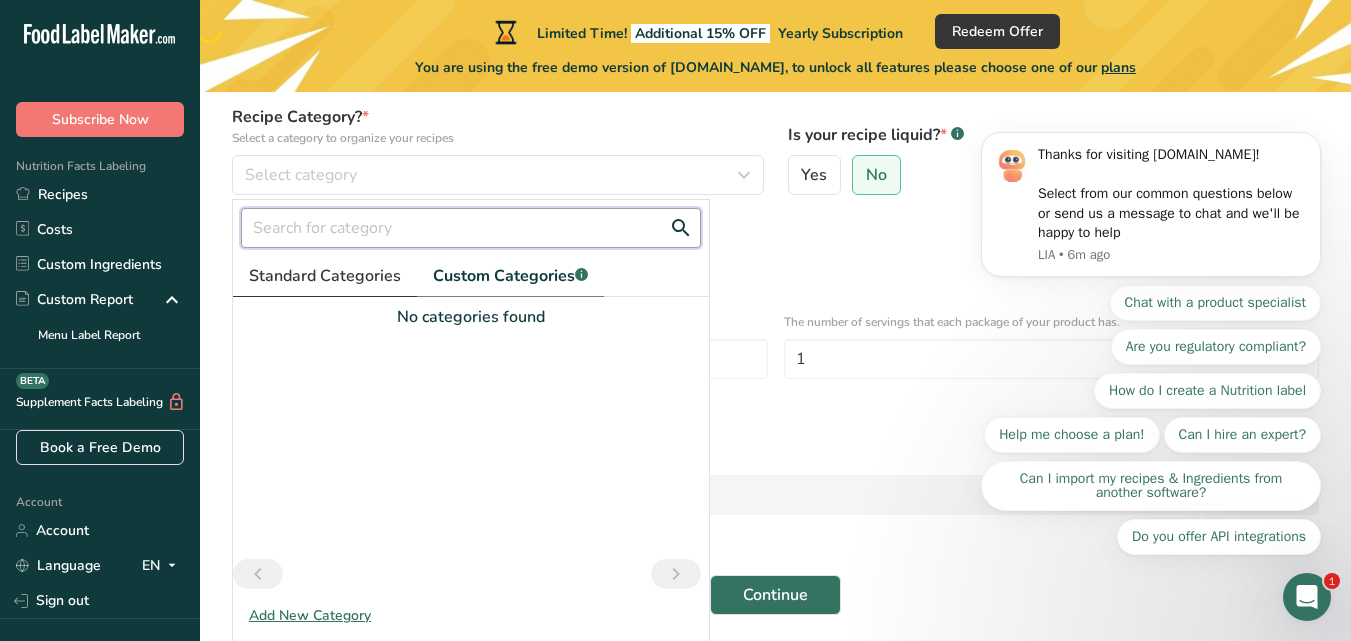 type 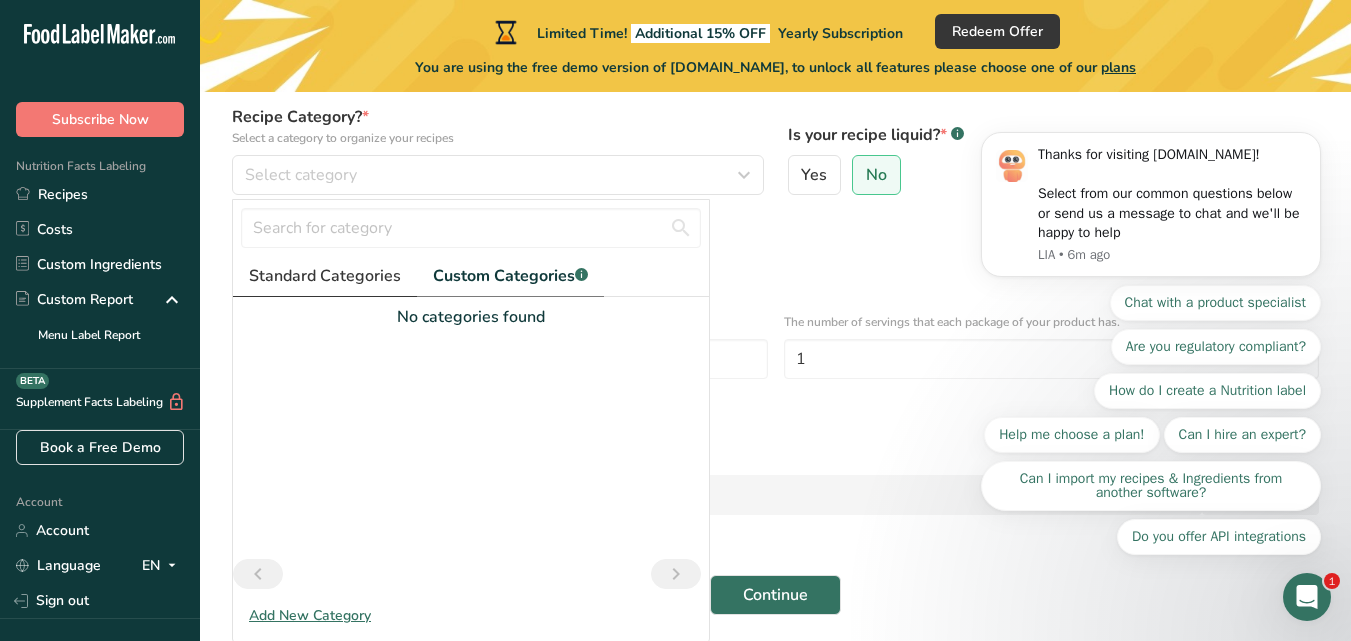 click on "Standard Categories" at bounding box center [325, 276] 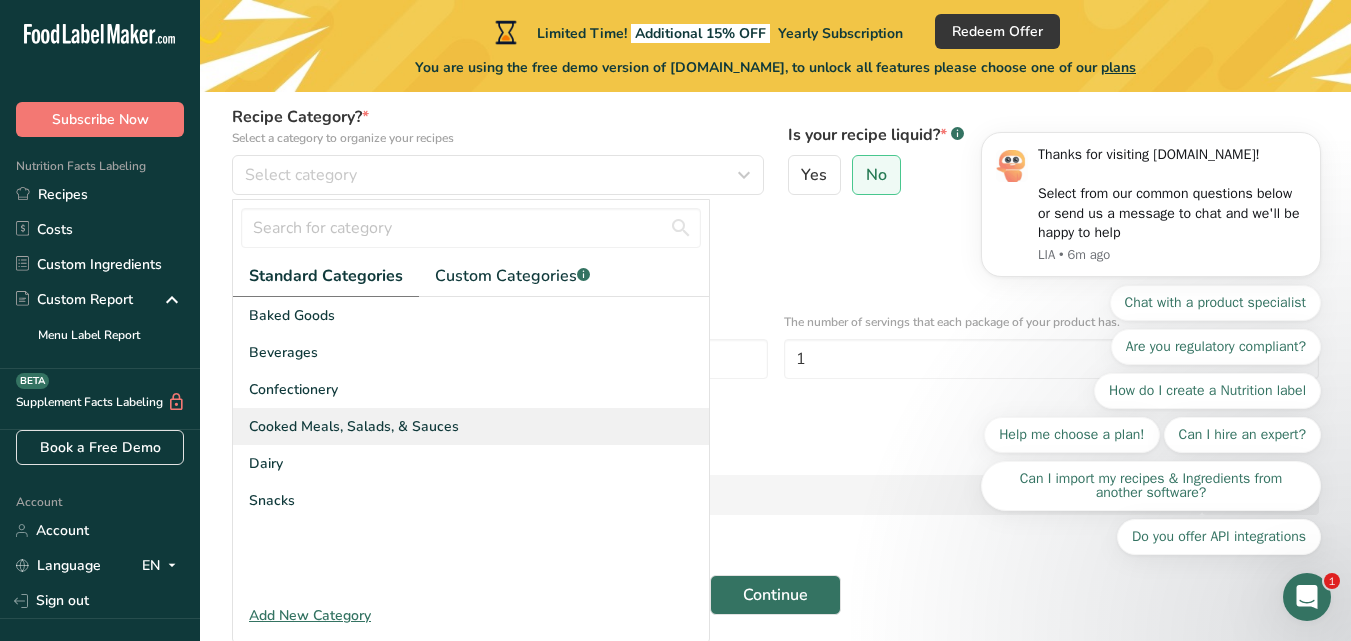 click on "Cooked Meals, Salads, & Sauces" at bounding box center [354, 426] 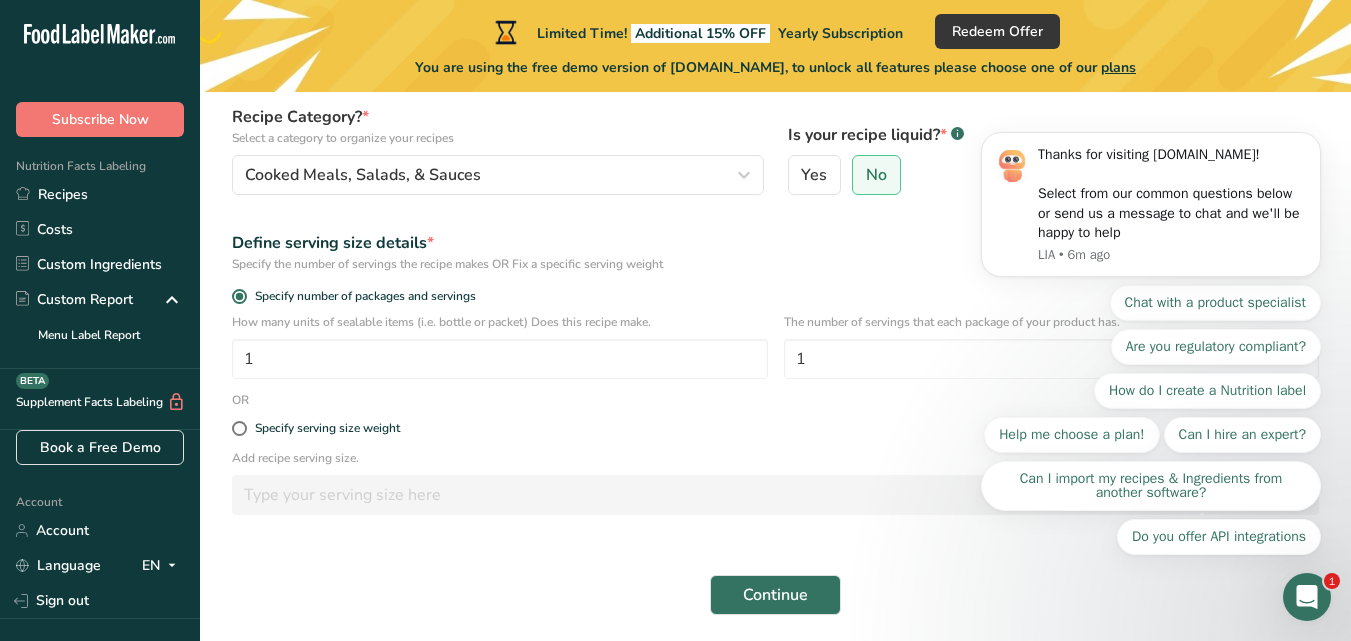 click on "Define serving size details *" at bounding box center (775, 243) 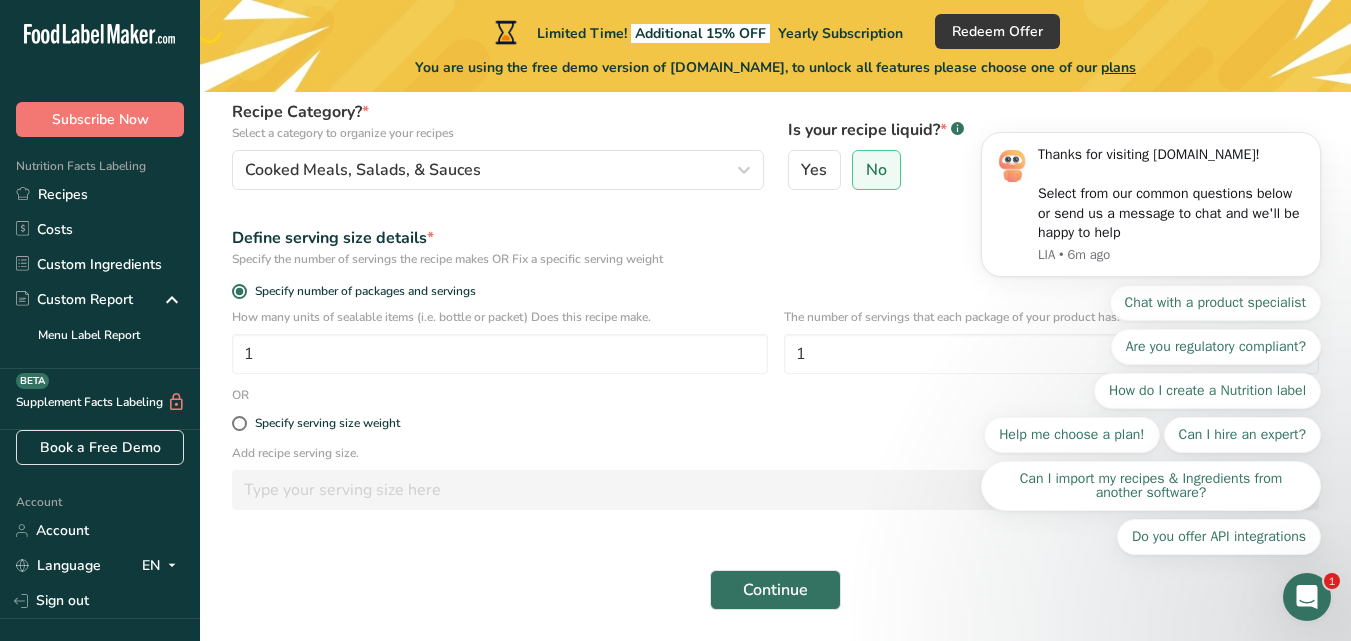 scroll, scrollTop: 170, scrollLeft: 0, axis: vertical 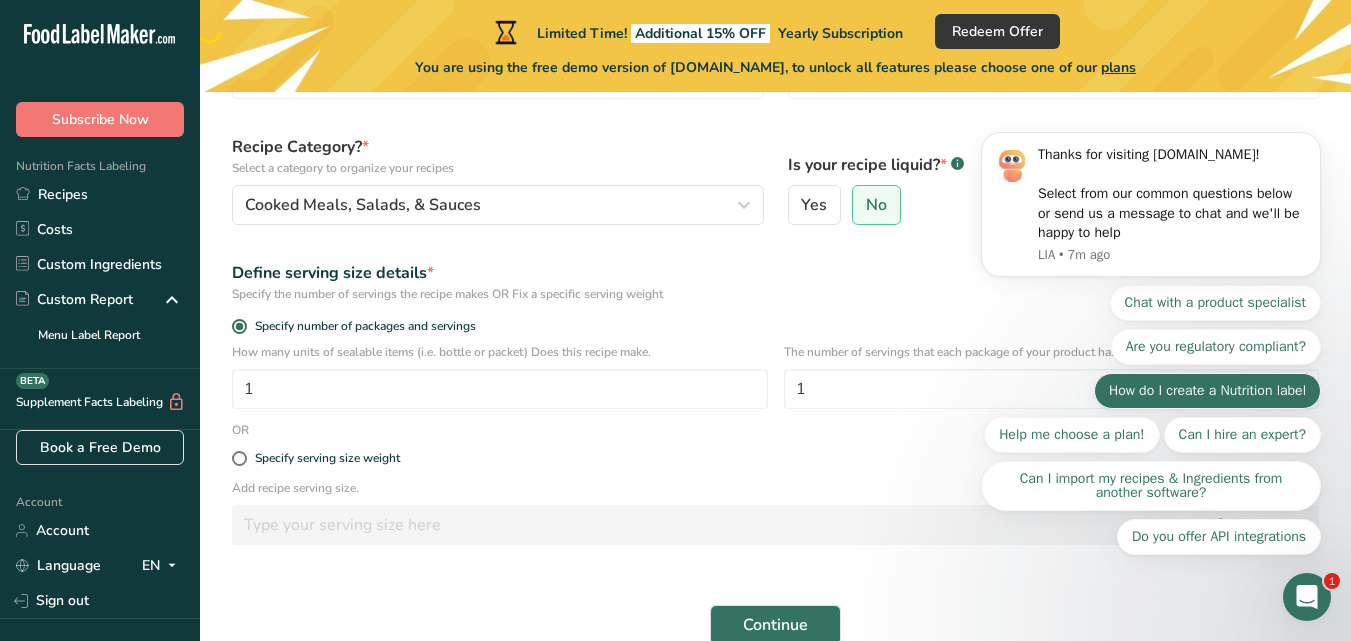 click on "How do I create a Nutrition label" at bounding box center (1207, 391) 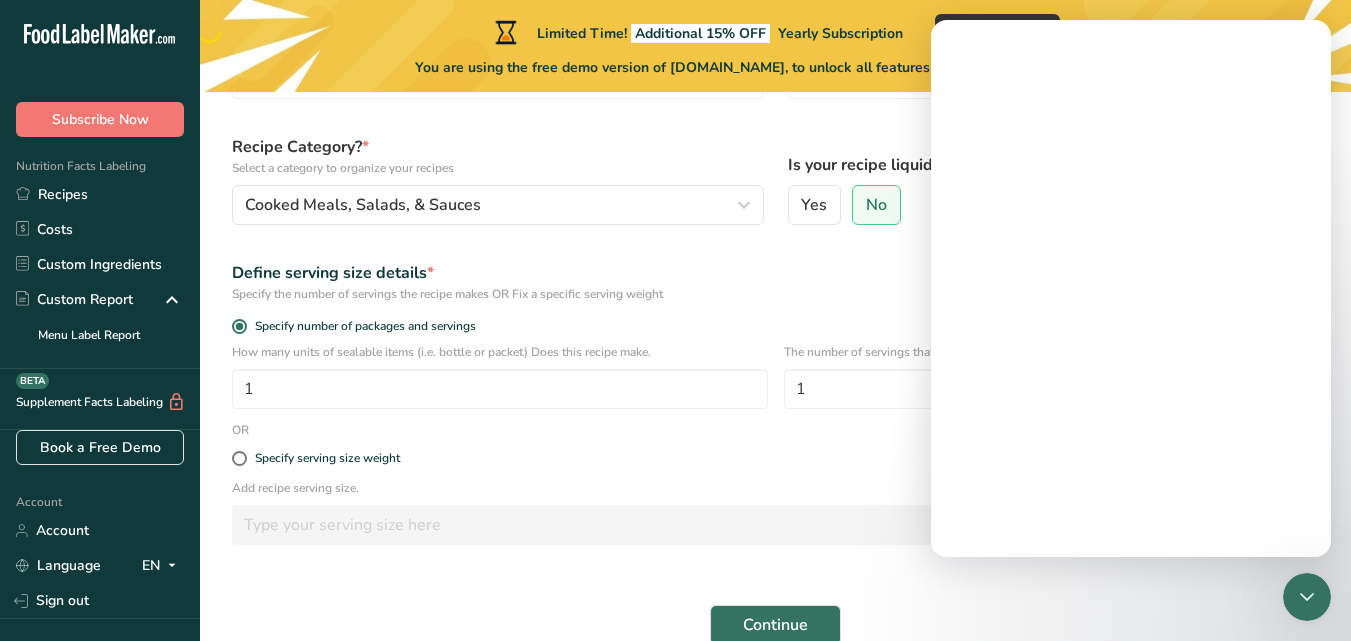 scroll, scrollTop: 0, scrollLeft: 0, axis: both 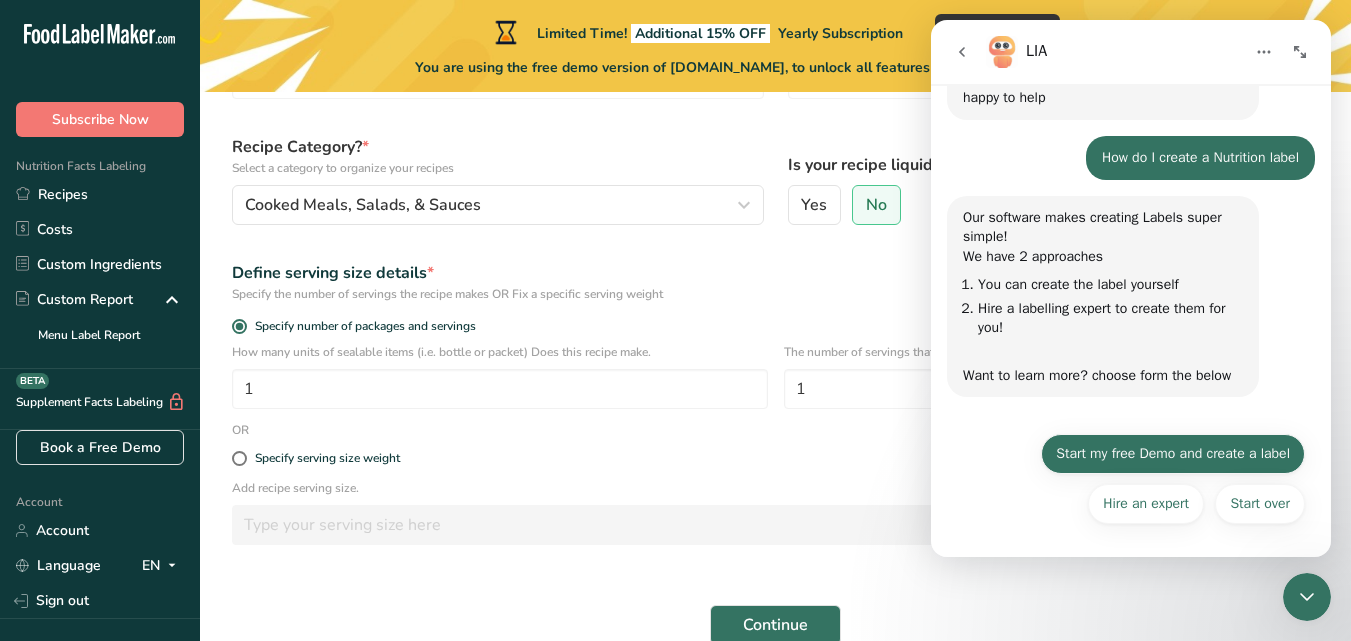 click on "Start my free Demo and create a label" at bounding box center (1173, 454) 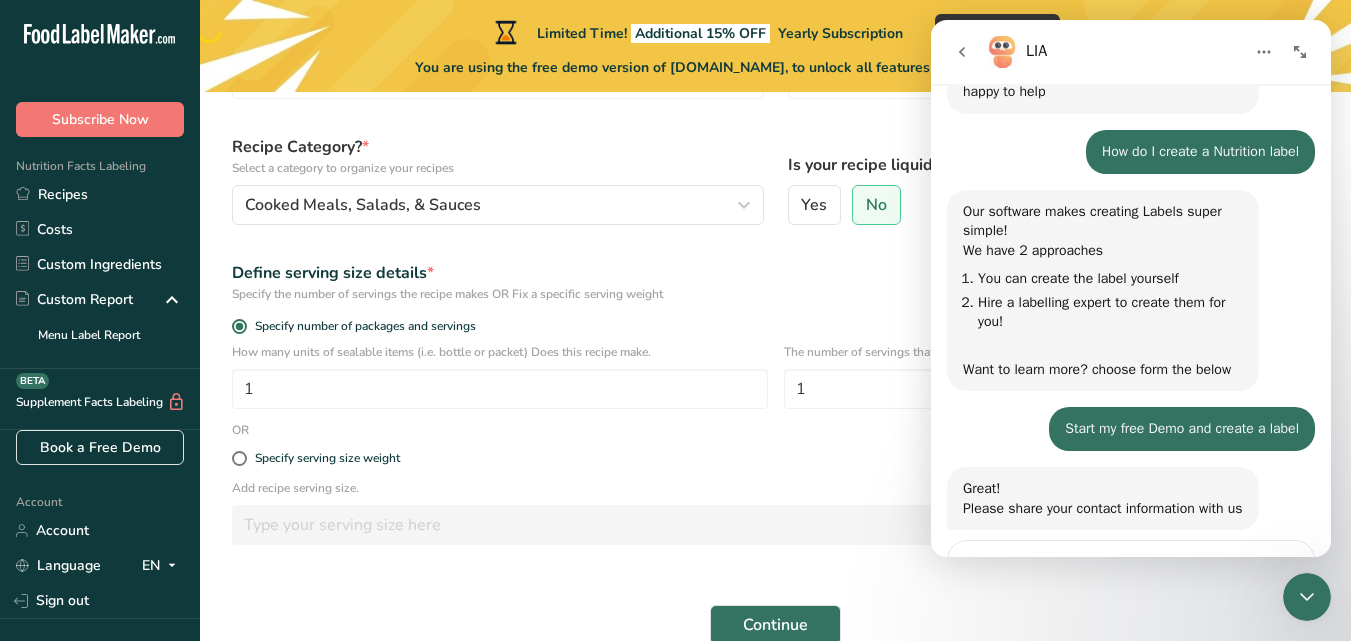 scroll, scrollTop: 327, scrollLeft: 0, axis: vertical 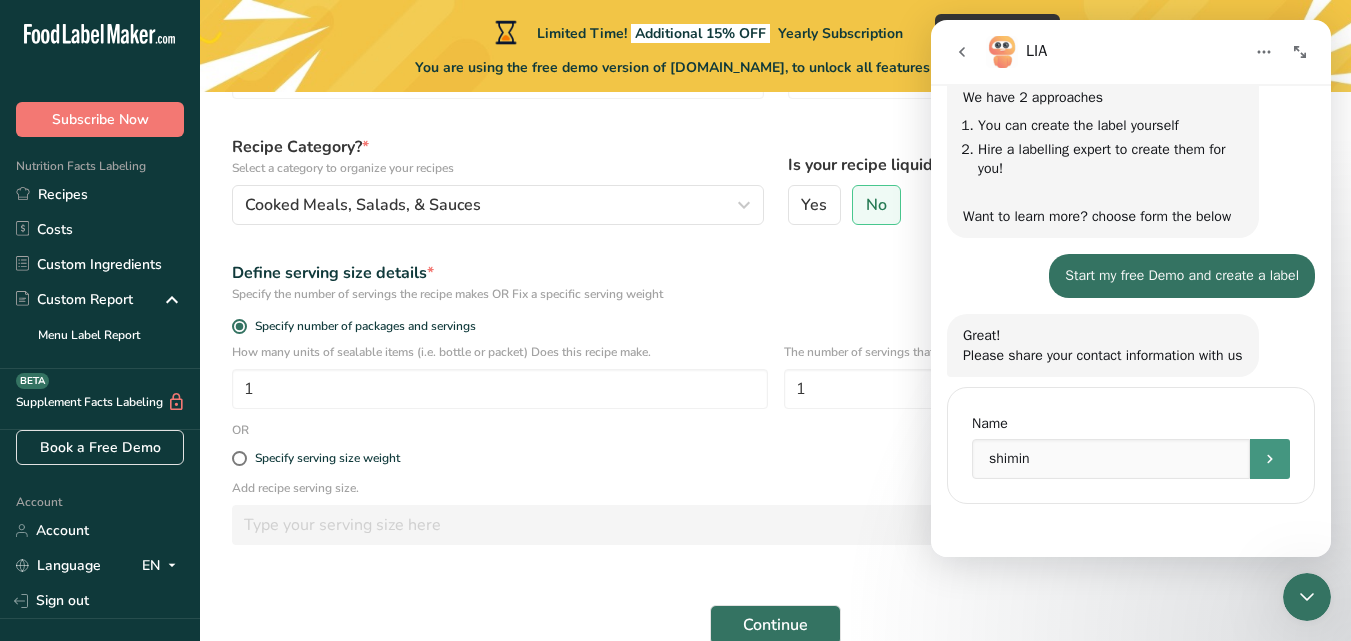 click at bounding box center [1270, 459] 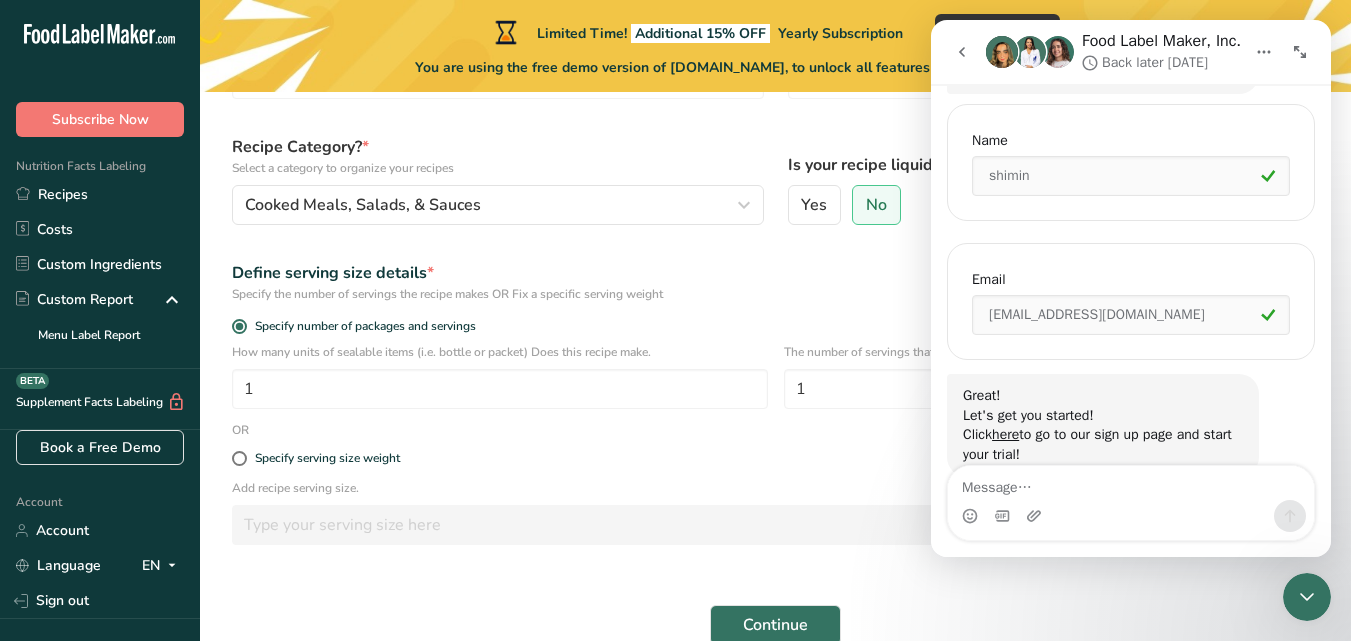 scroll, scrollTop: 725, scrollLeft: 0, axis: vertical 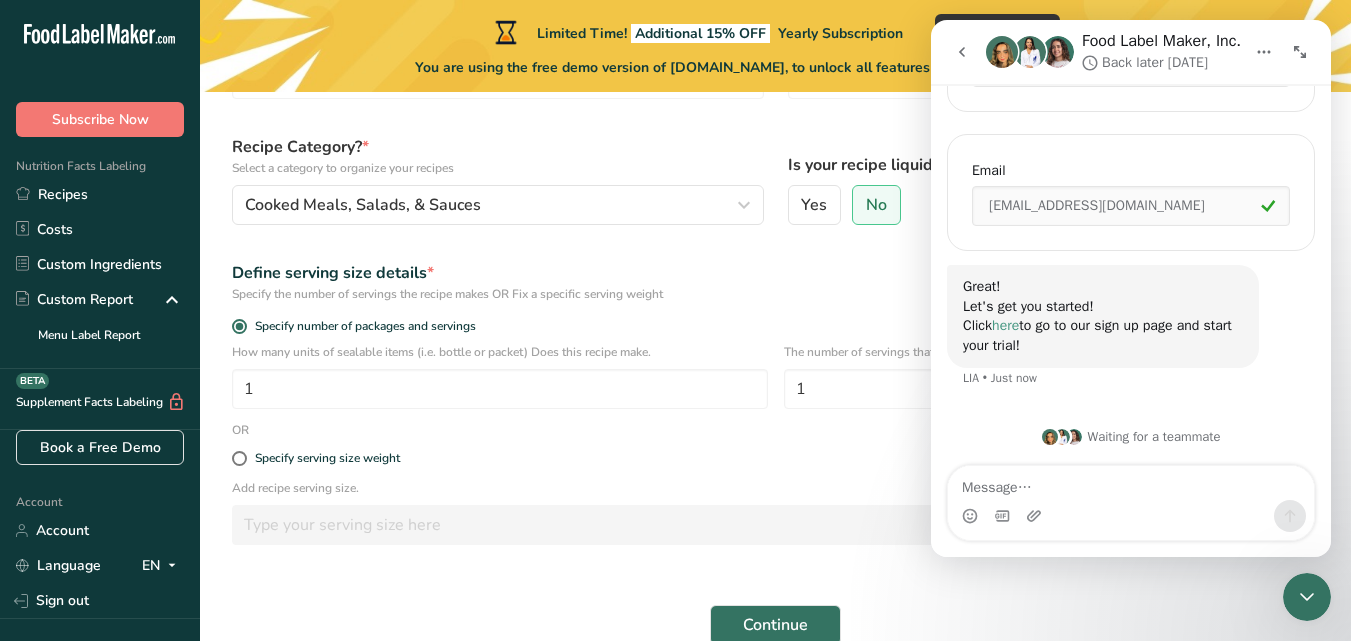 click on "here" at bounding box center [1005, 325] 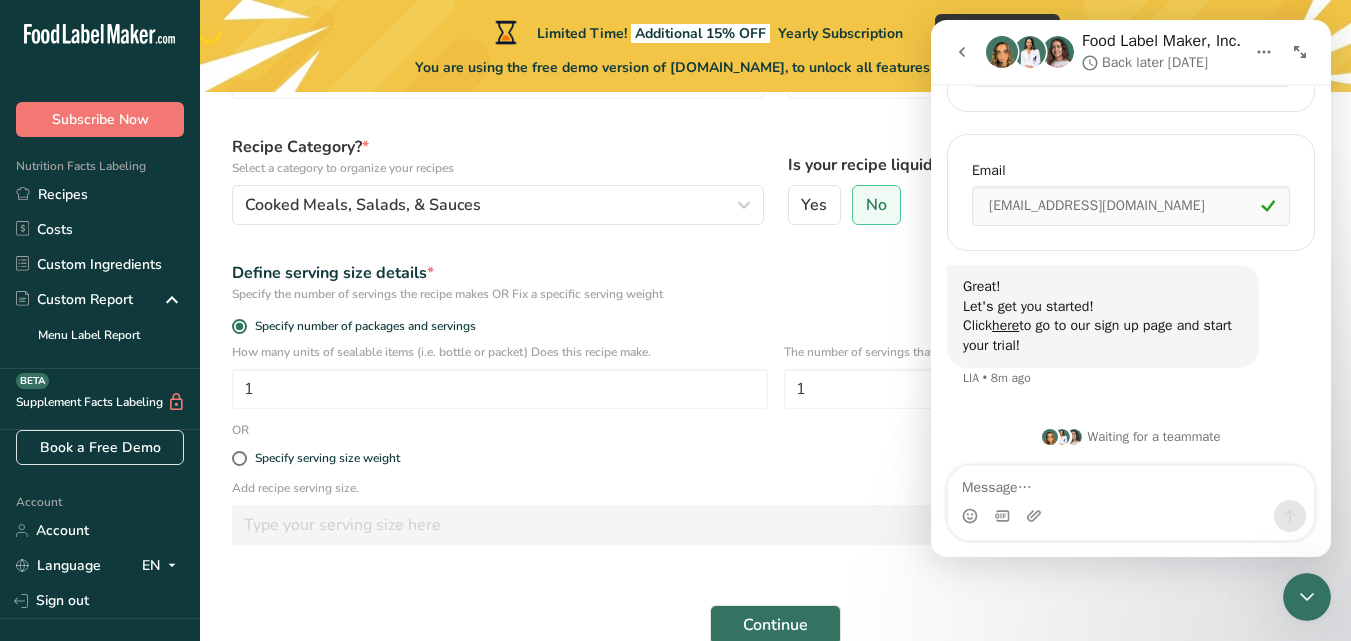 click on "Define serving size details *
Specify the number of servings the recipe makes OR Fix a specific serving weight" at bounding box center [775, 282] 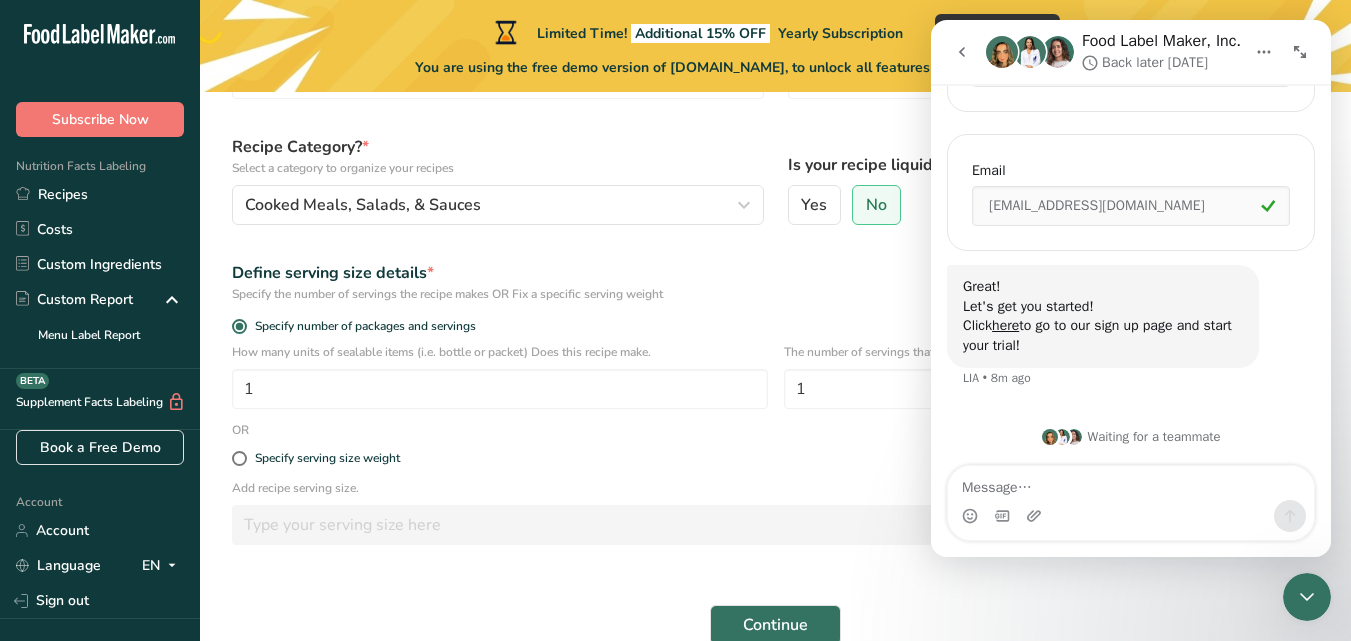 scroll, scrollTop: 0, scrollLeft: 0, axis: both 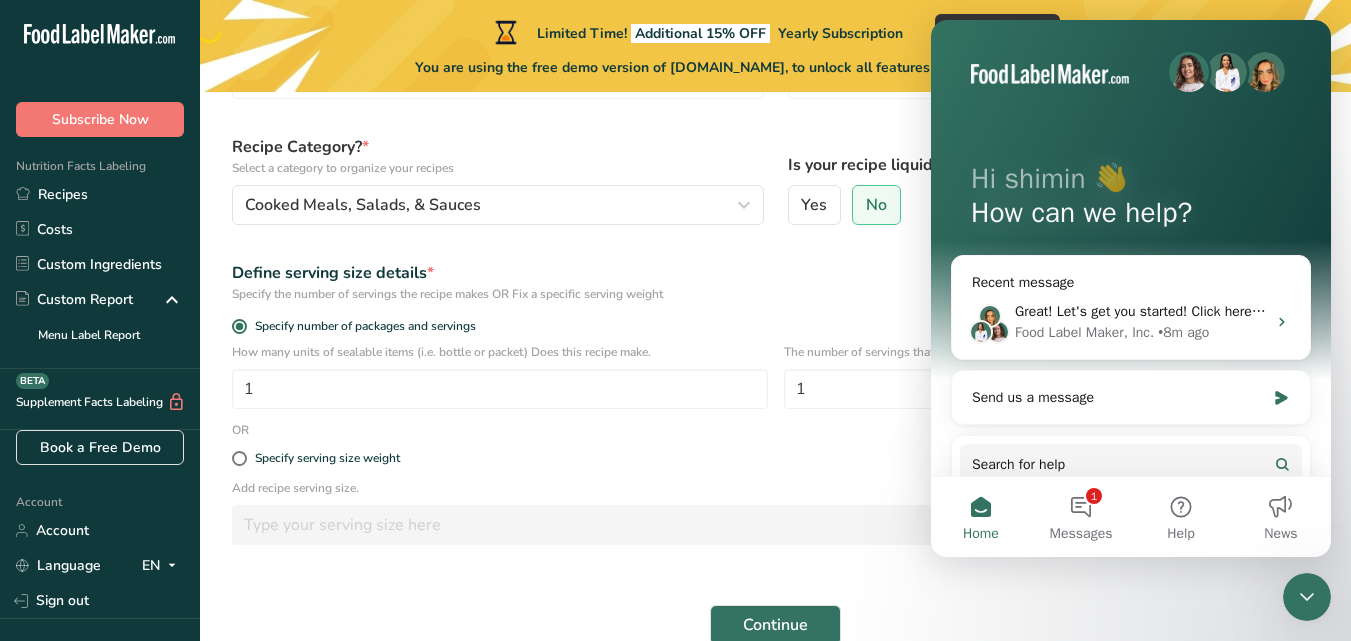 click on "Specify the number of servings the recipe makes OR Fix a specific serving weight" at bounding box center (775, 294) 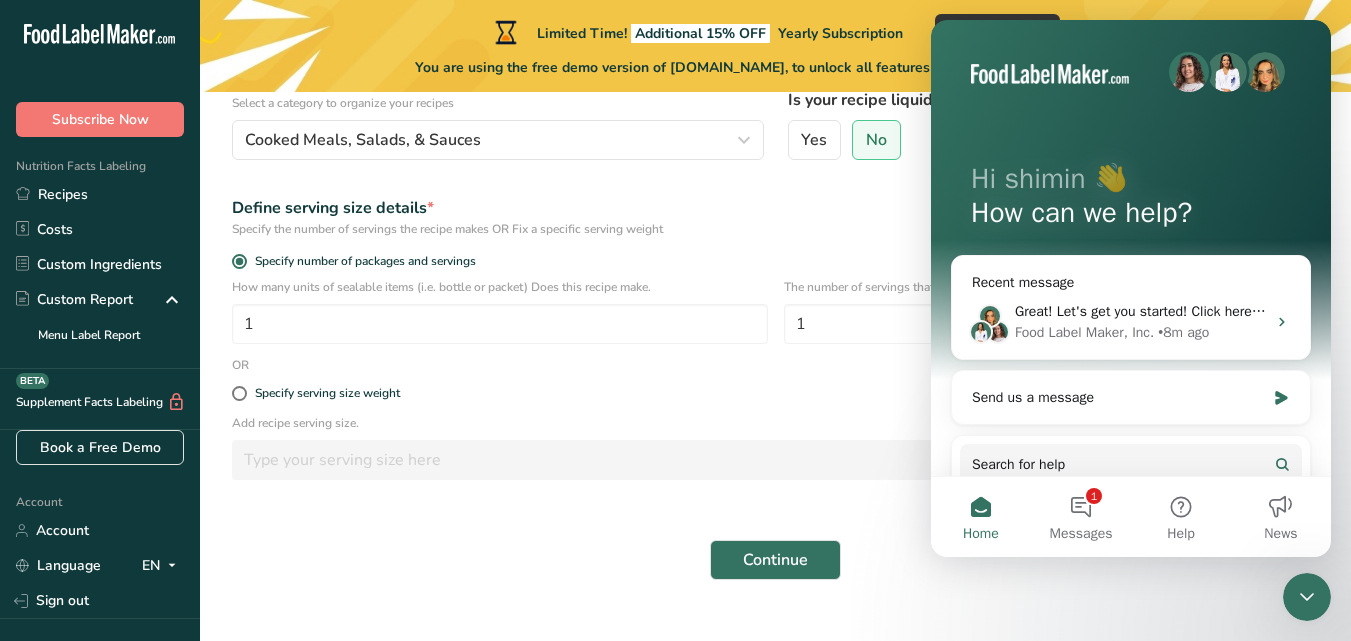 scroll, scrollTop: 270, scrollLeft: 0, axis: vertical 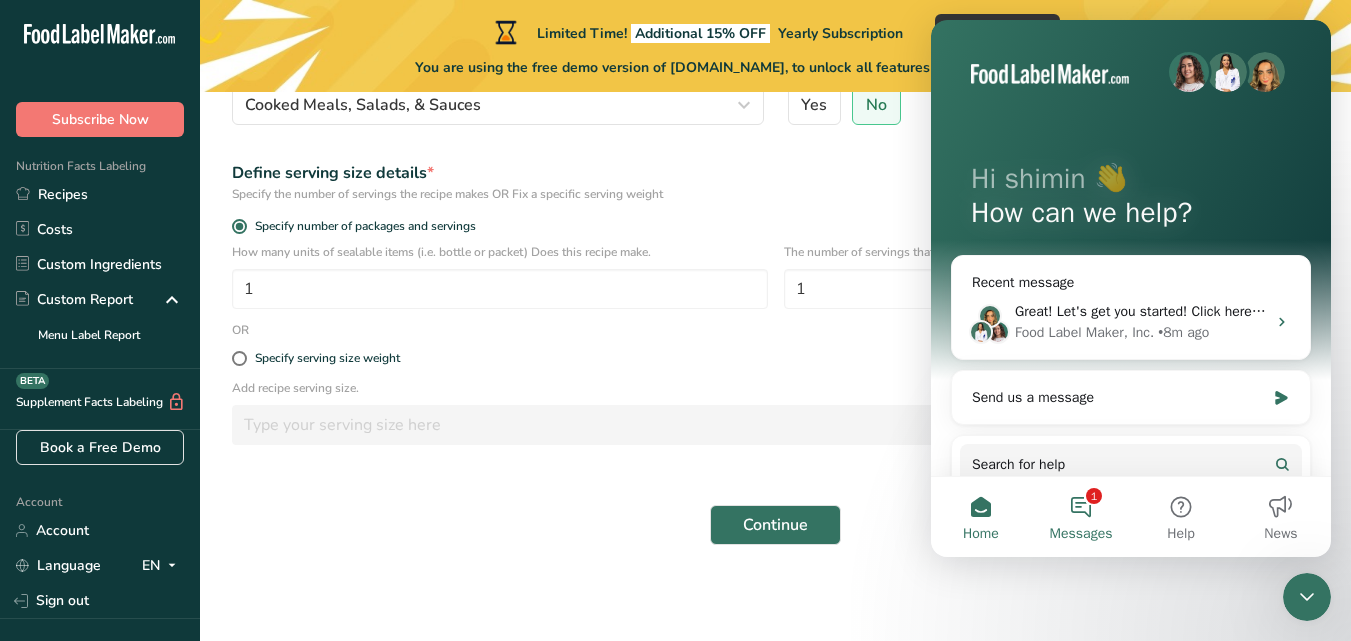 click on "1 Messages" at bounding box center (1081, 517) 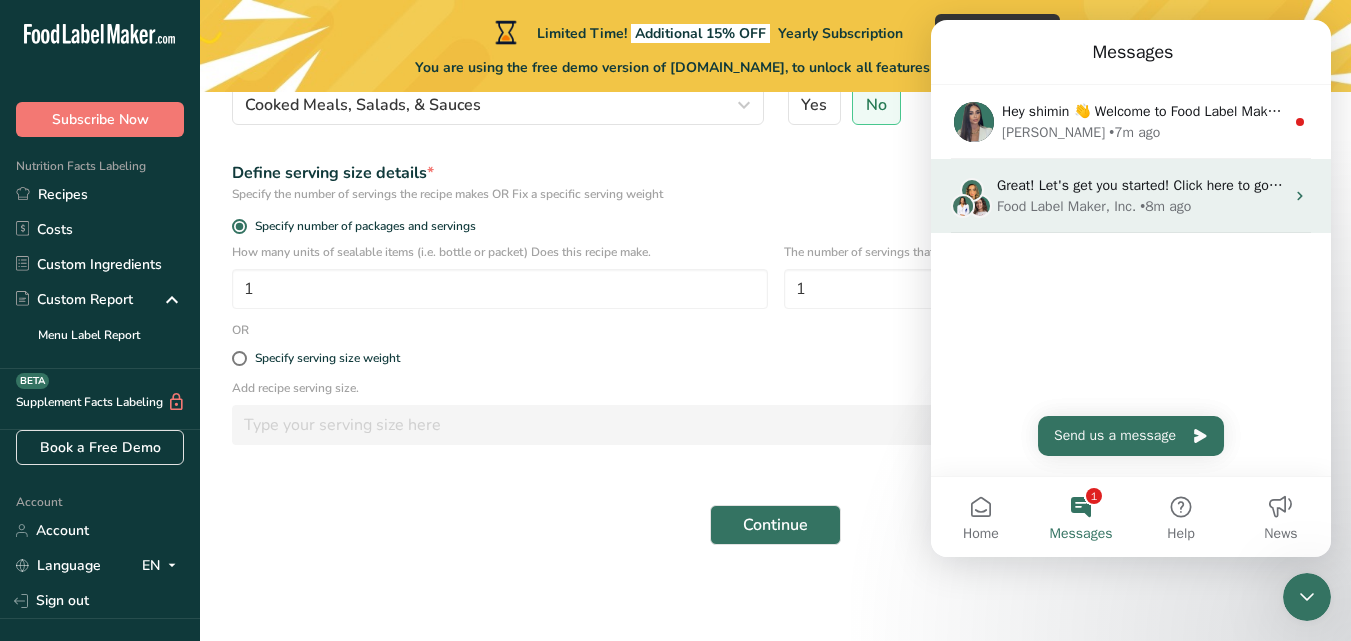 click on "Great! Let's get you started! Click here to go to our sign up page and start your trial!" at bounding box center (1140, 185) 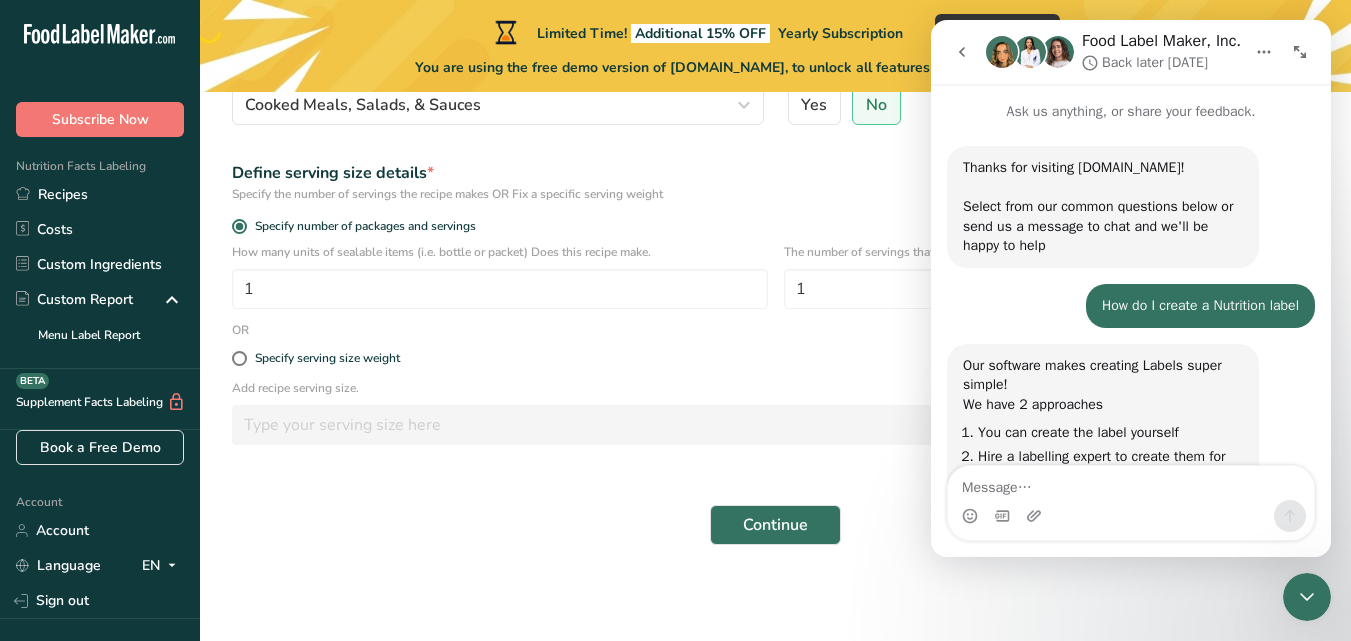 scroll, scrollTop: 725, scrollLeft: 0, axis: vertical 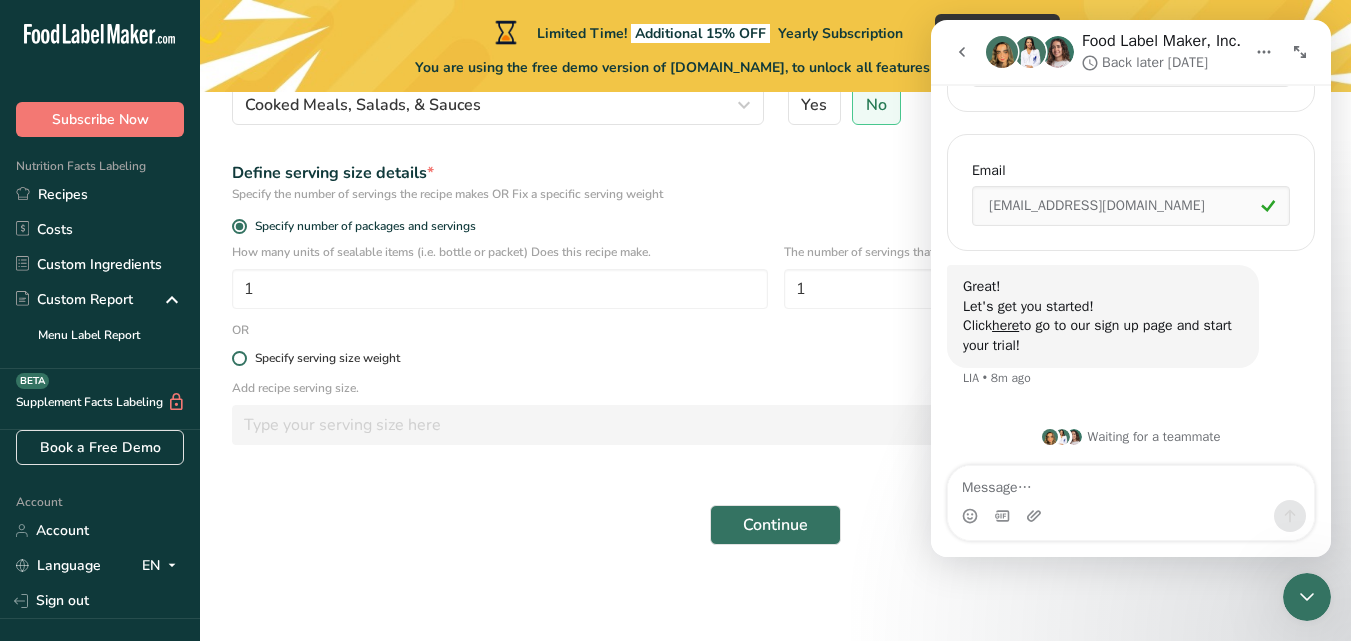 click on "Specify serving size weight" at bounding box center [775, 358] 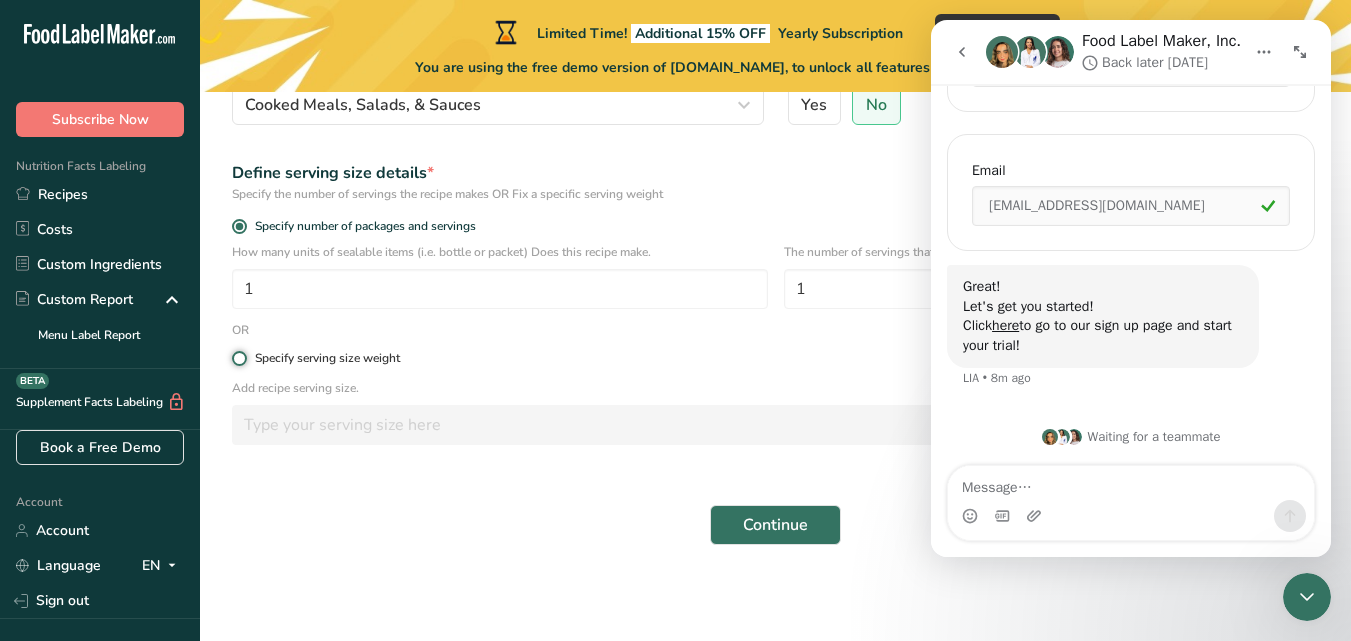 click on "Specify serving size weight" at bounding box center [238, 358] 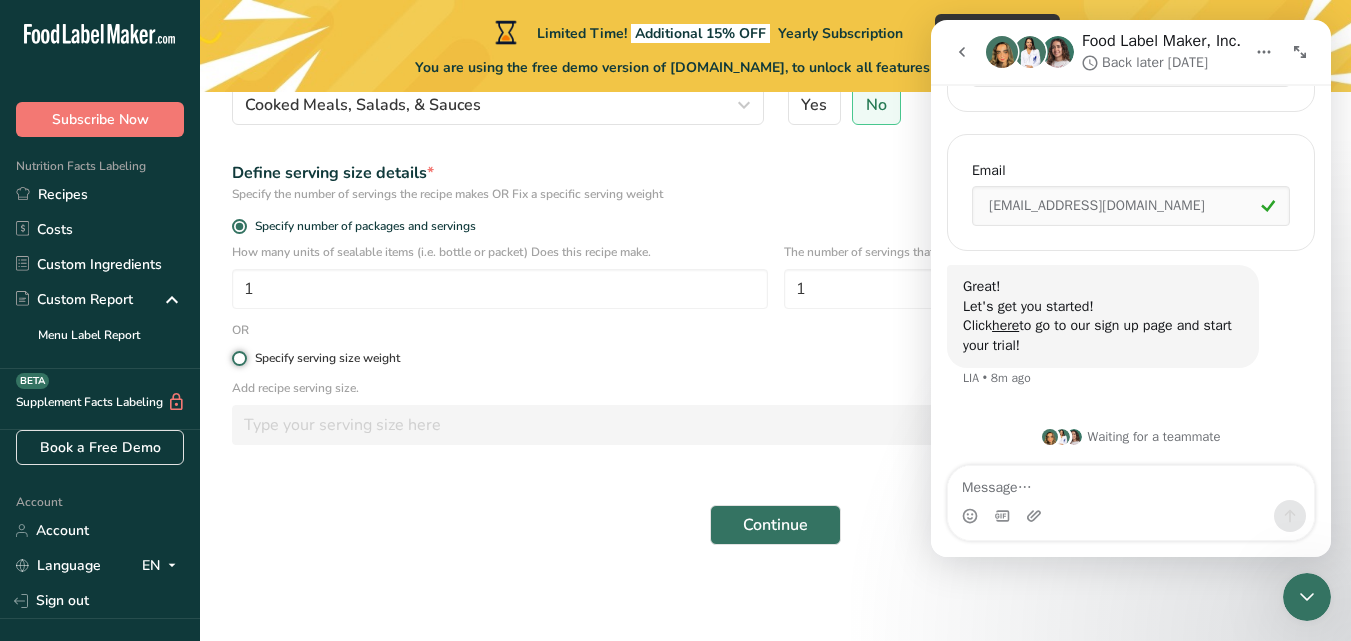 radio on "true" 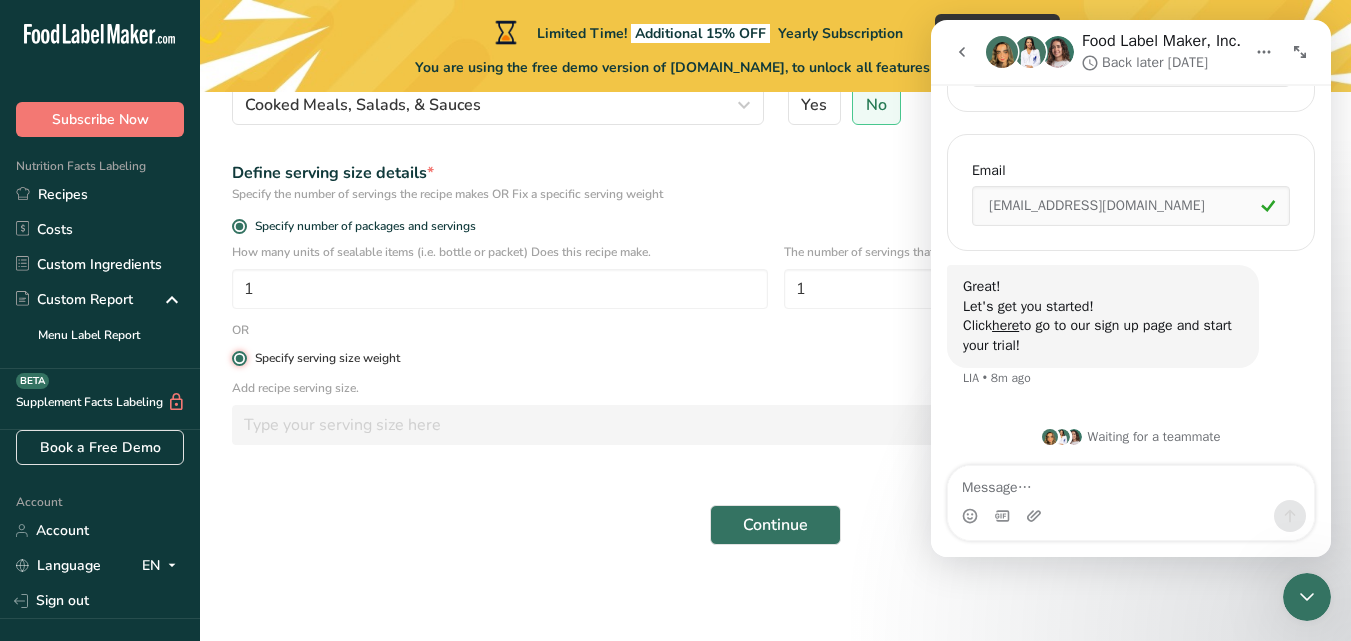 radio on "false" 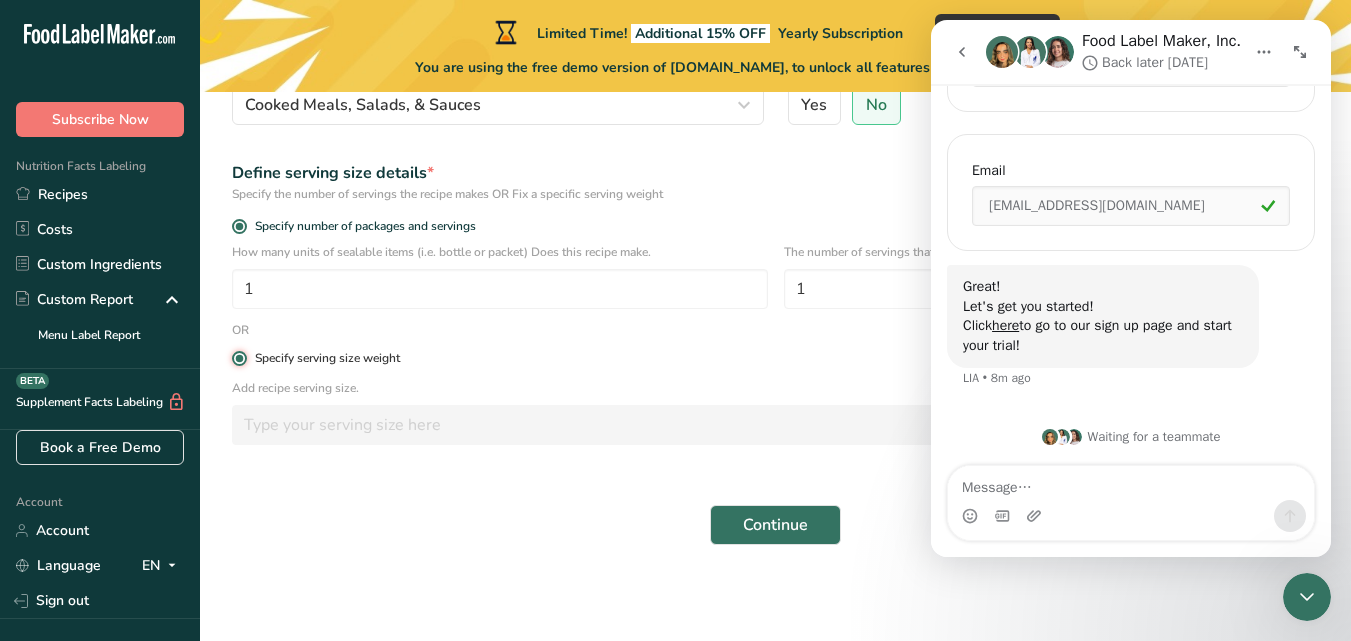 type 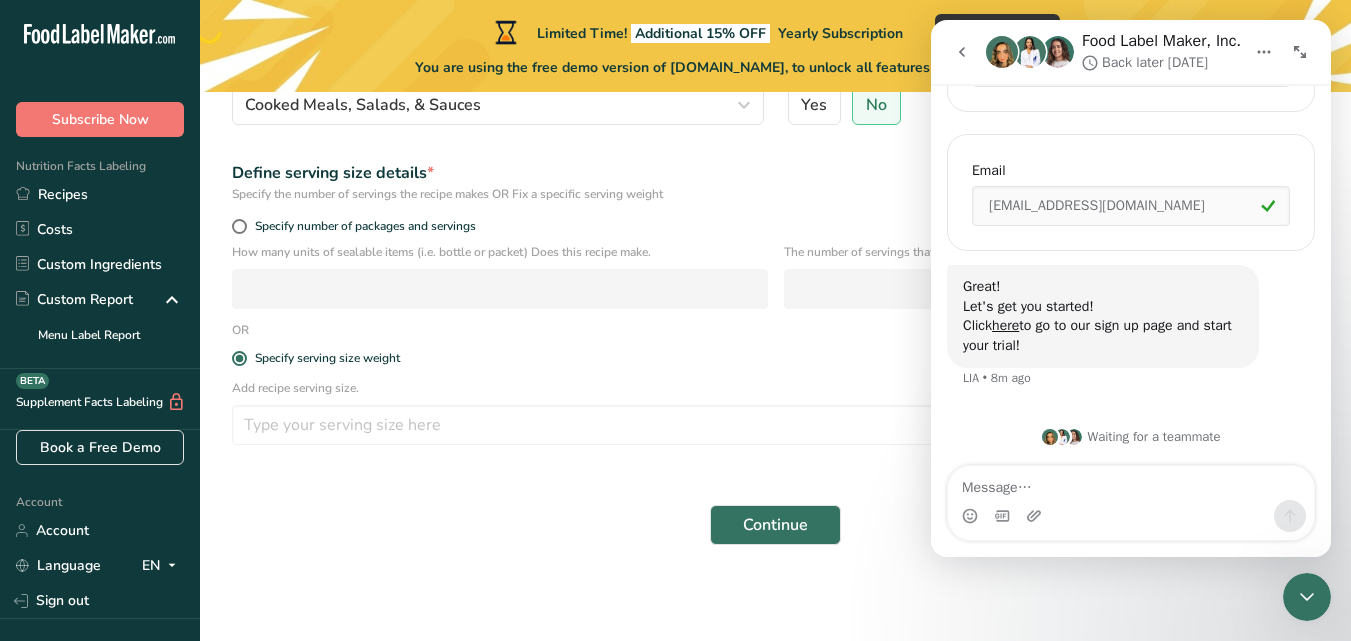 click at bounding box center [1264, 52] 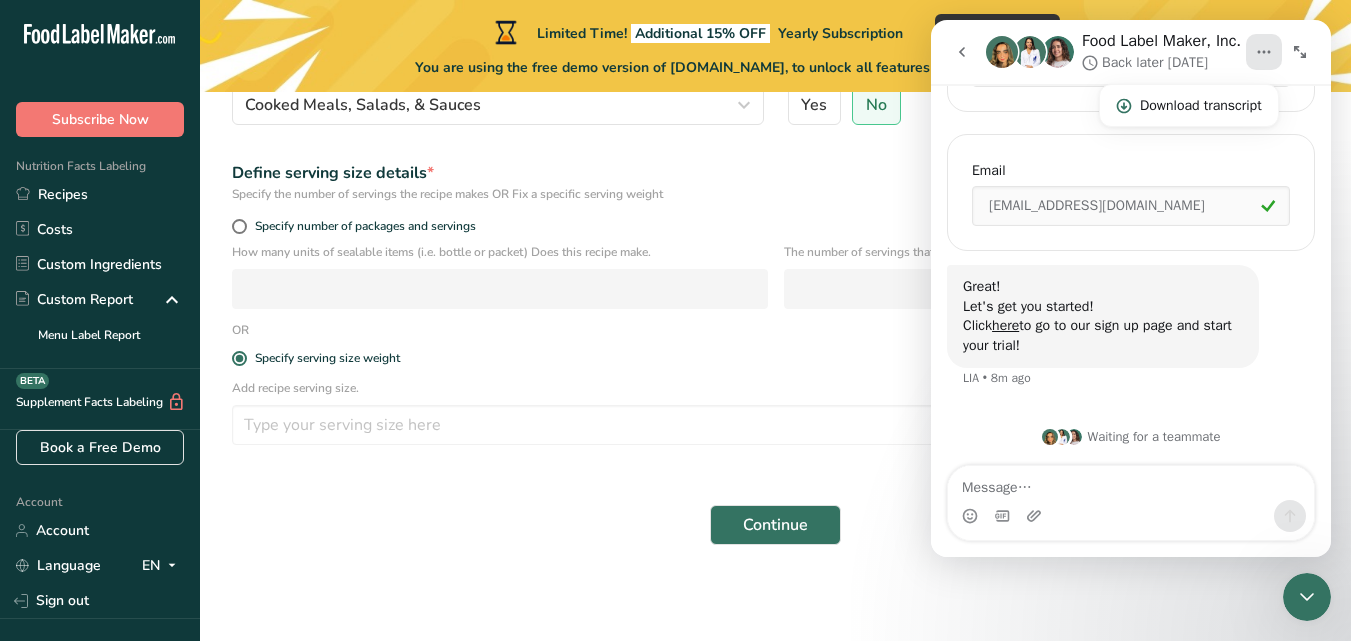 click 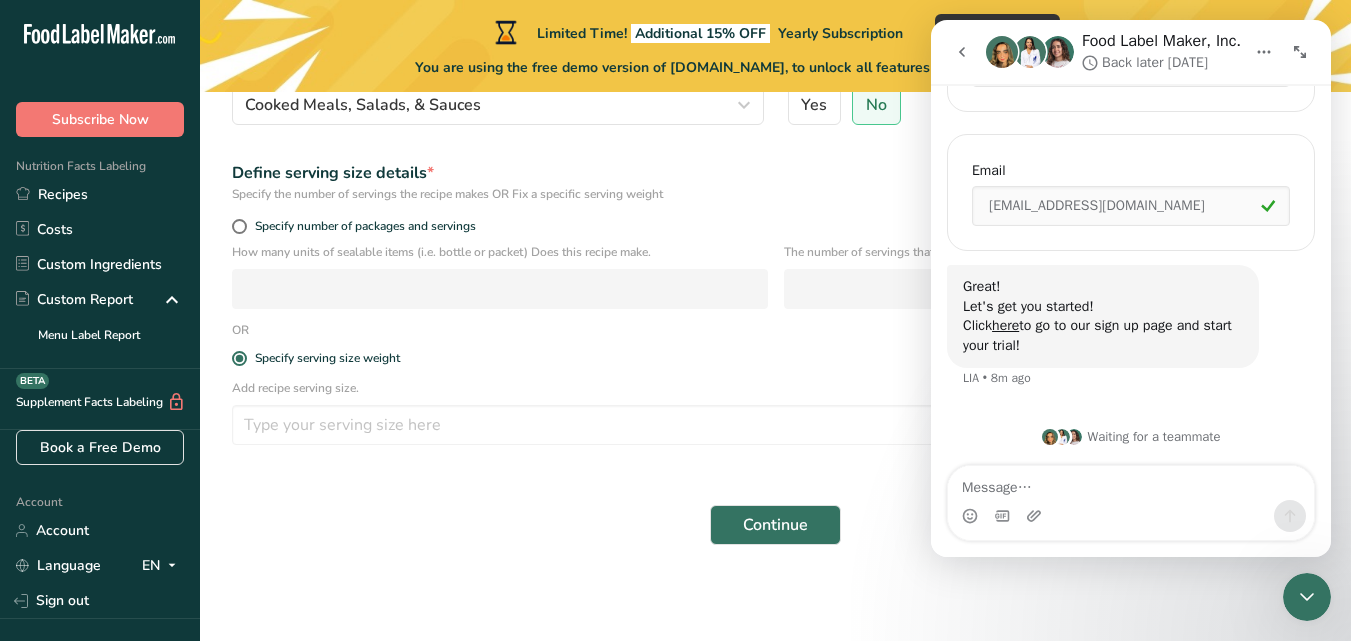 click 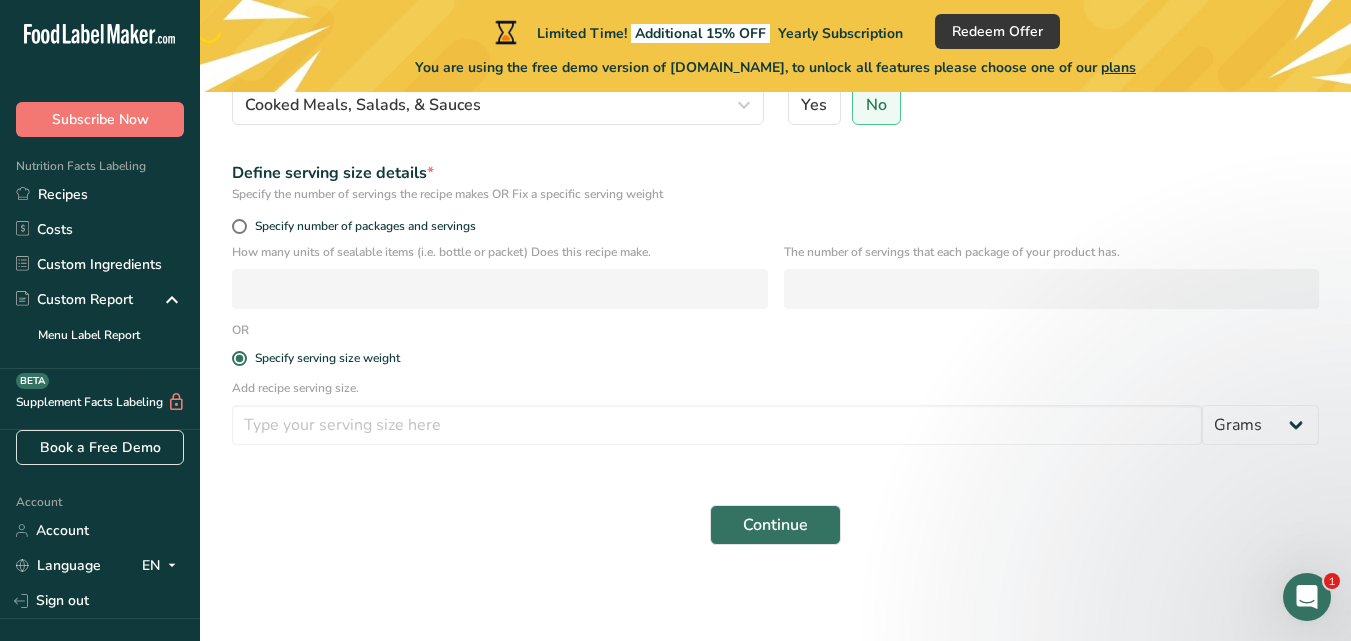 scroll, scrollTop: 0, scrollLeft: 0, axis: both 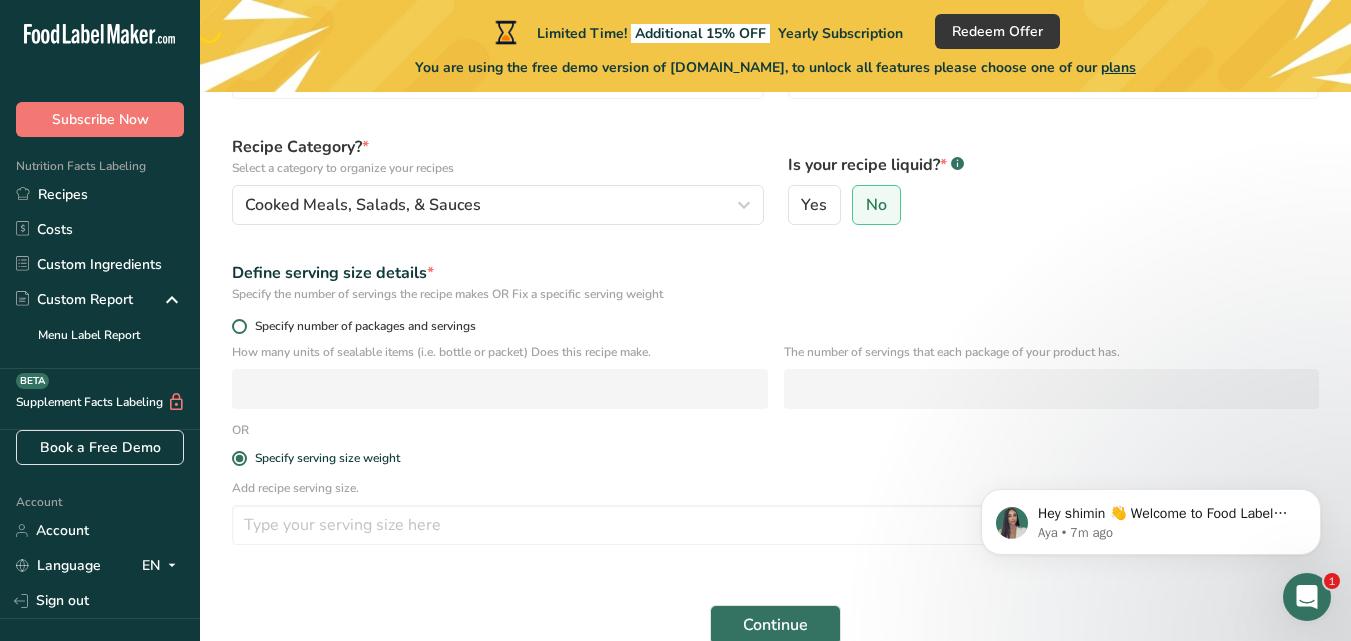 click at bounding box center [239, 326] 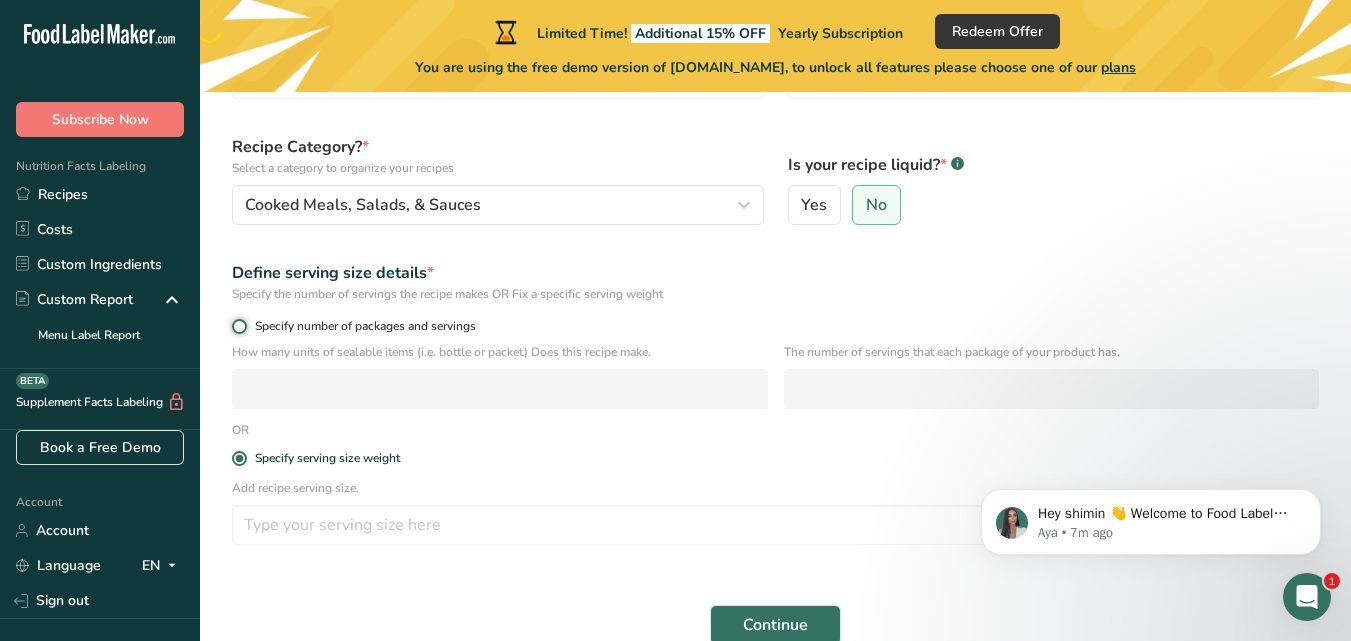 click on "Specify number of packages and servings" at bounding box center [238, 326] 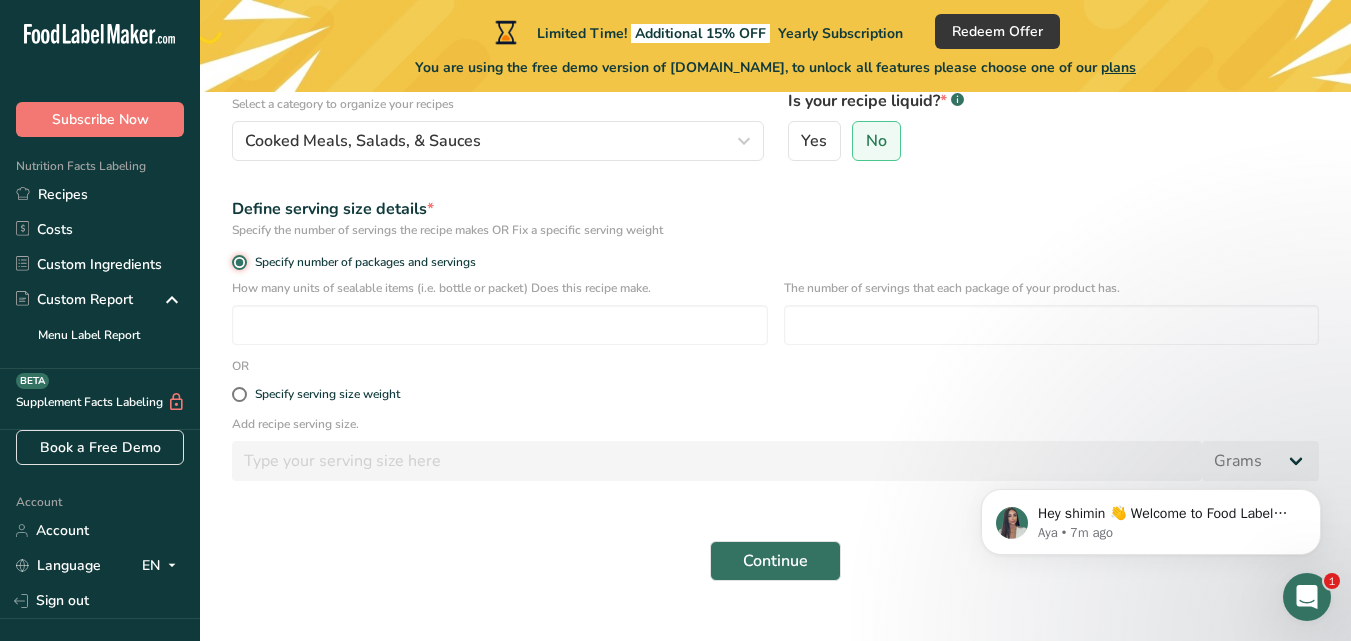 scroll, scrollTop: 270, scrollLeft: 0, axis: vertical 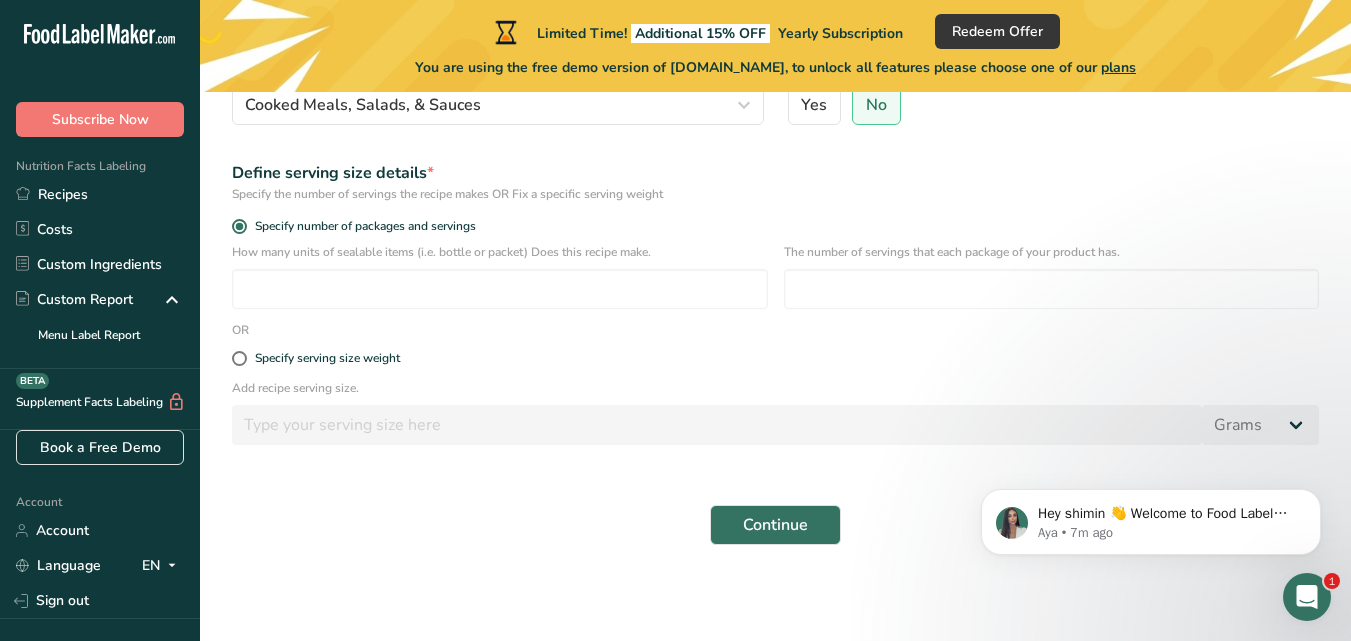 click on "Specify serving size weight" at bounding box center (775, 359) 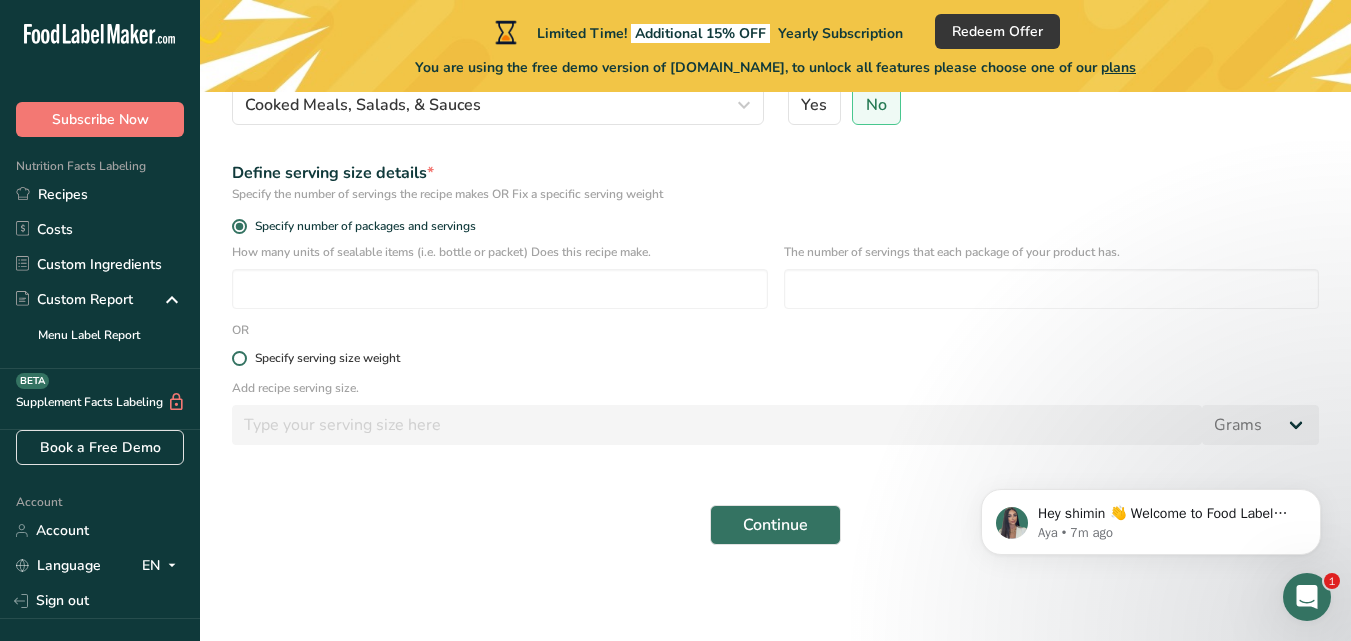 click at bounding box center [239, 358] 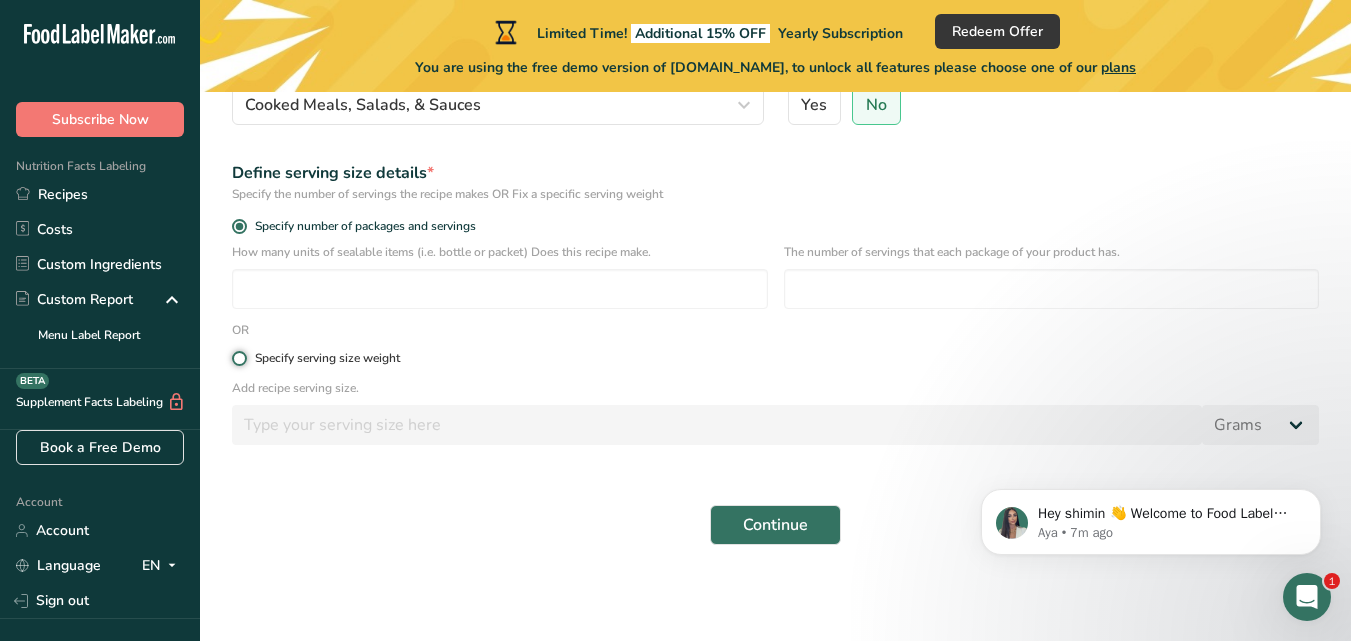 click on "Specify serving size weight" at bounding box center [238, 358] 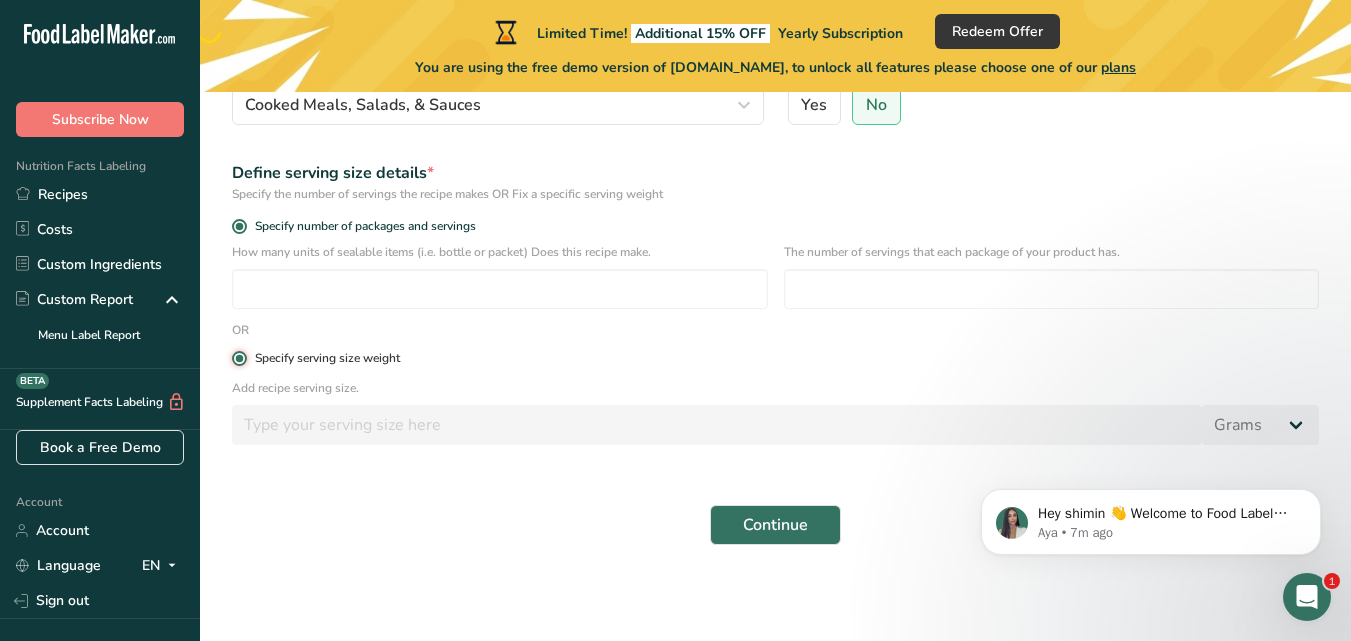 radio on "false" 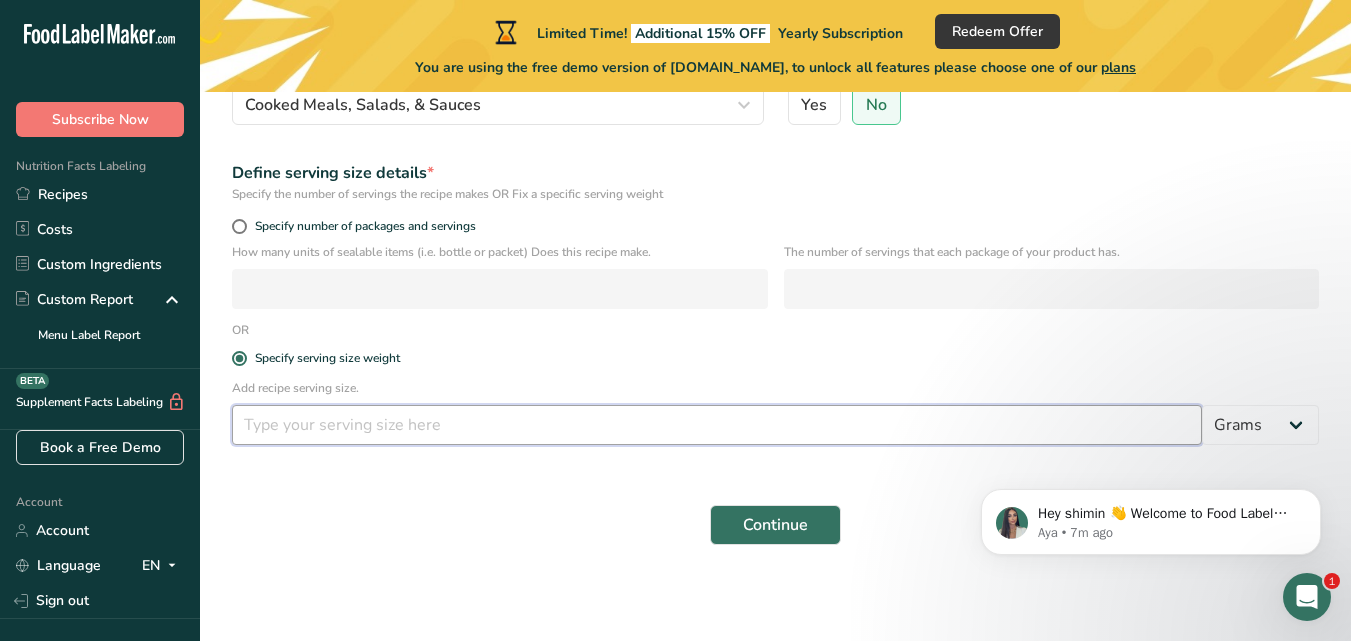 click at bounding box center [717, 425] 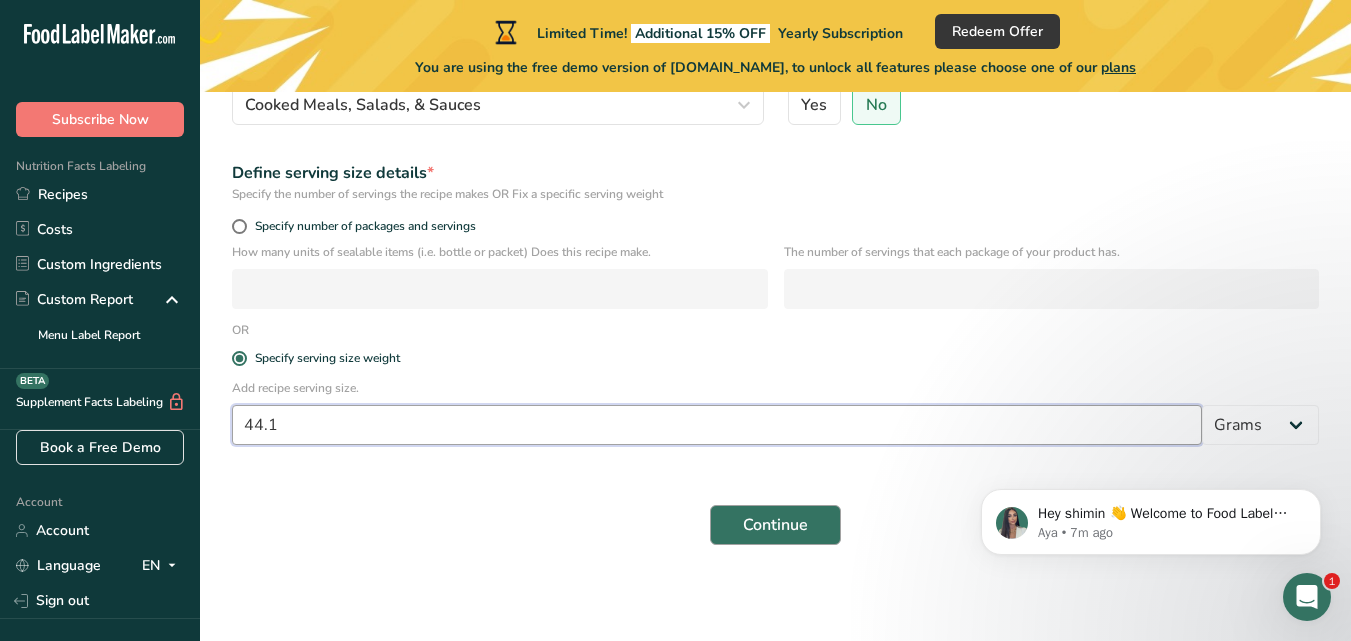 type on "44.1" 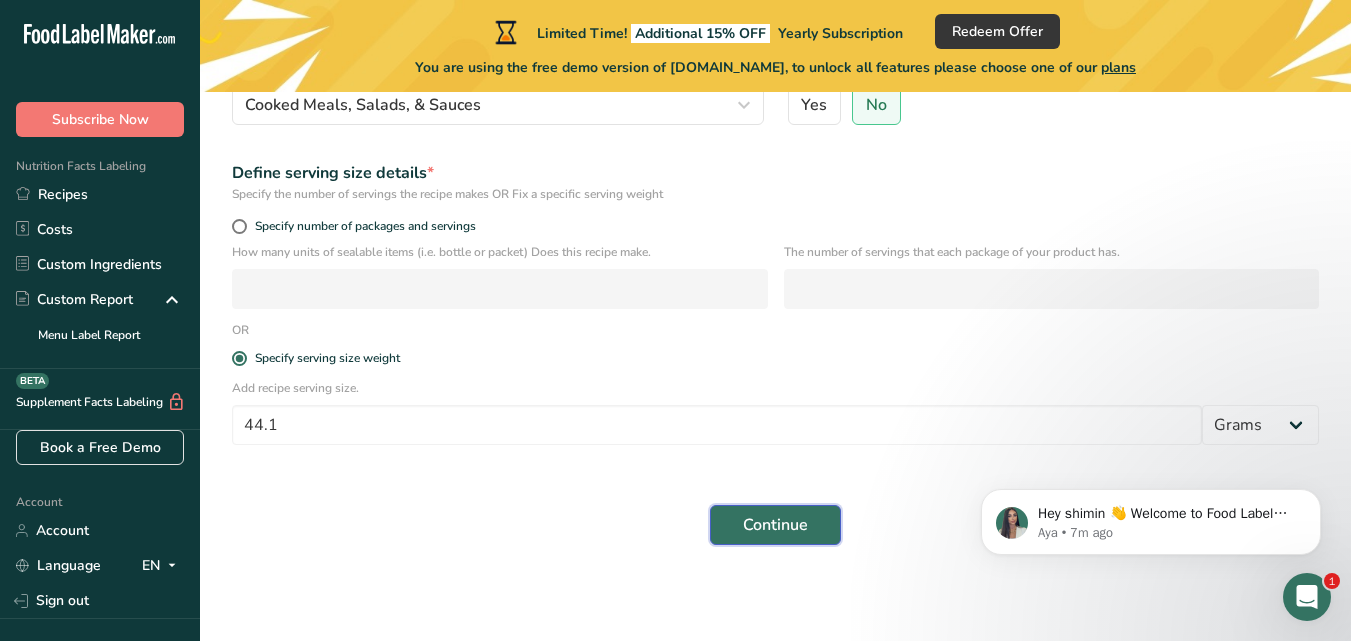 click on "Continue" at bounding box center (775, 525) 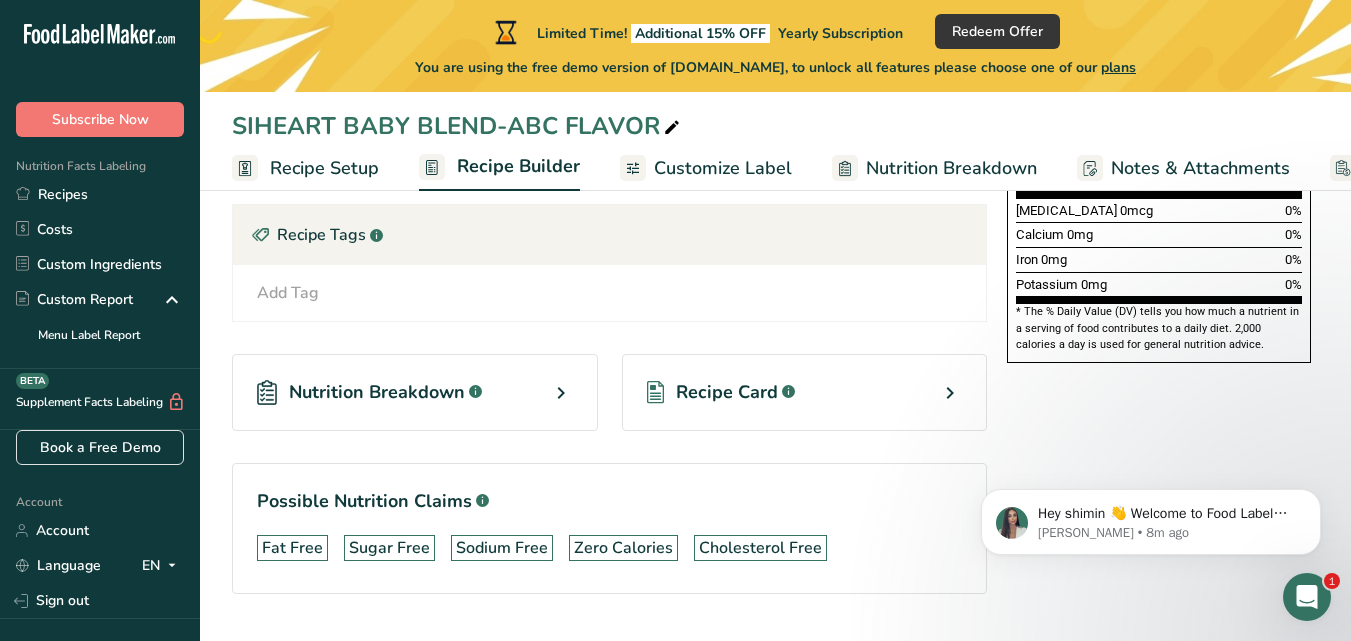 scroll, scrollTop: 600, scrollLeft: 0, axis: vertical 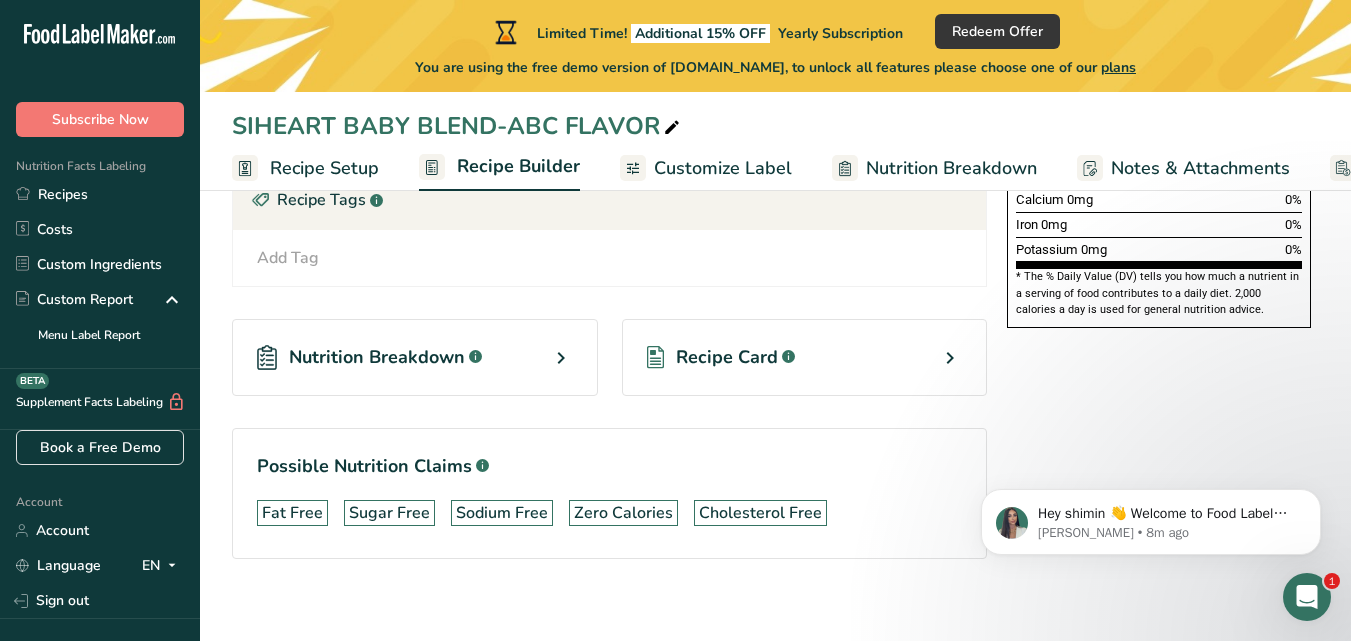 click at bounding box center (561, 358) 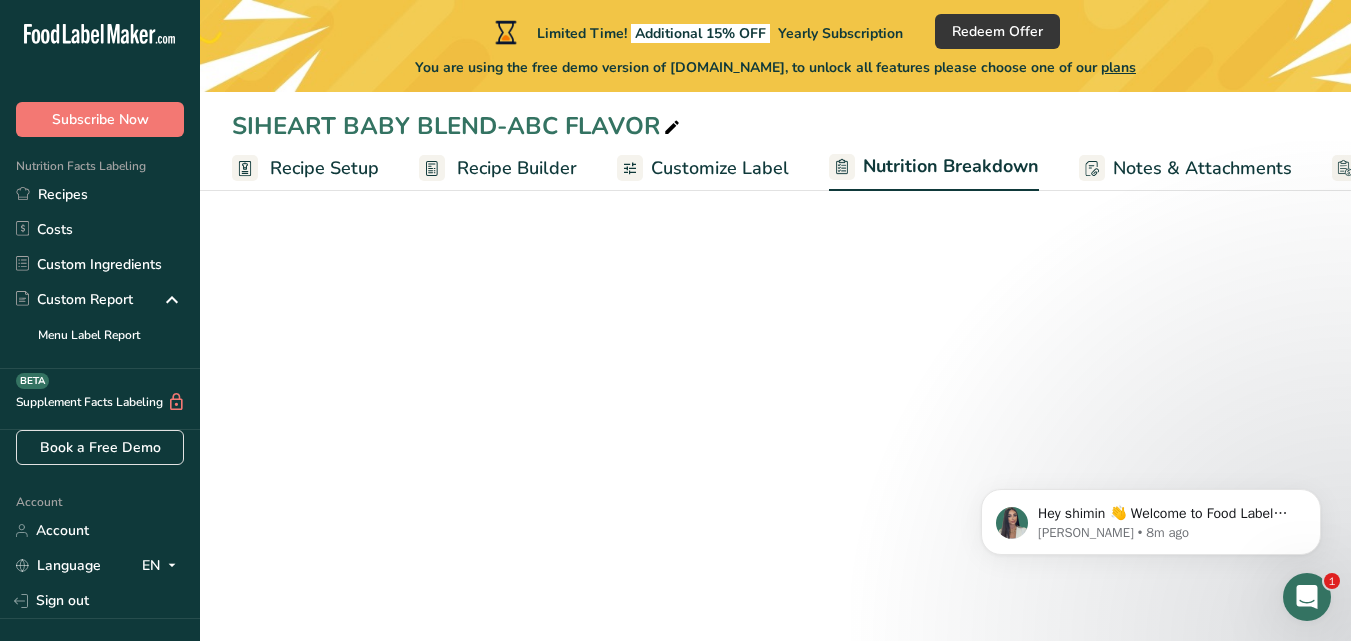 select on "Calories" 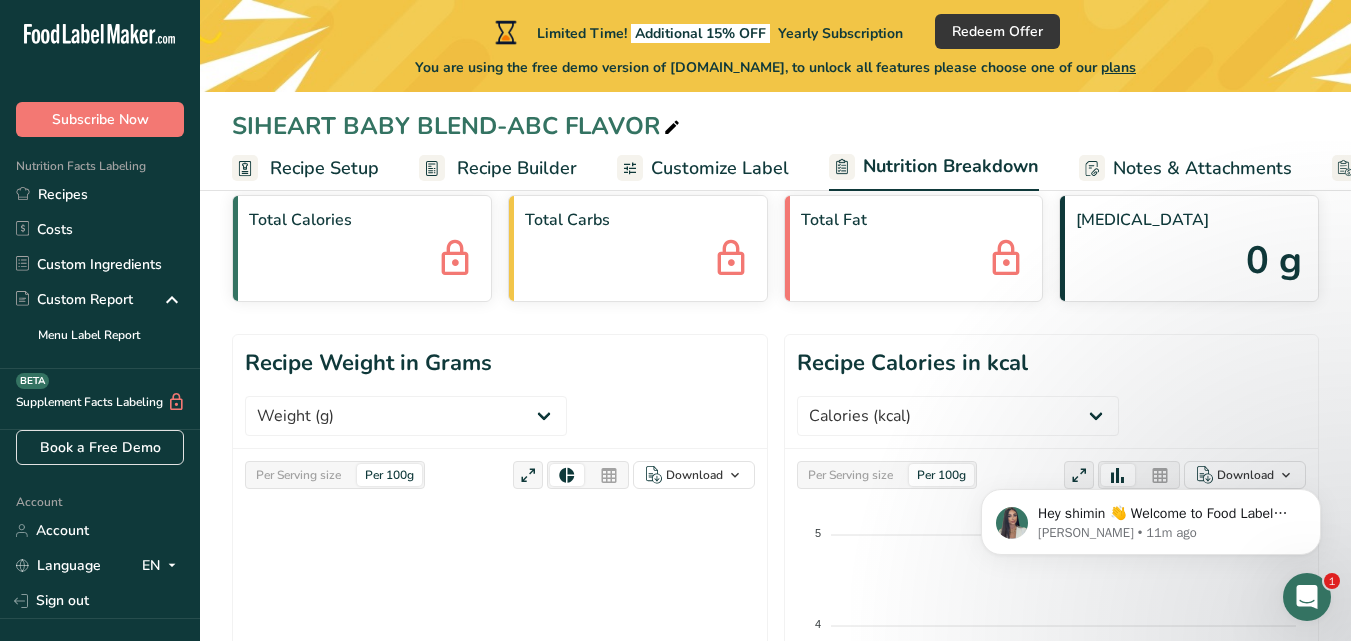 scroll, scrollTop: 0, scrollLeft: 0, axis: both 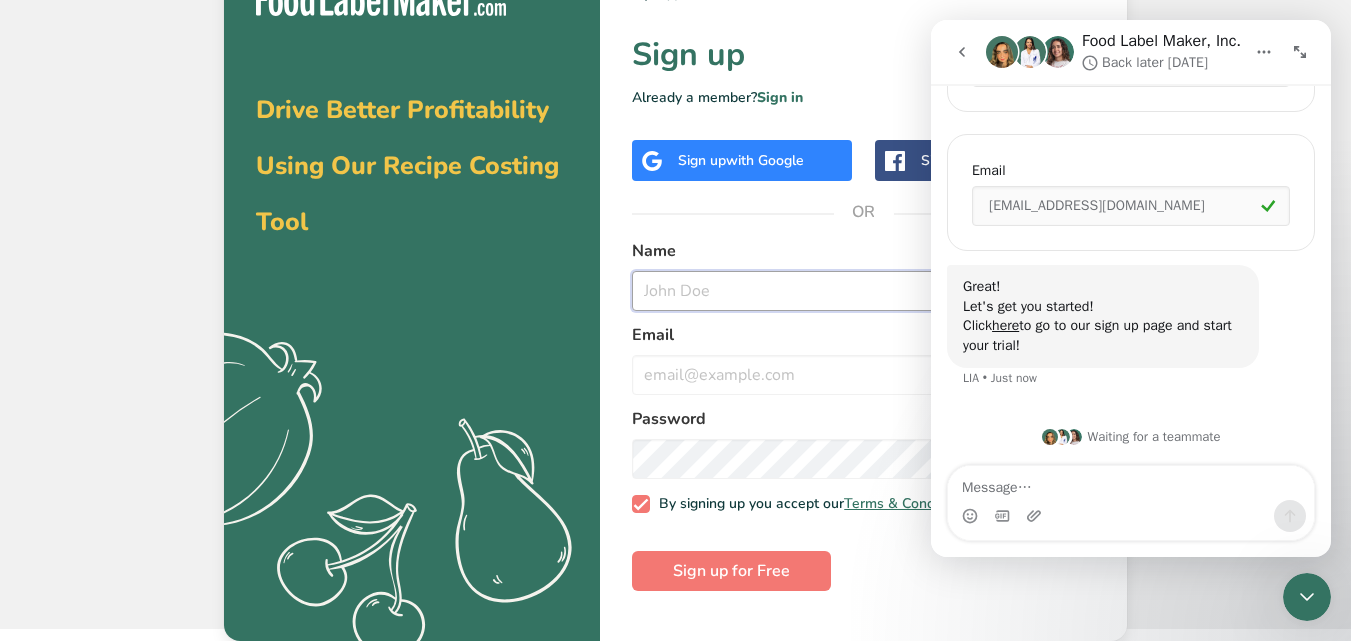click at bounding box center [863, 291] 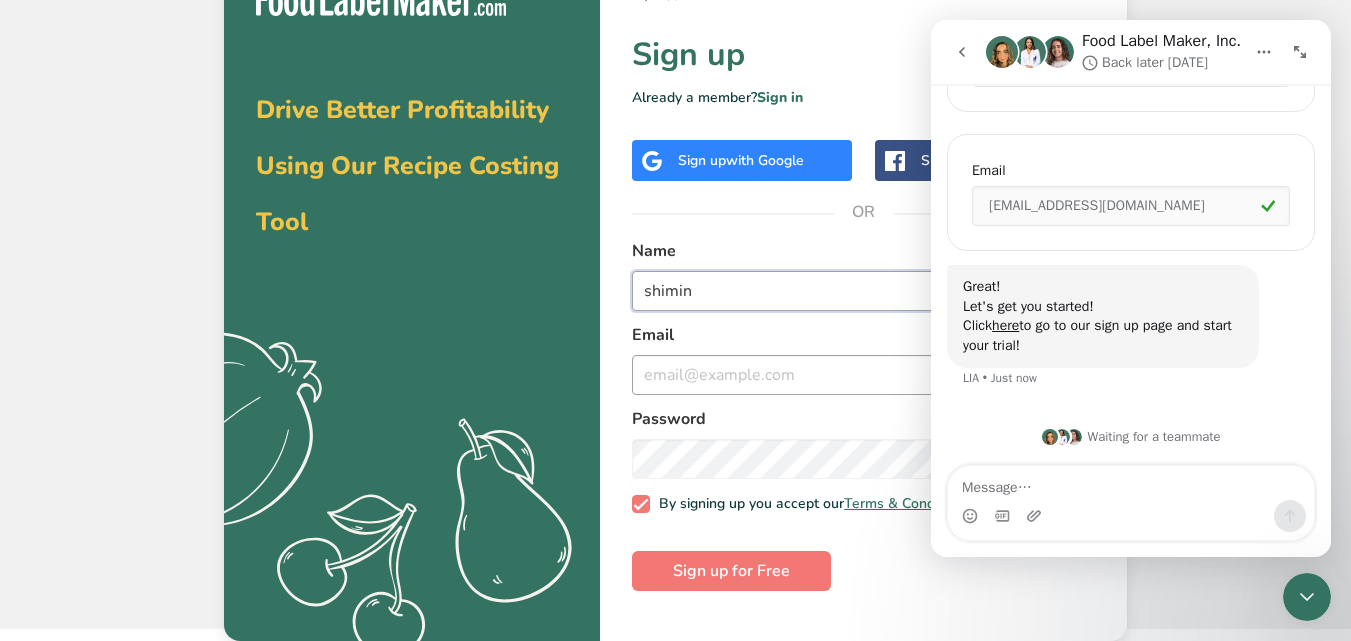 type on "shimin" 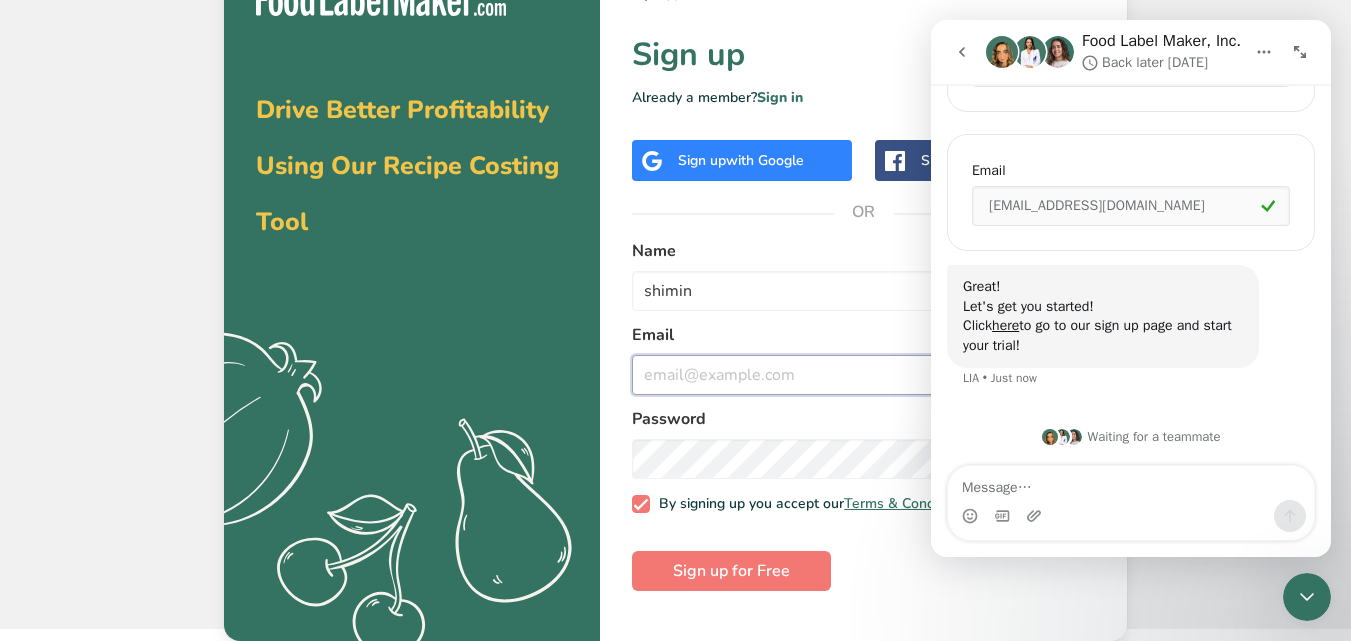 click at bounding box center [863, 375] 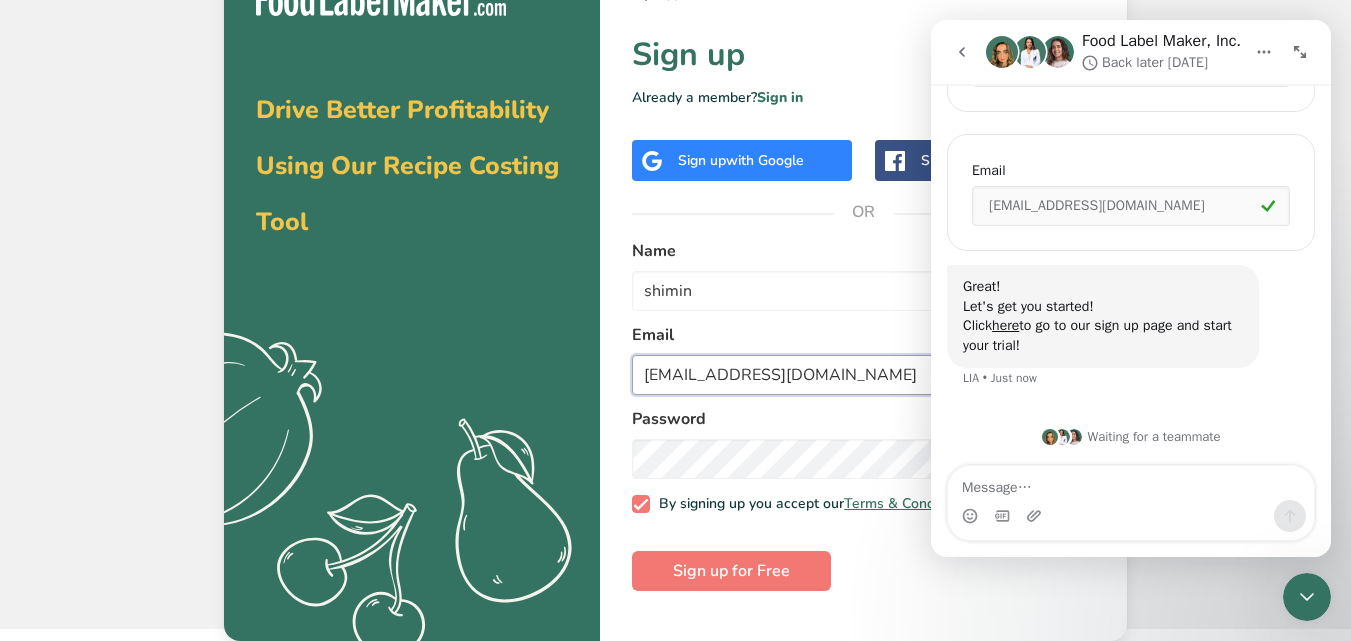 type on "shimin1028@hotmail.com" 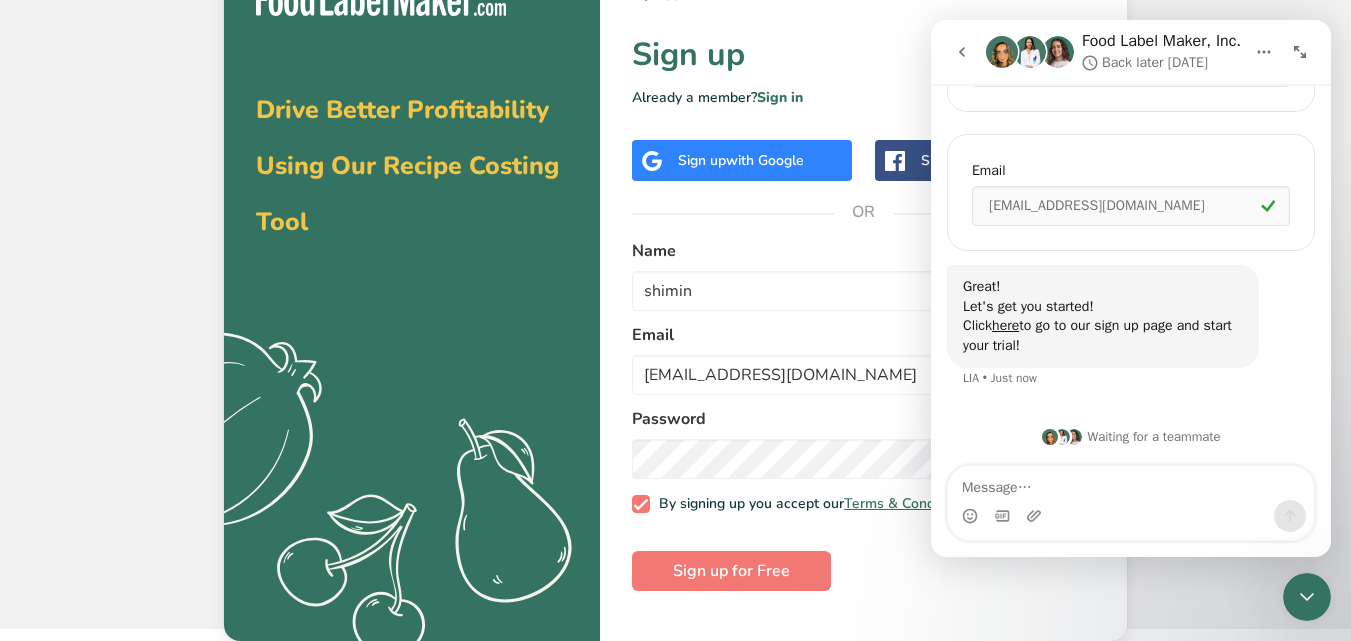 click on "Back
Sign up
Already a member?
Sign in
Sign up  with Google
Sign up  with Facebook   OR   Name shimin   Email shimin1028@hotmail.com   Password
By signing up you accept our
Terms & Conditions
and
Privacy Policy
Sign up for Free" at bounding box center [863, 296] 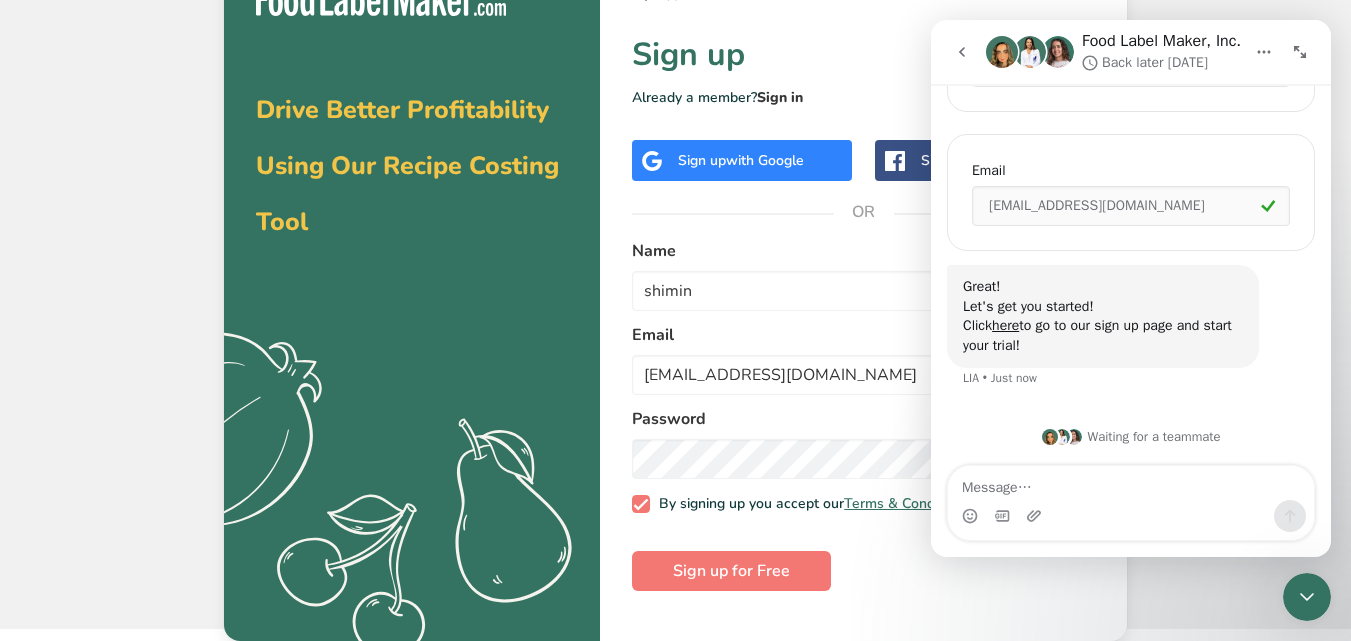 click on "Sign in" at bounding box center [780, 97] 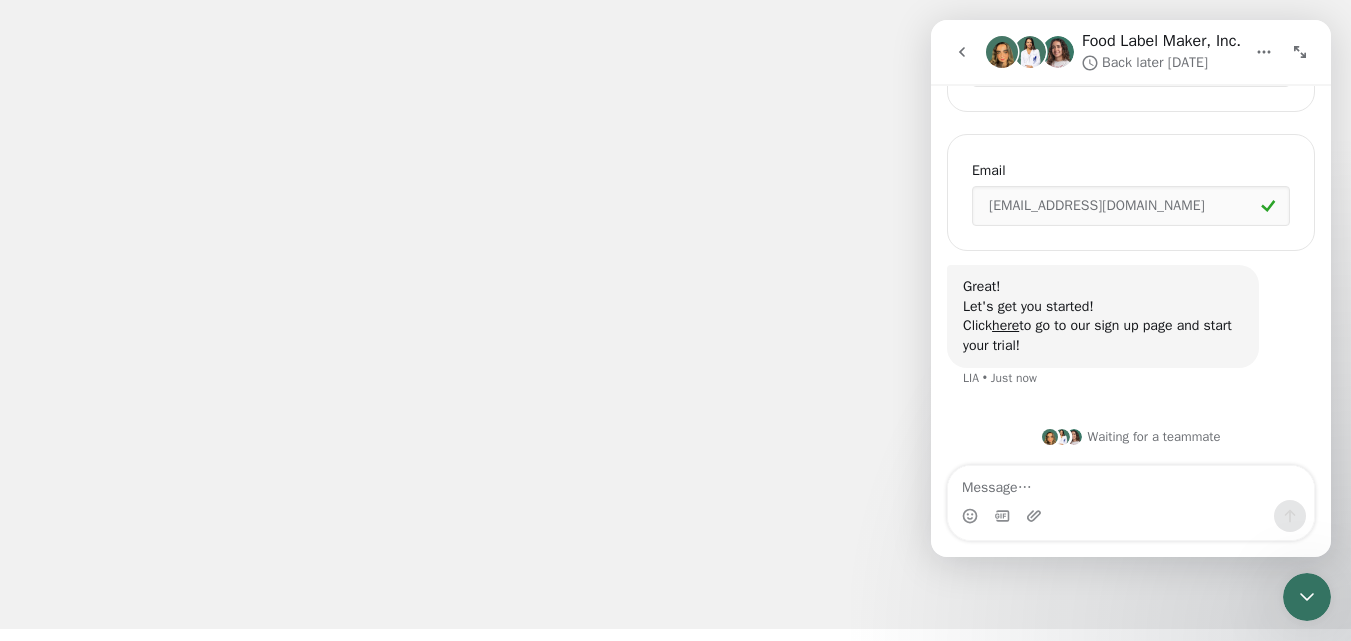 scroll, scrollTop: 0, scrollLeft: 0, axis: both 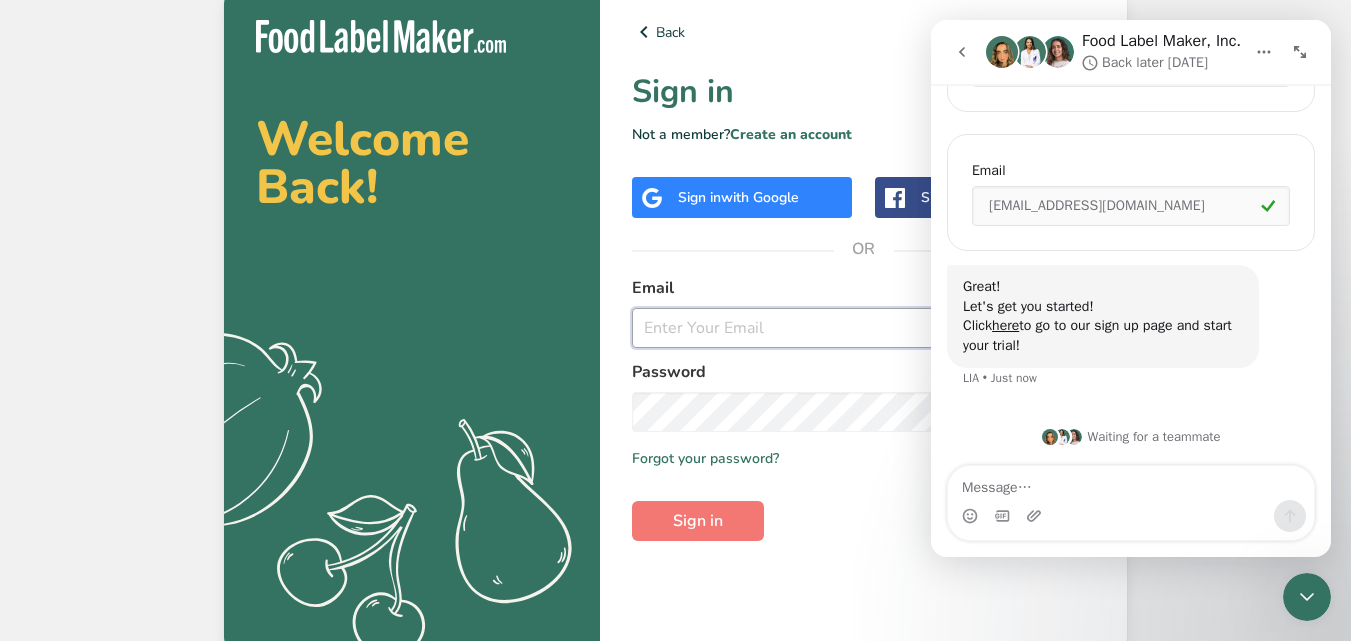 click at bounding box center (863, 328) 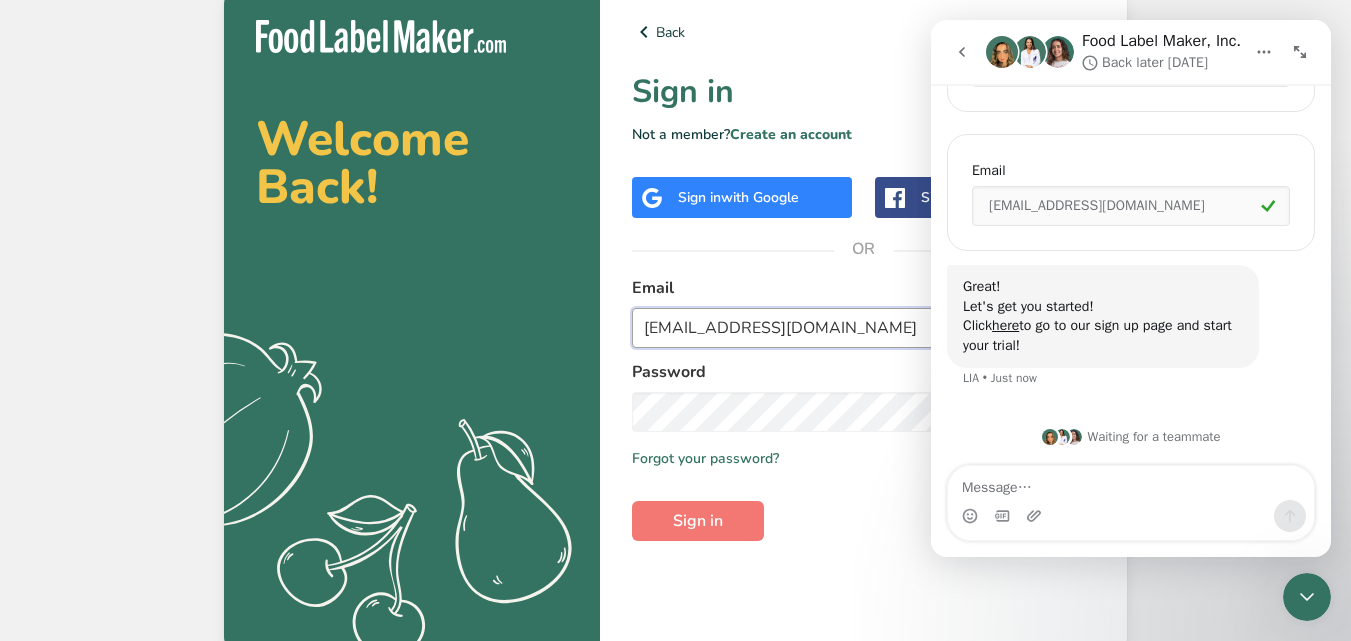 type on "shimin1028@hotmail.com" 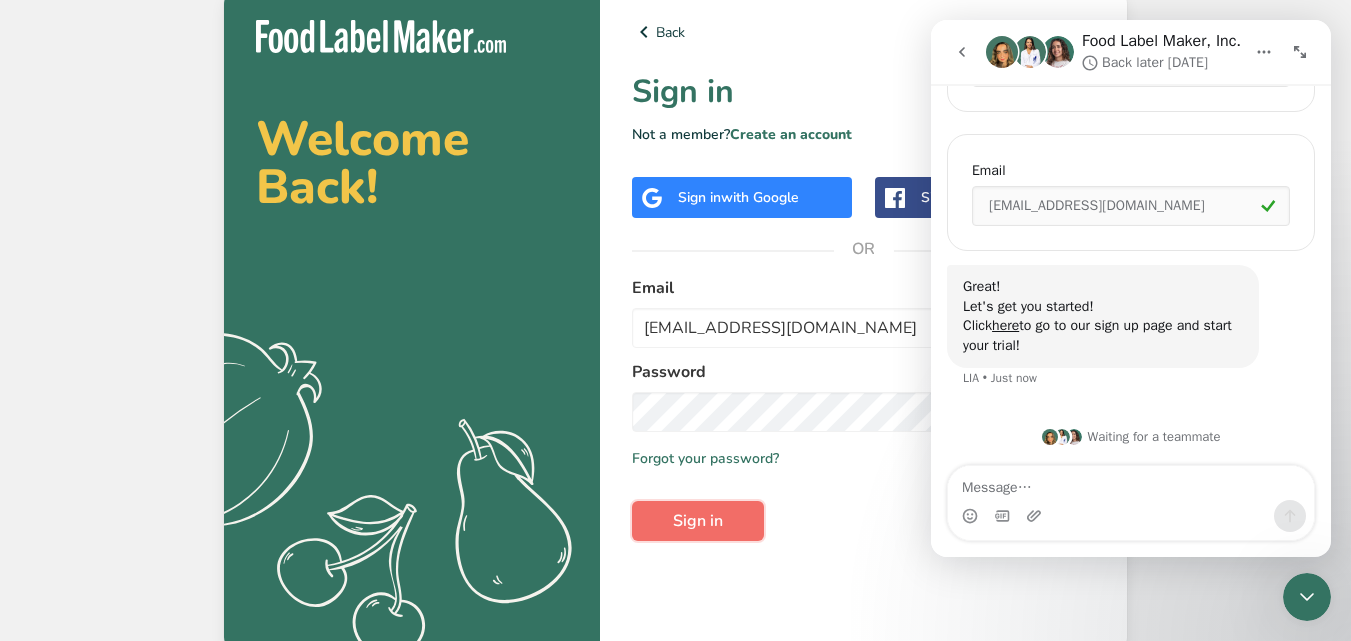 click on "Sign in" at bounding box center (698, 521) 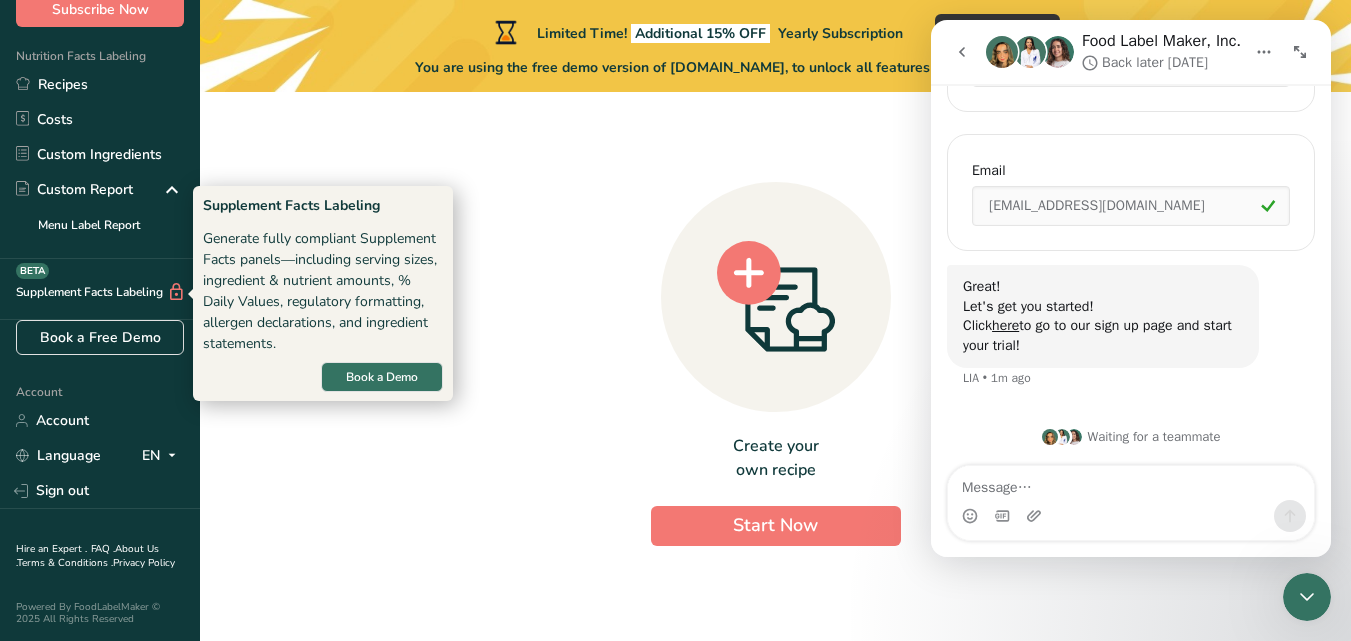 scroll, scrollTop: 124, scrollLeft: 0, axis: vertical 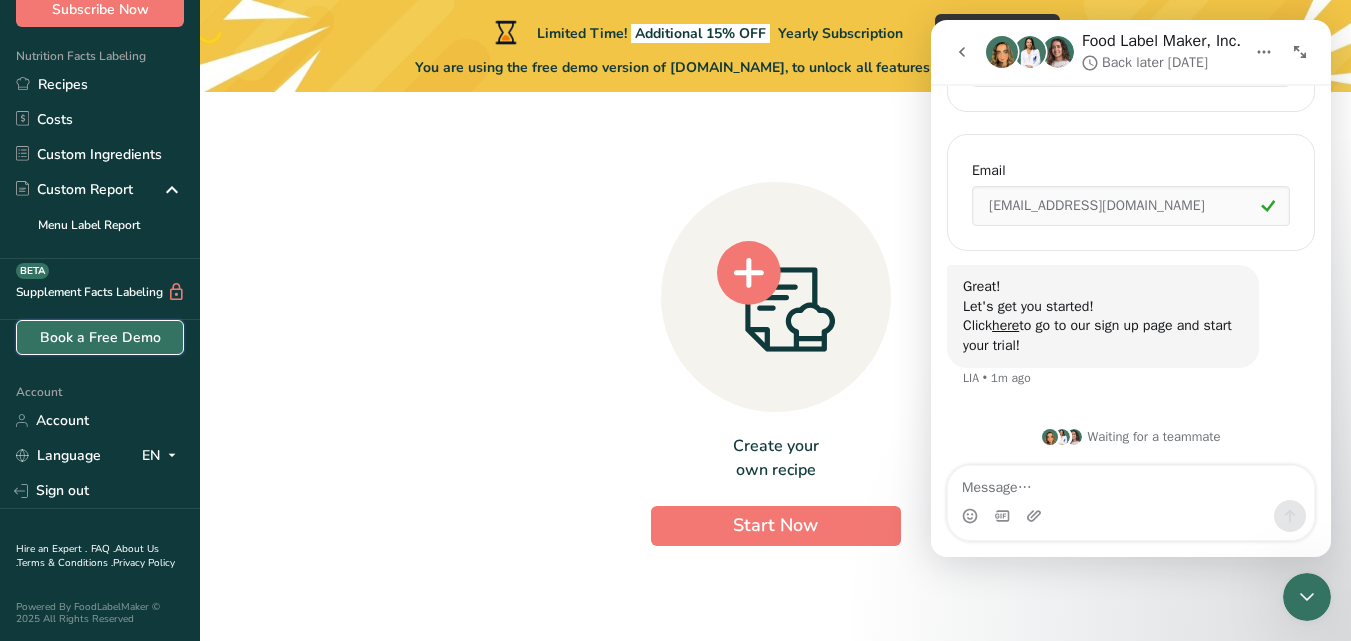click on "Book a Free Demo" at bounding box center [100, 337] 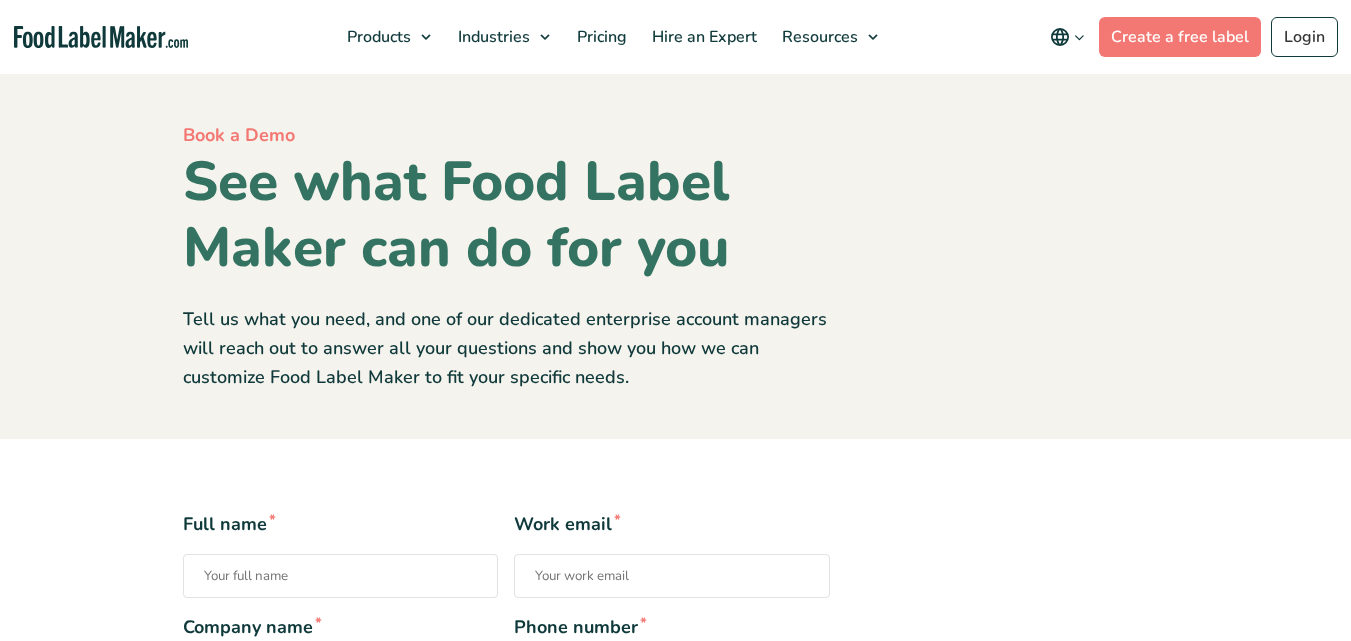 scroll, scrollTop: 0, scrollLeft: 0, axis: both 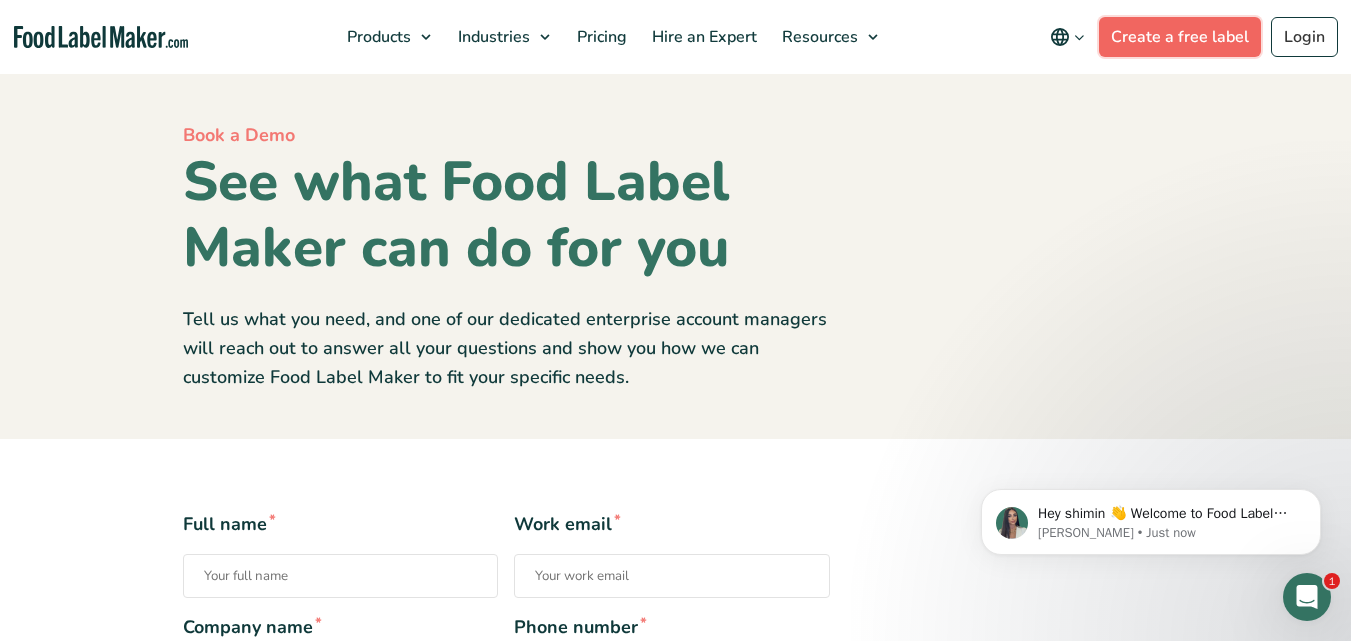 click on "Create a free label" at bounding box center [1180, 37] 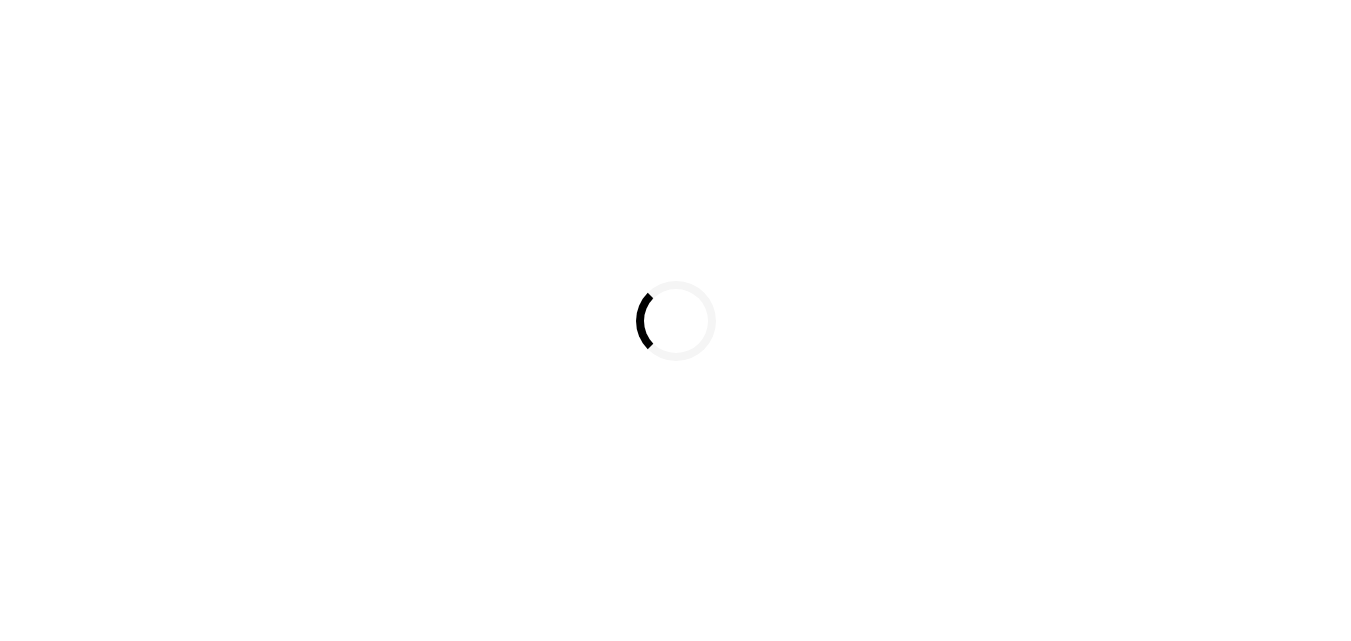 scroll, scrollTop: 0, scrollLeft: 0, axis: both 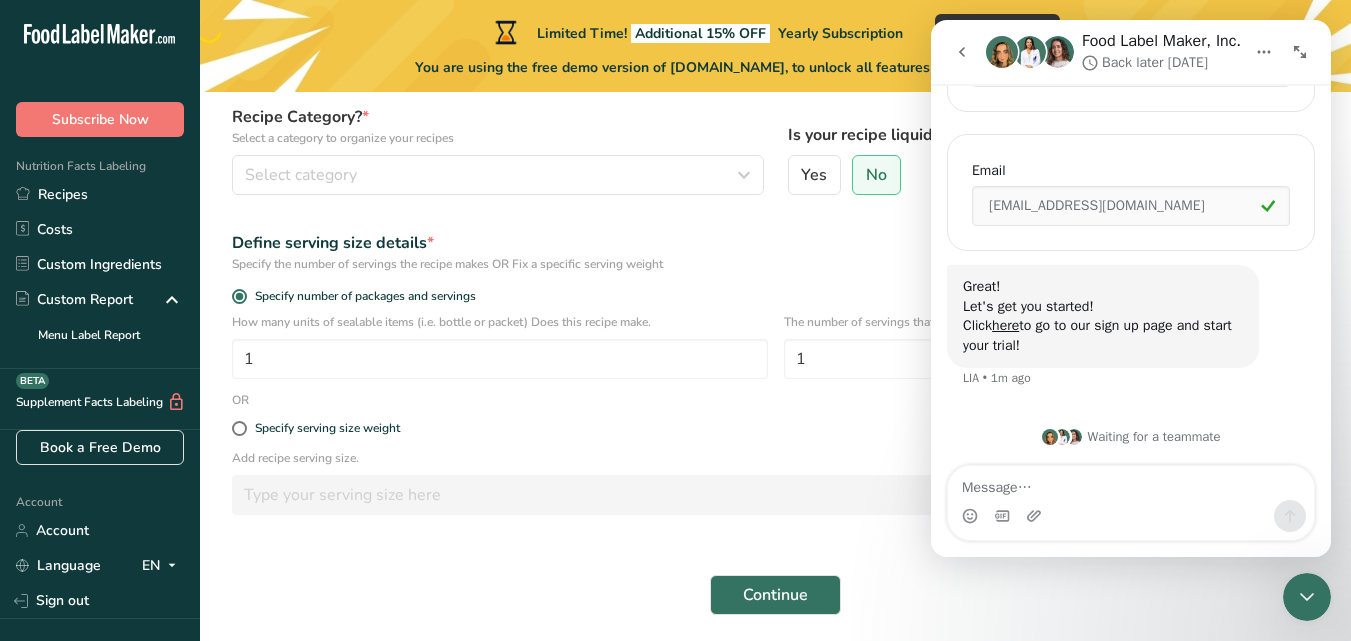 click on "Specify serving size weight" at bounding box center [775, 429] 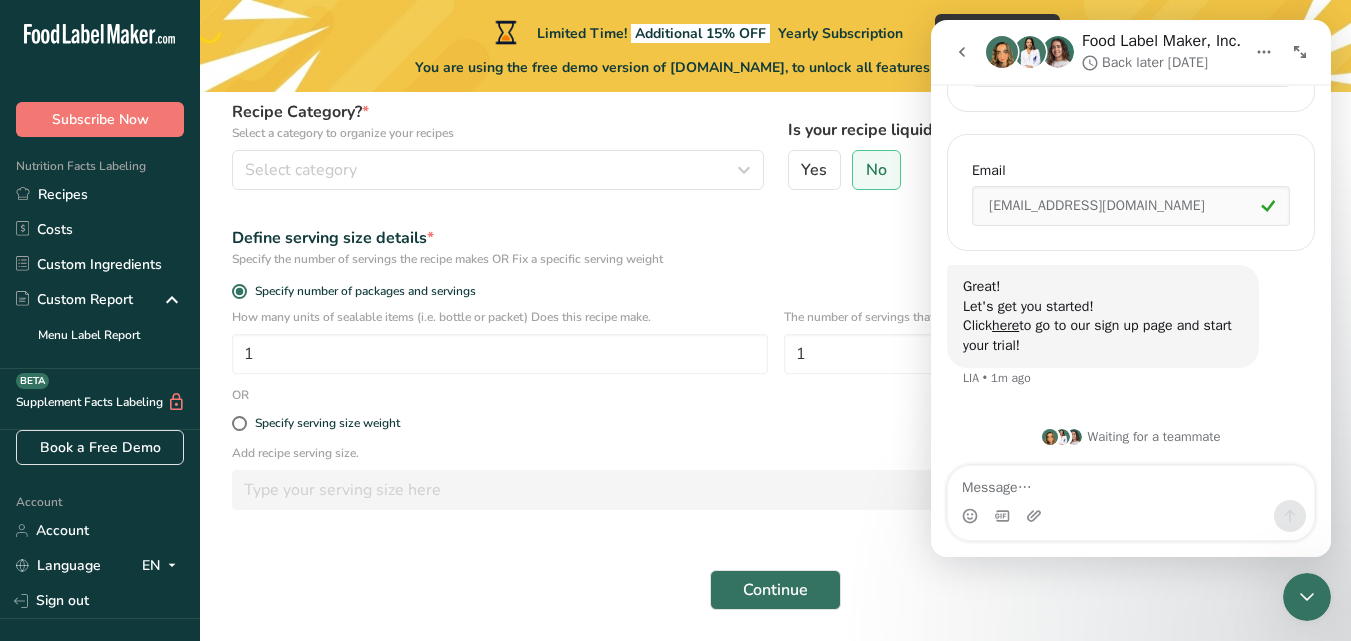 scroll, scrollTop: 170, scrollLeft: 0, axis: vertical 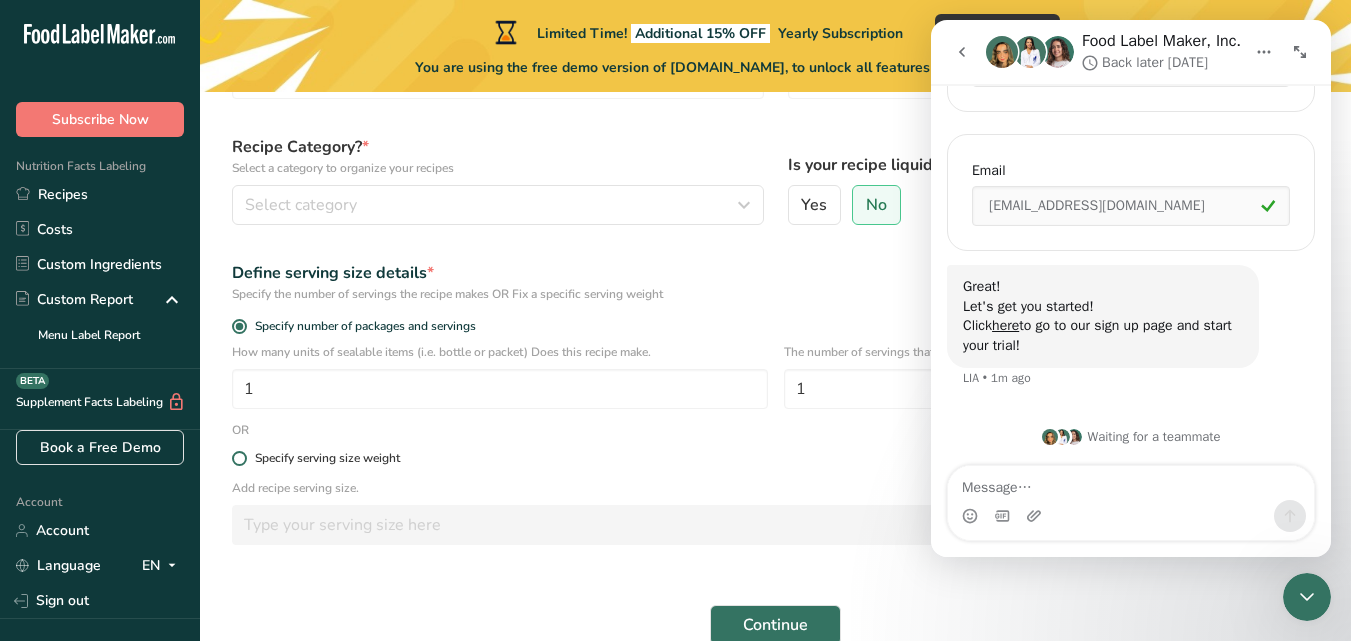 click at bounding box center (239, 458) 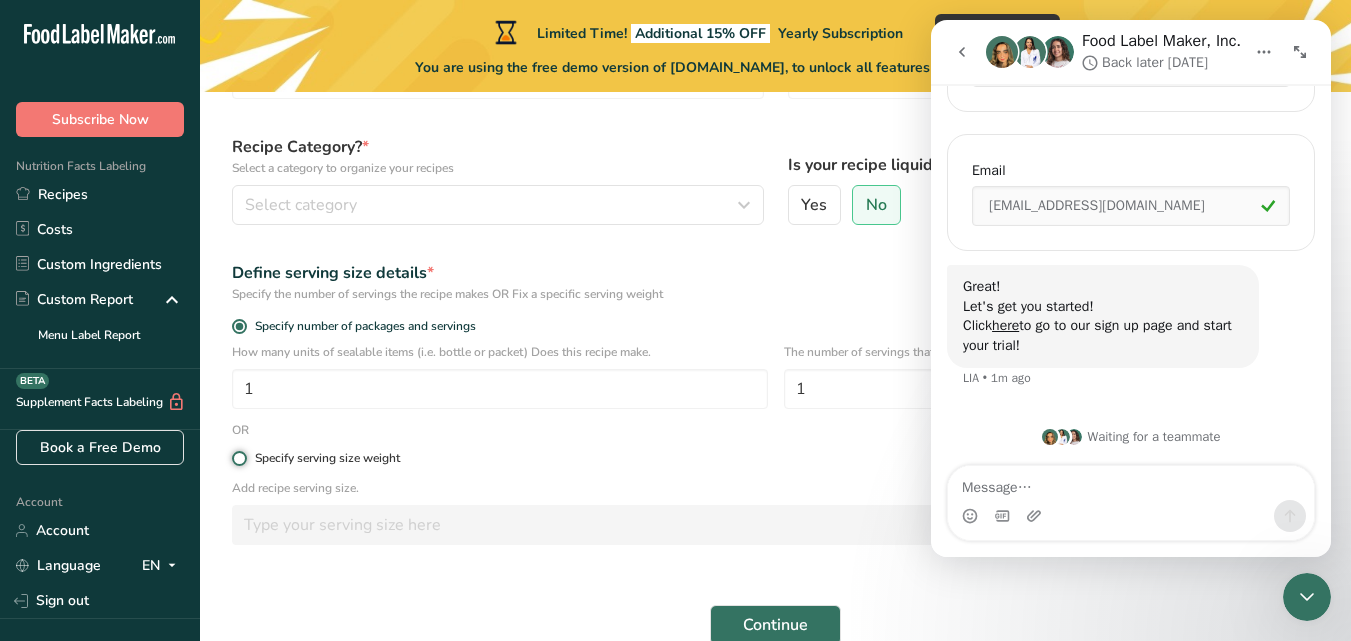 radio on "true" 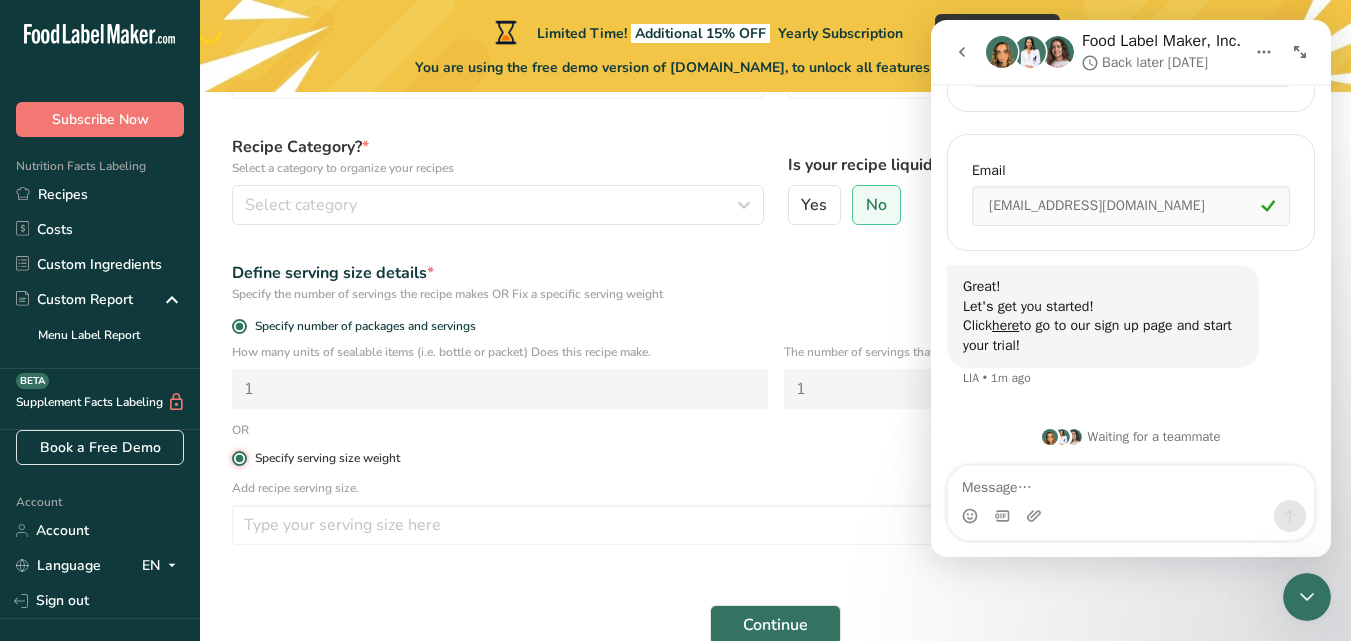 radio on "false" 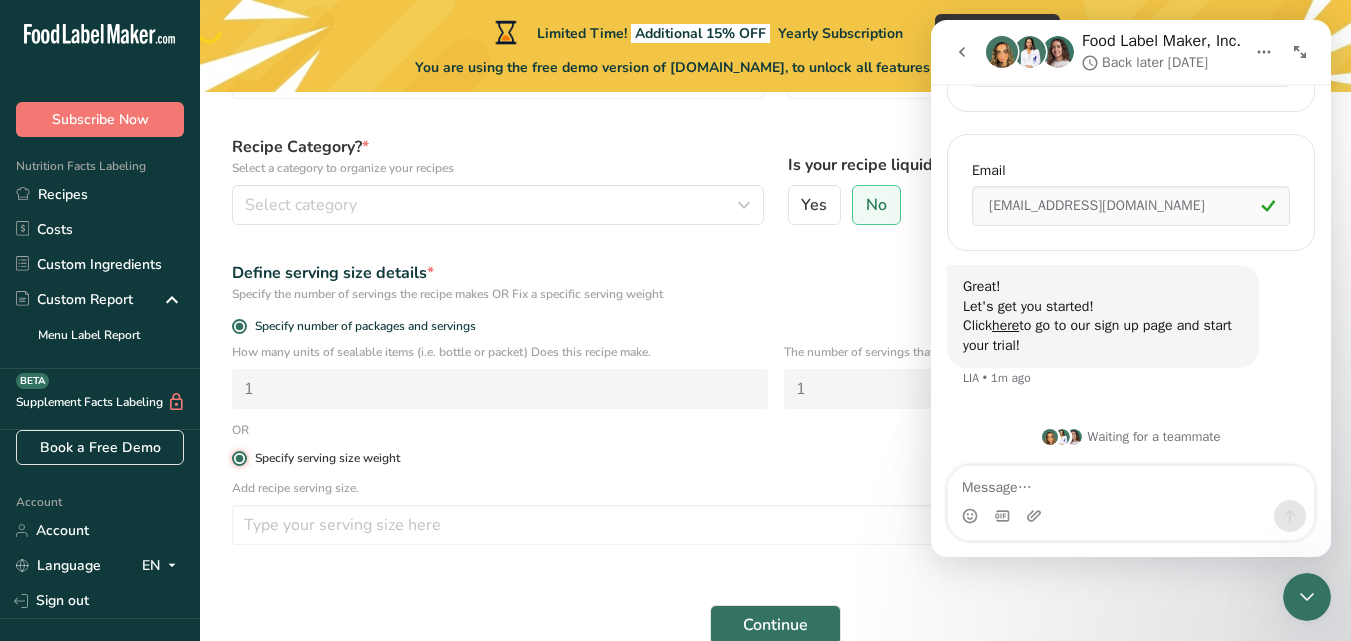 type 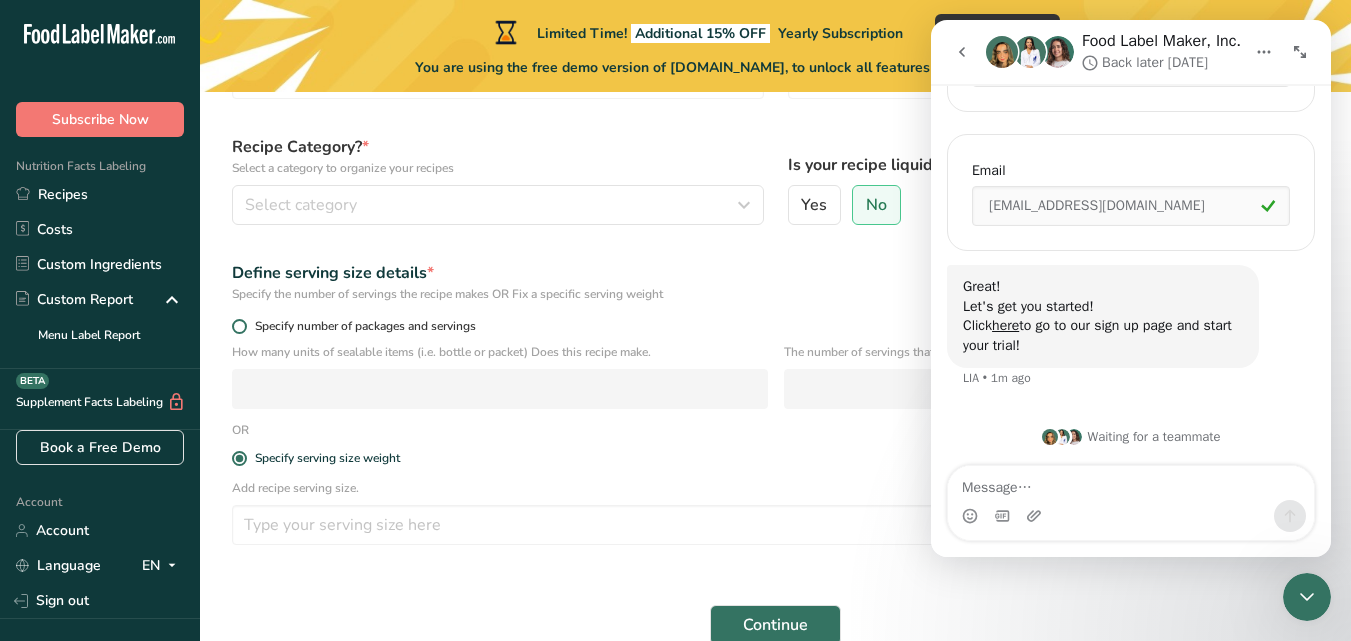 click on "Specify number of packages and servings" at bounding box center (775, 326) 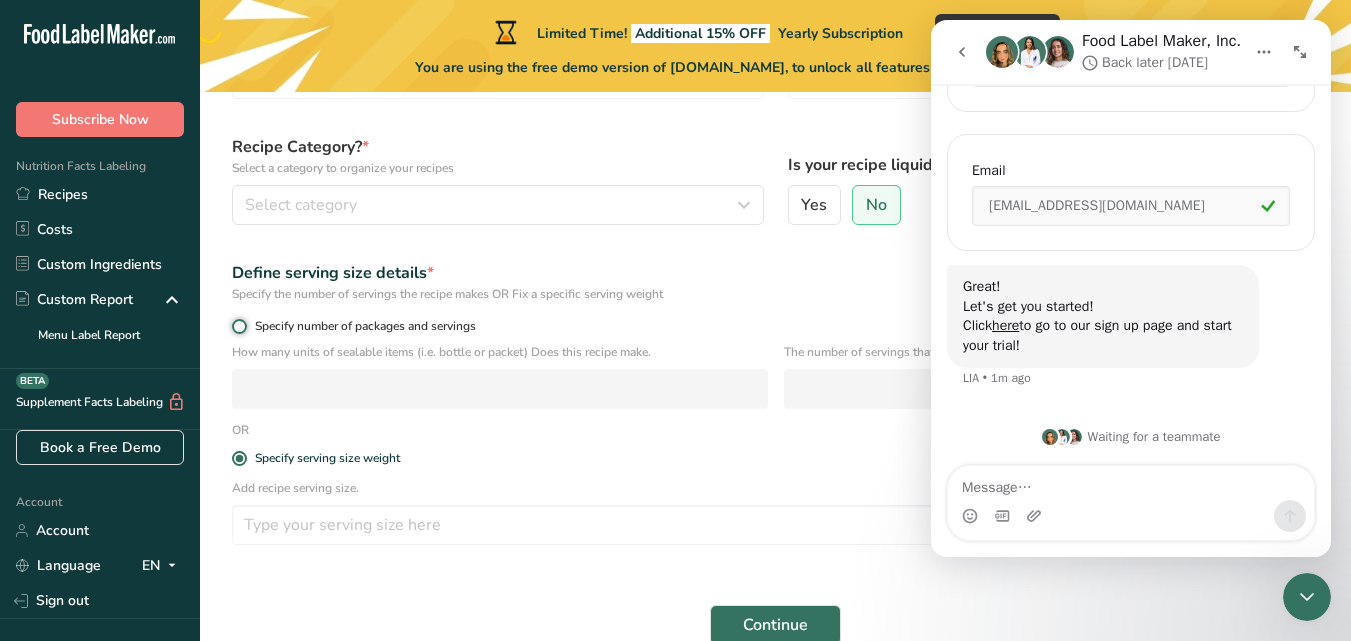 click on "Specify number of packages and servings" at bounding box center [238, 326] 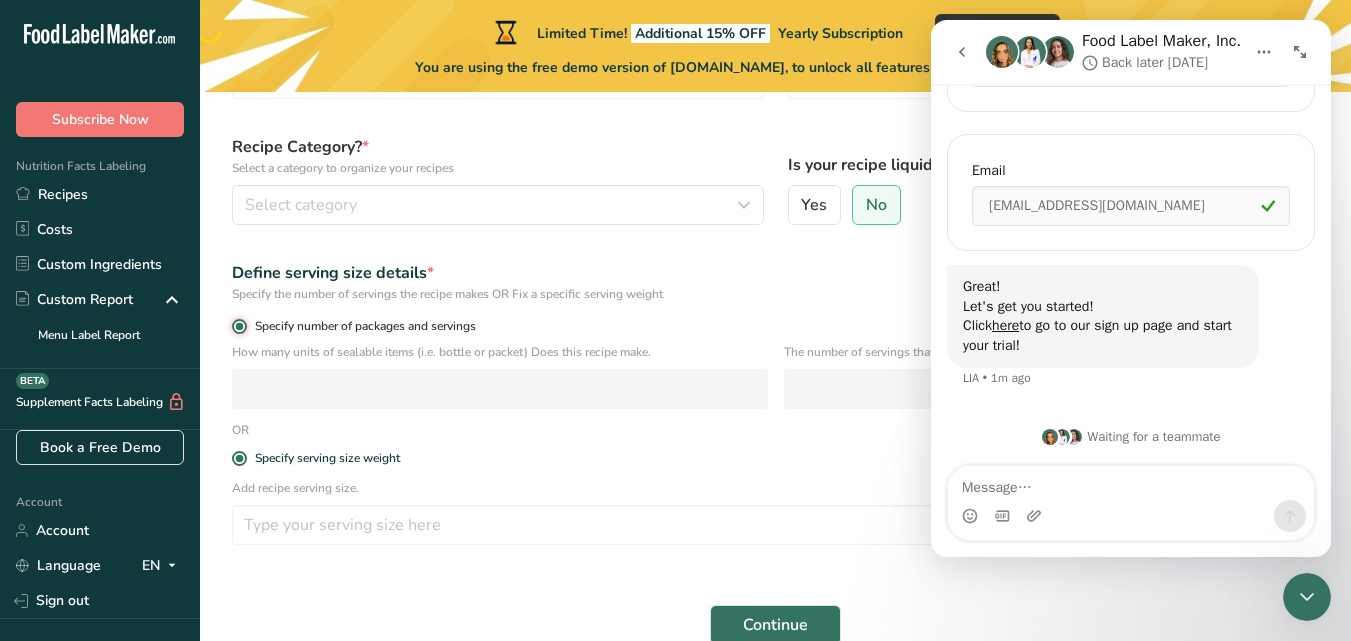 radio on "false" 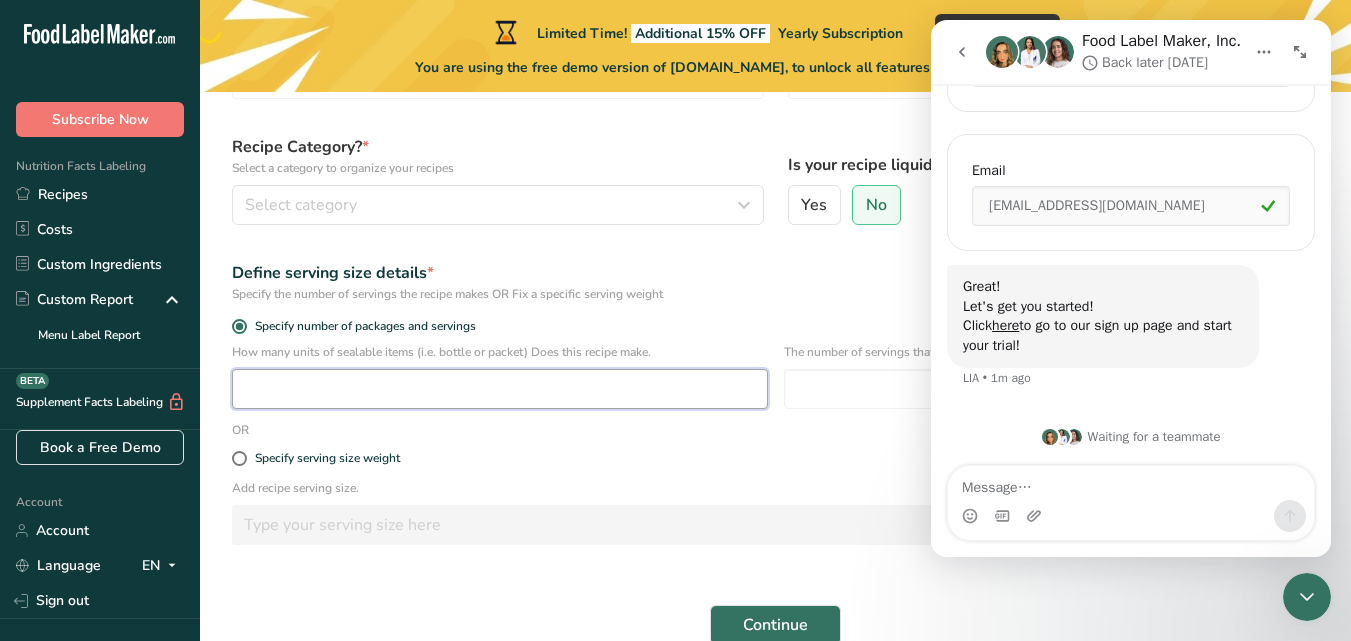 click at bounding box center (500, 389) 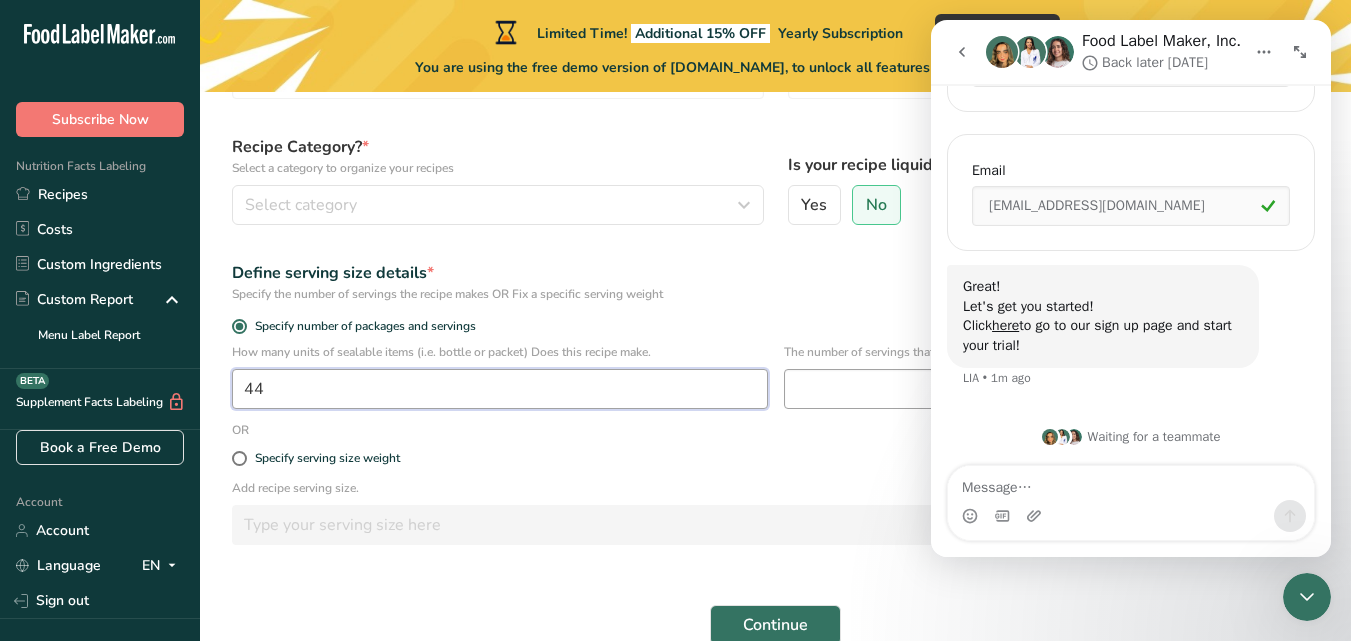 type on "44" 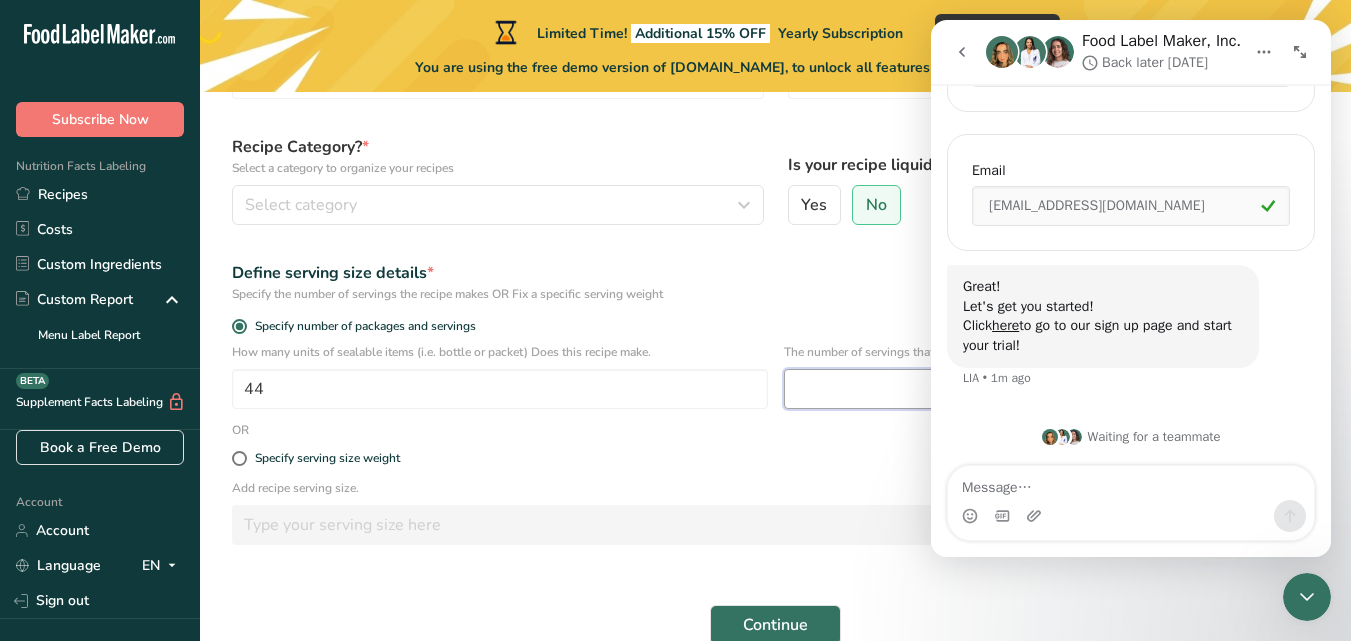 click at bounding box center (1052, 389) 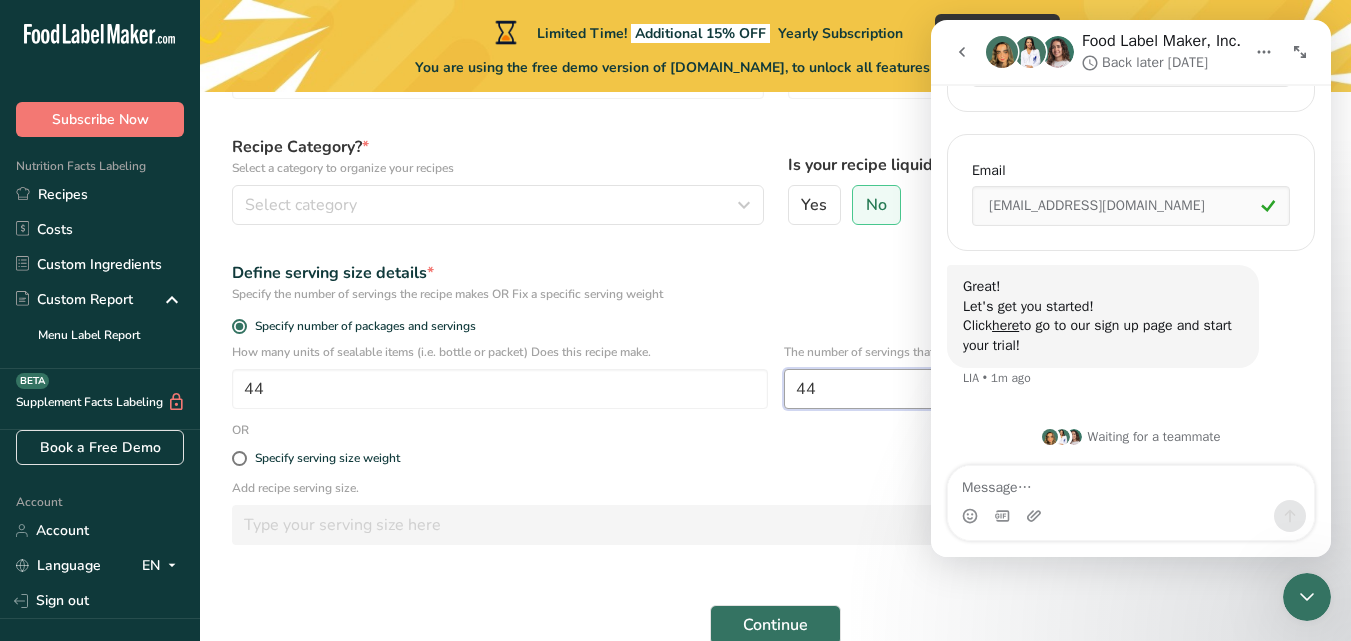 type on "44" 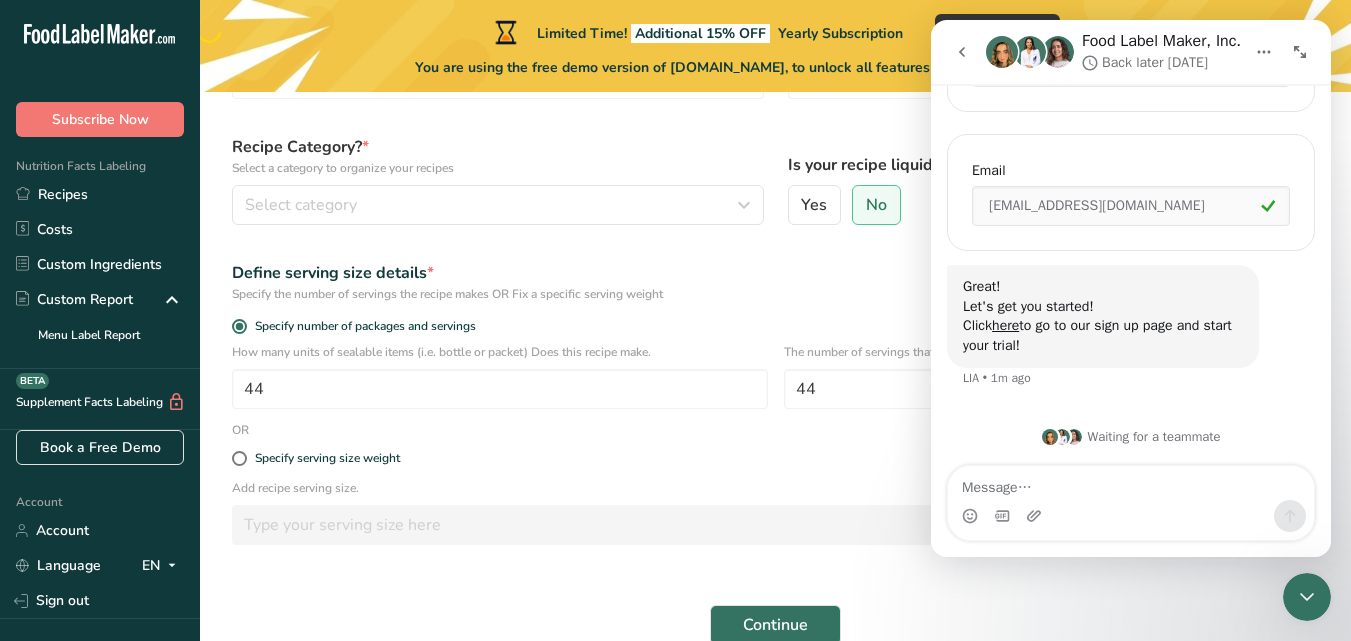 click 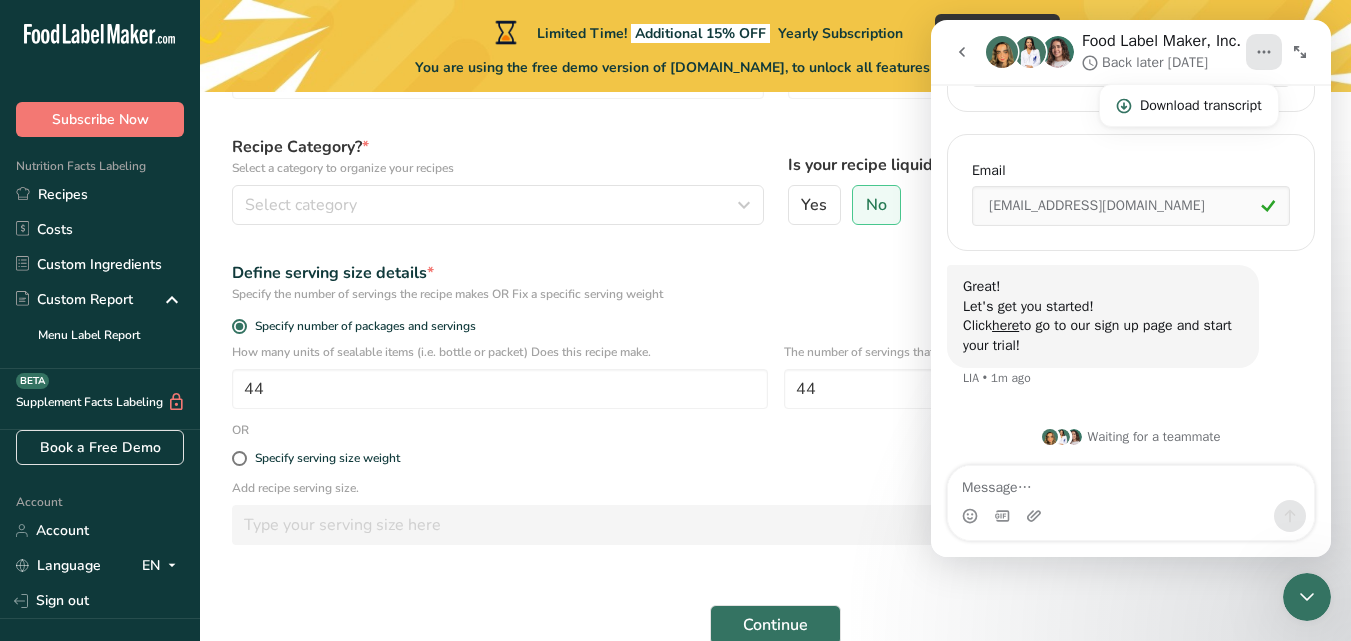 click 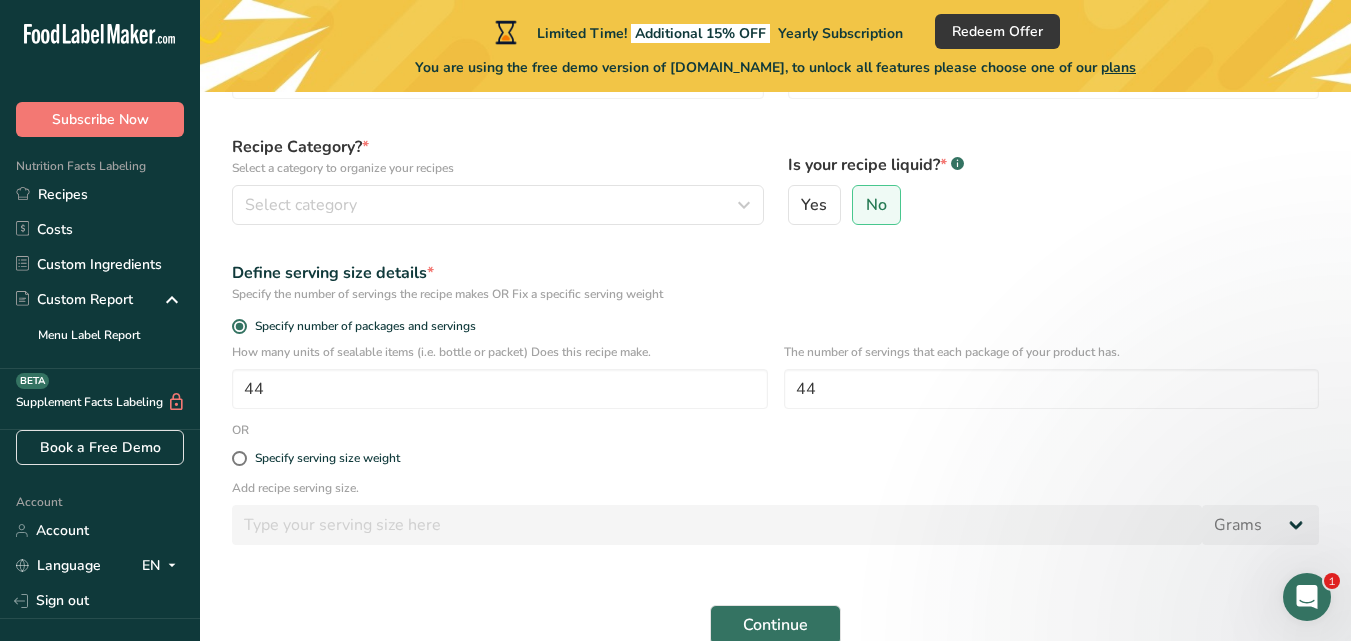 scroll, scrollTop: 0, scrollLeft: 0, axis: both 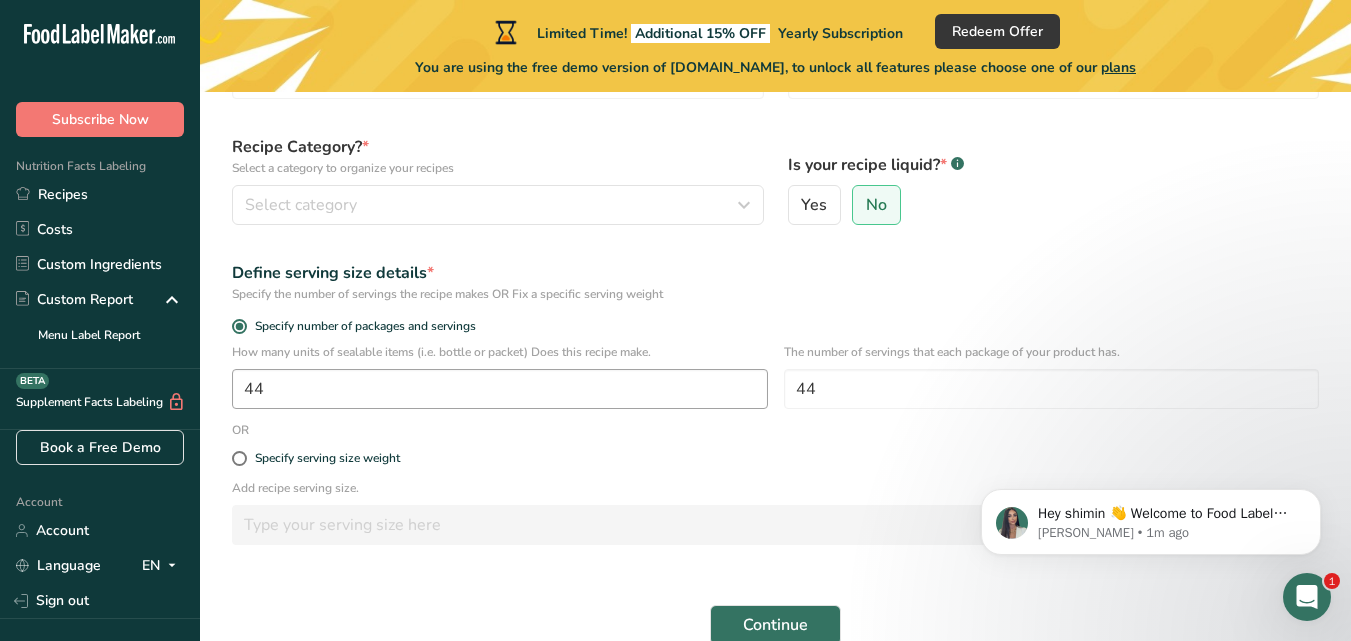 click on "44" at bounding box center (500, 389) 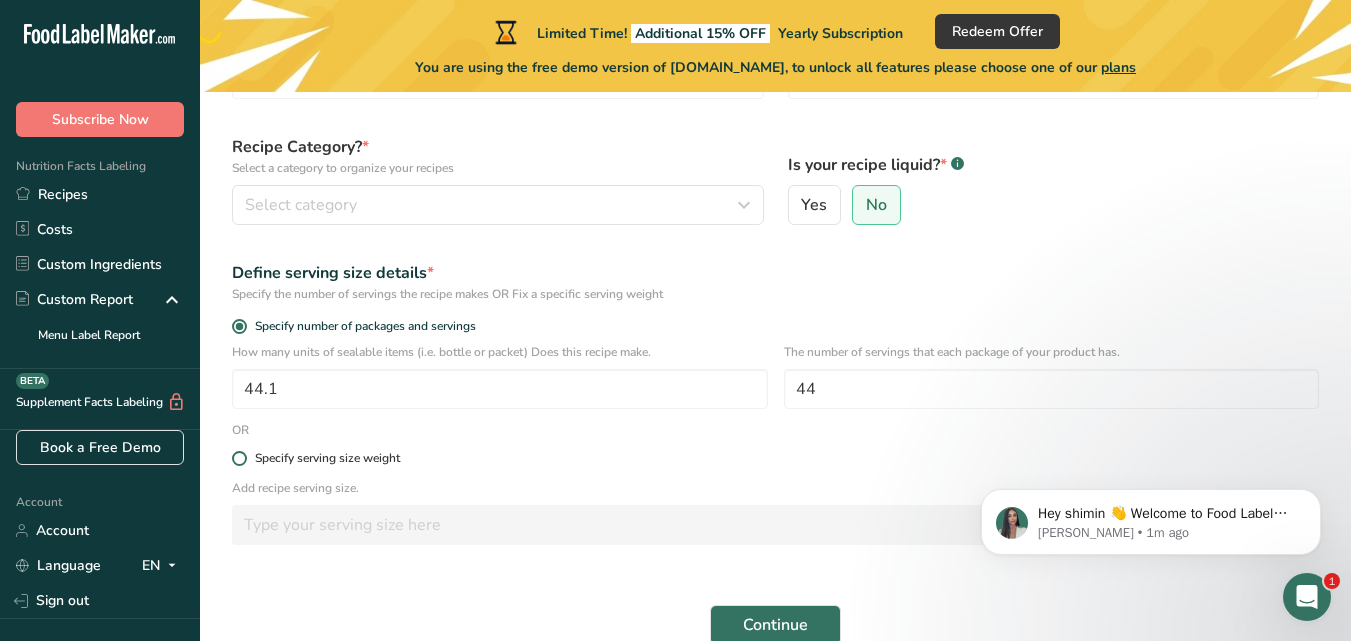 type on "44.1" 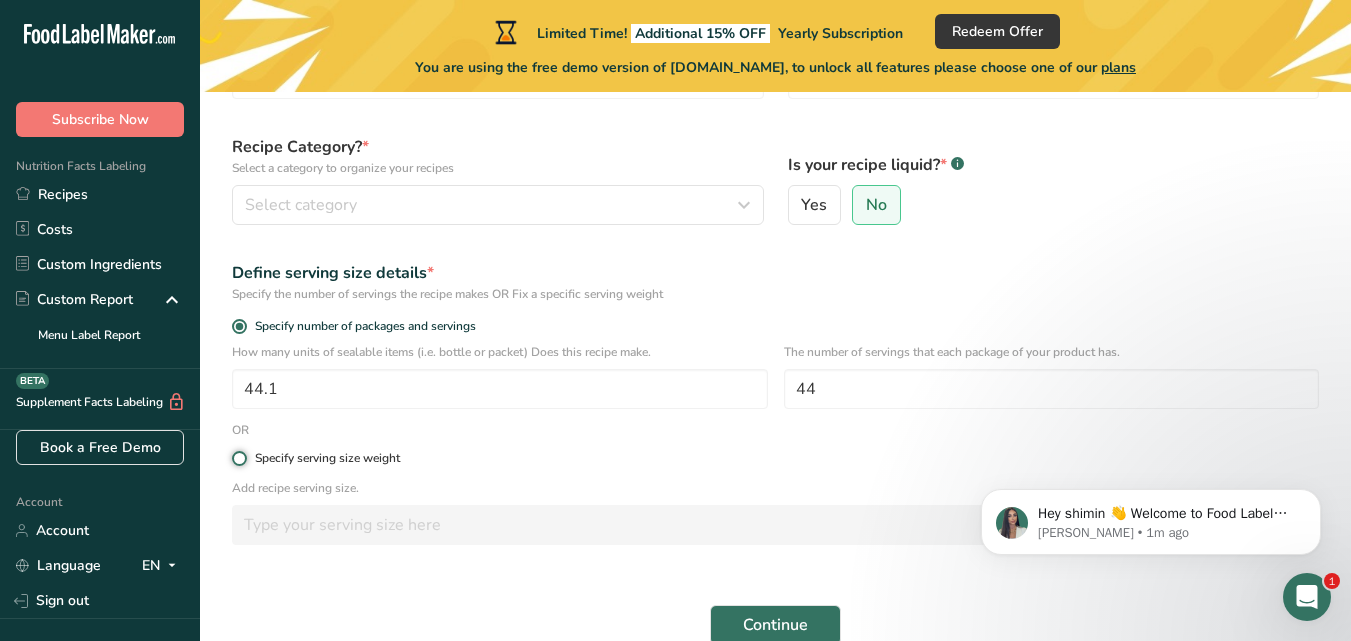 radio on "true" 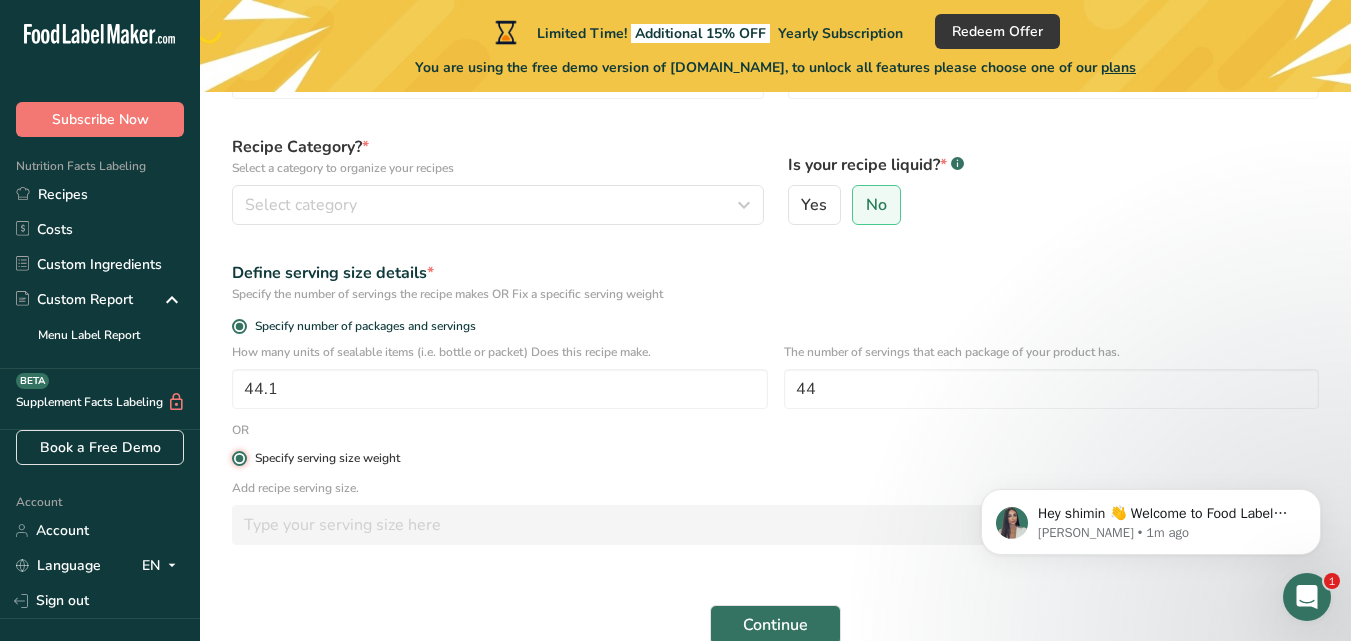 radio on "false" 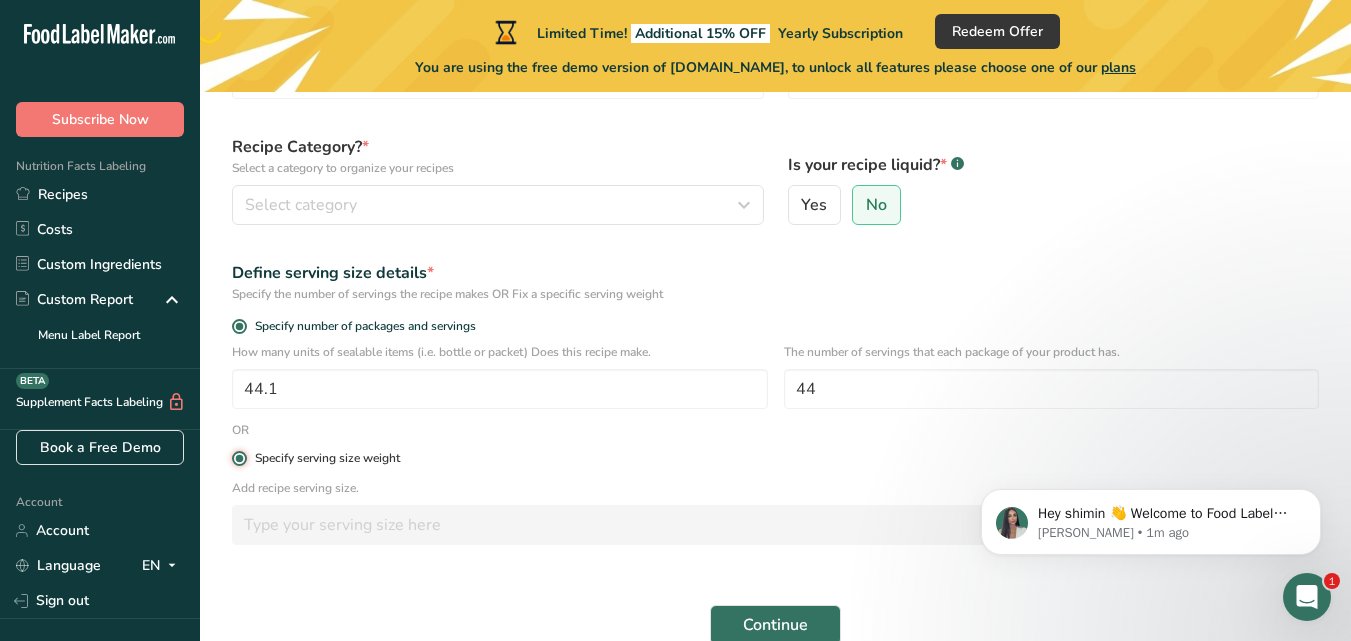 type 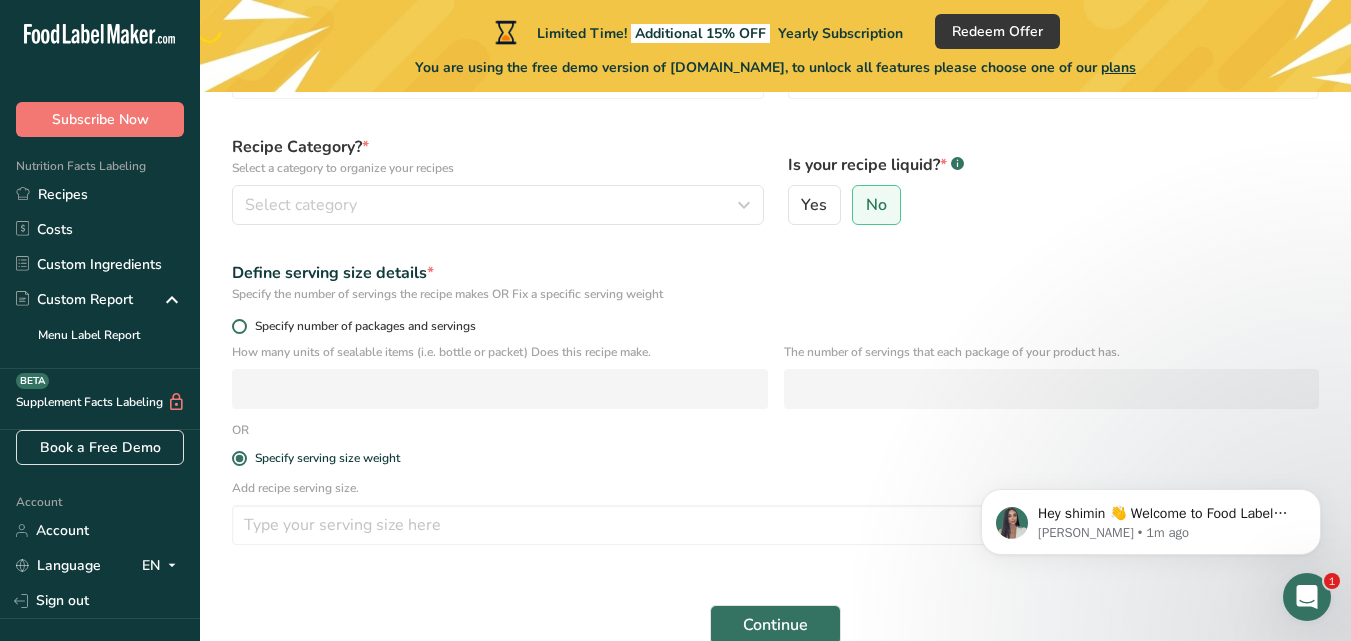 click at bounding box center (239, 326) 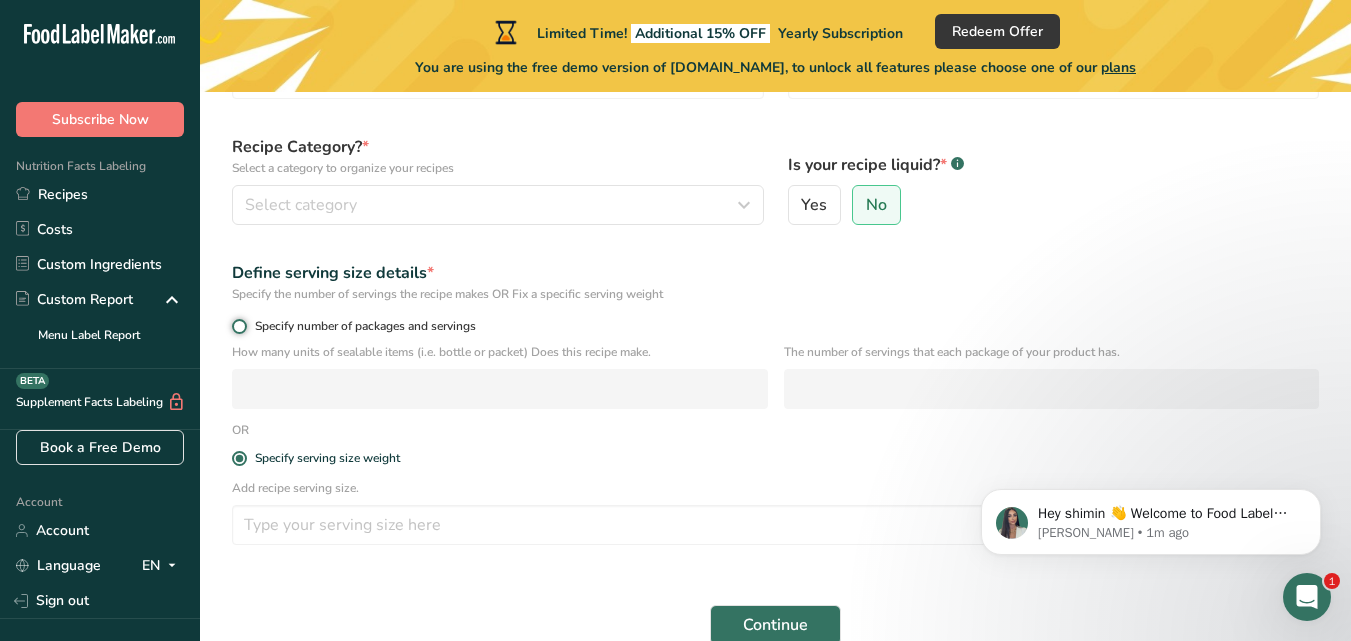 radio on "true" 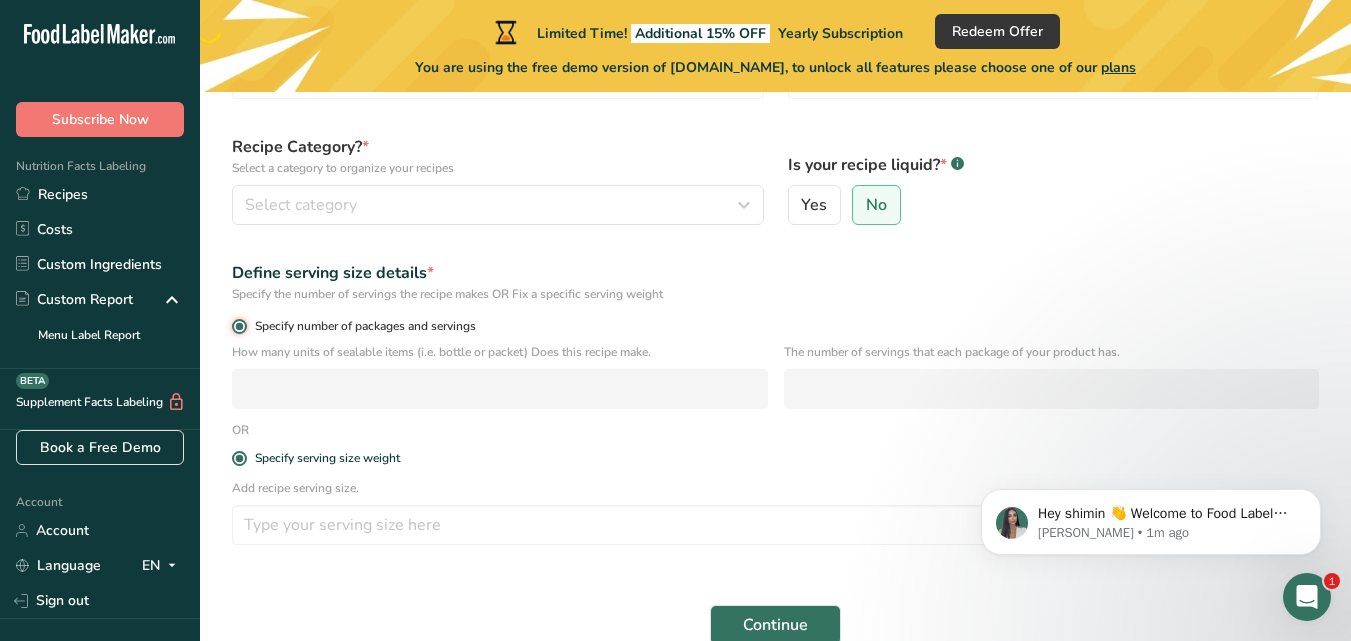 radio on "false" 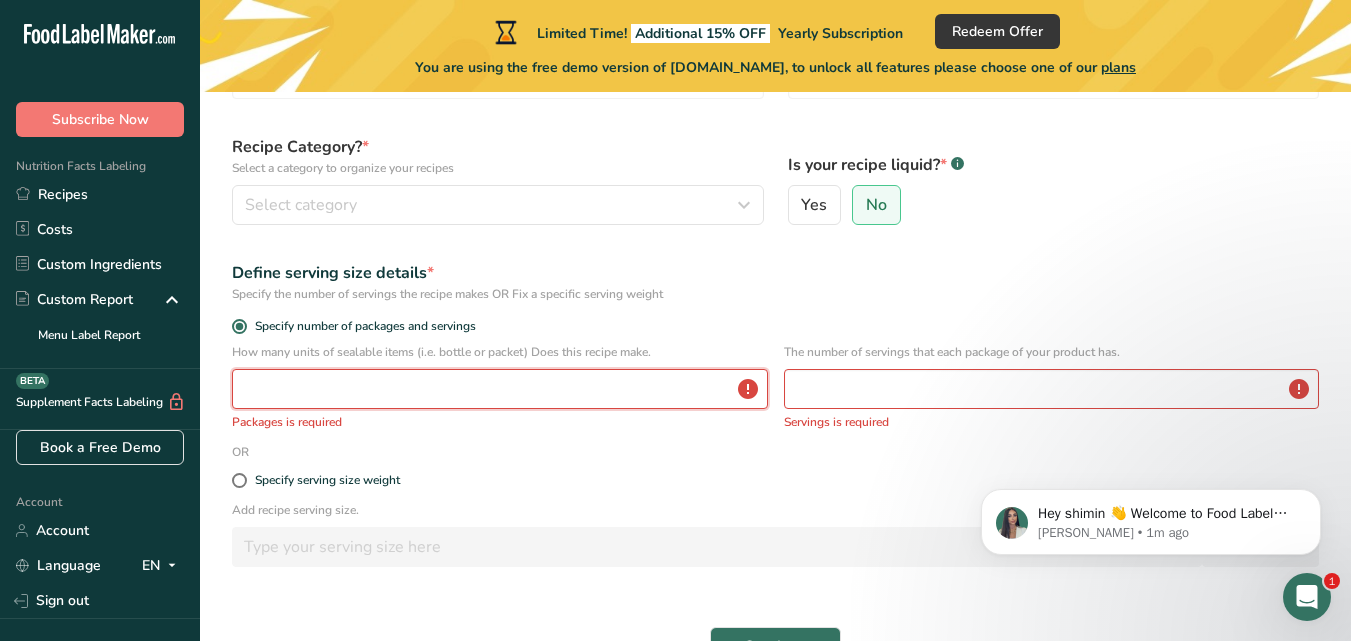 click at bounding box center [500, 389] 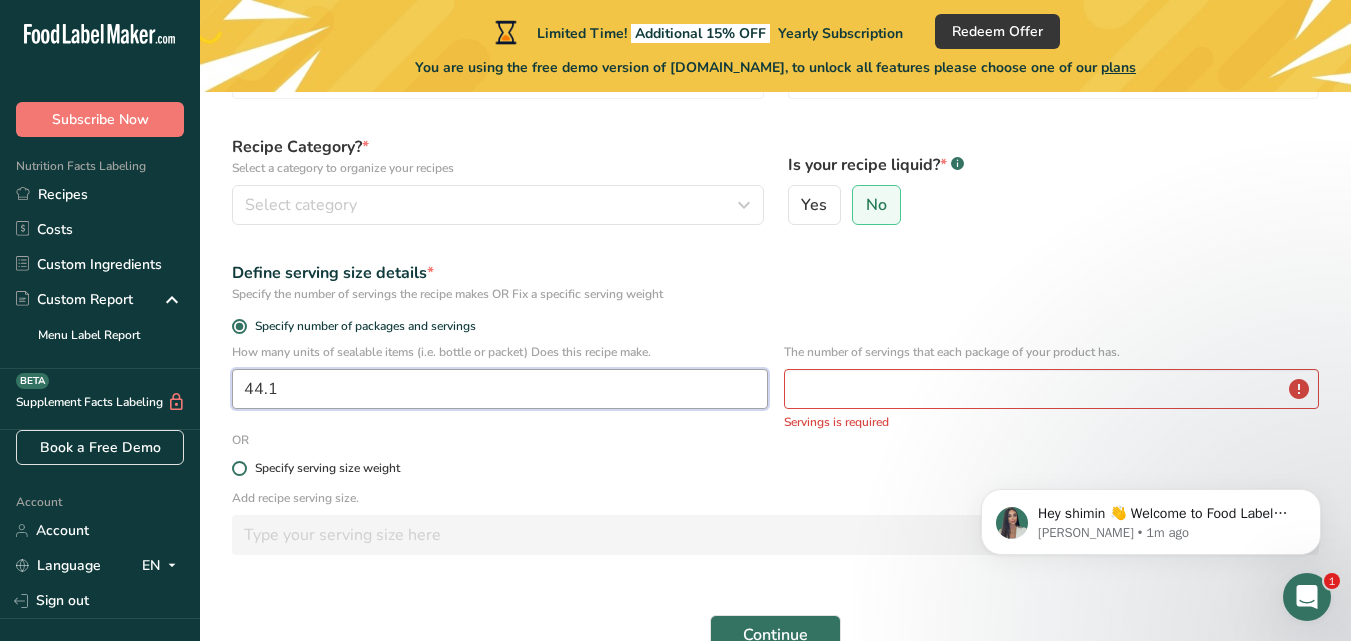 type on "44.1" 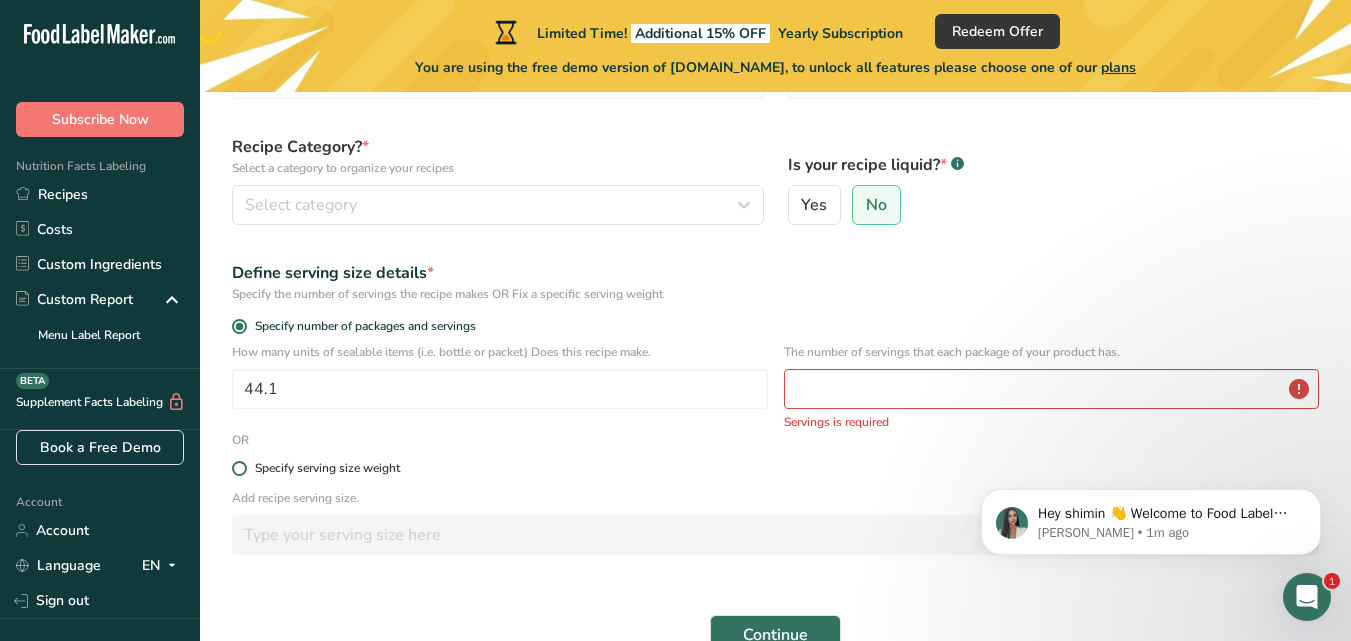click on "Specify serving size weight" at bounding box center [775, 468] 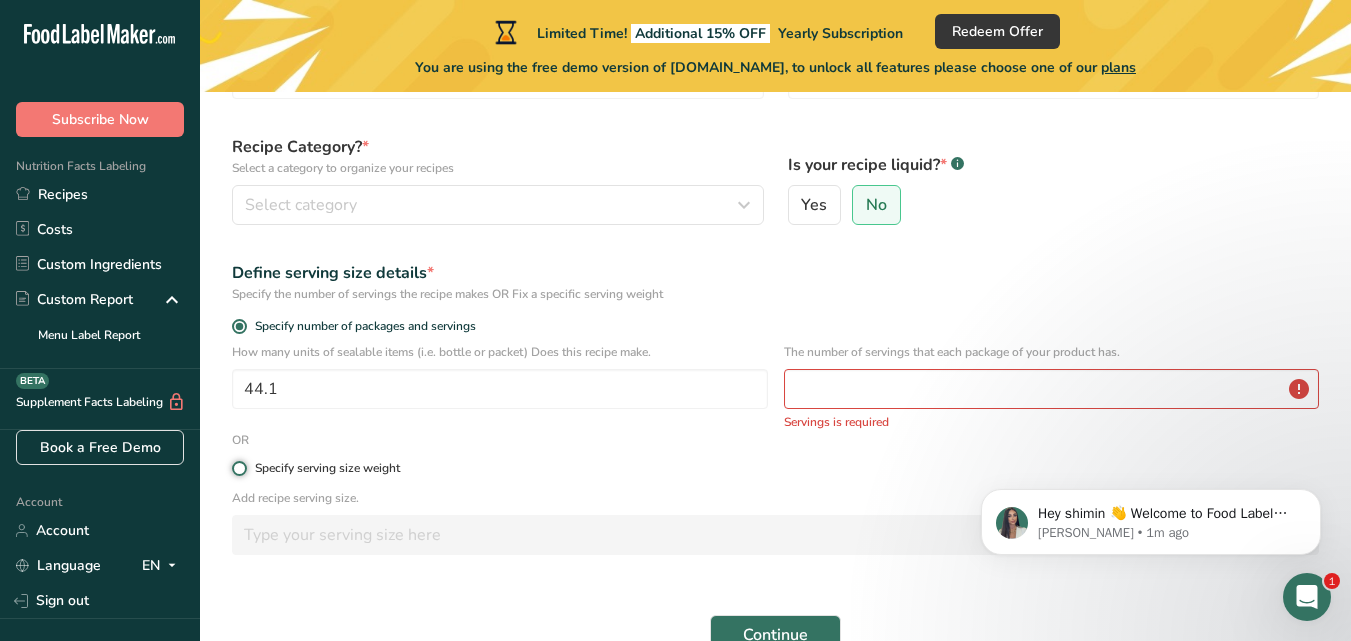 click on "Specify serving size weight" at bounding box center (238, 468) 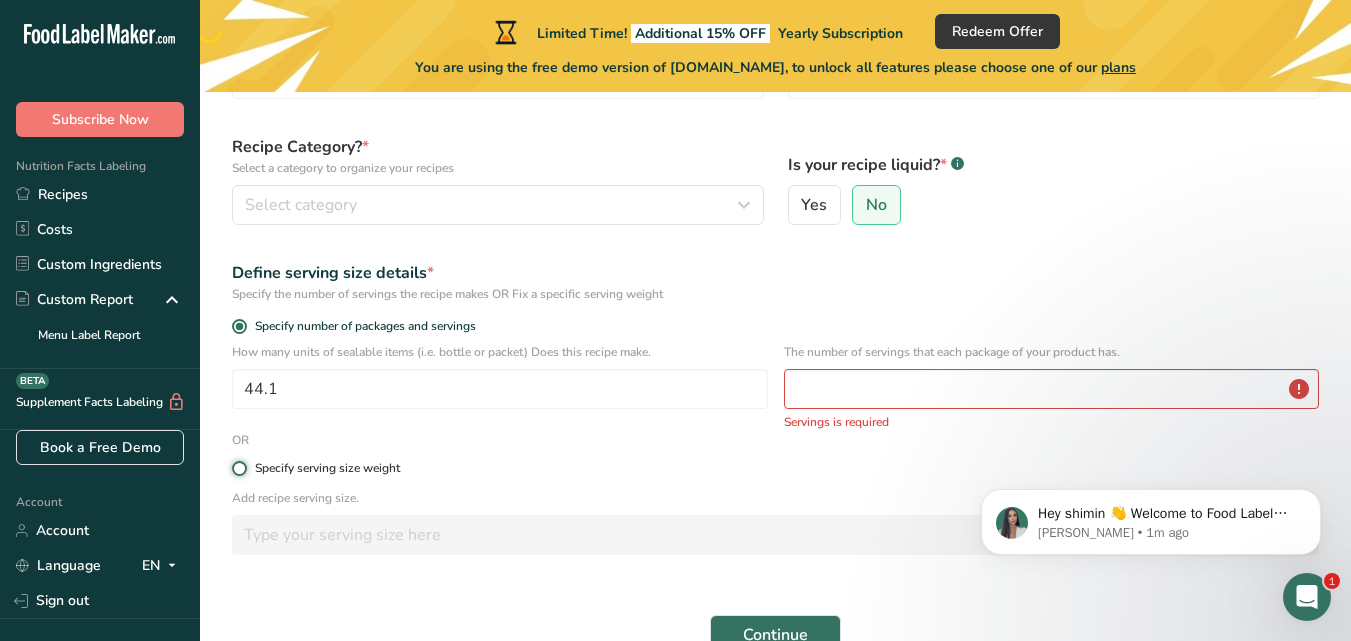 radio on "true" 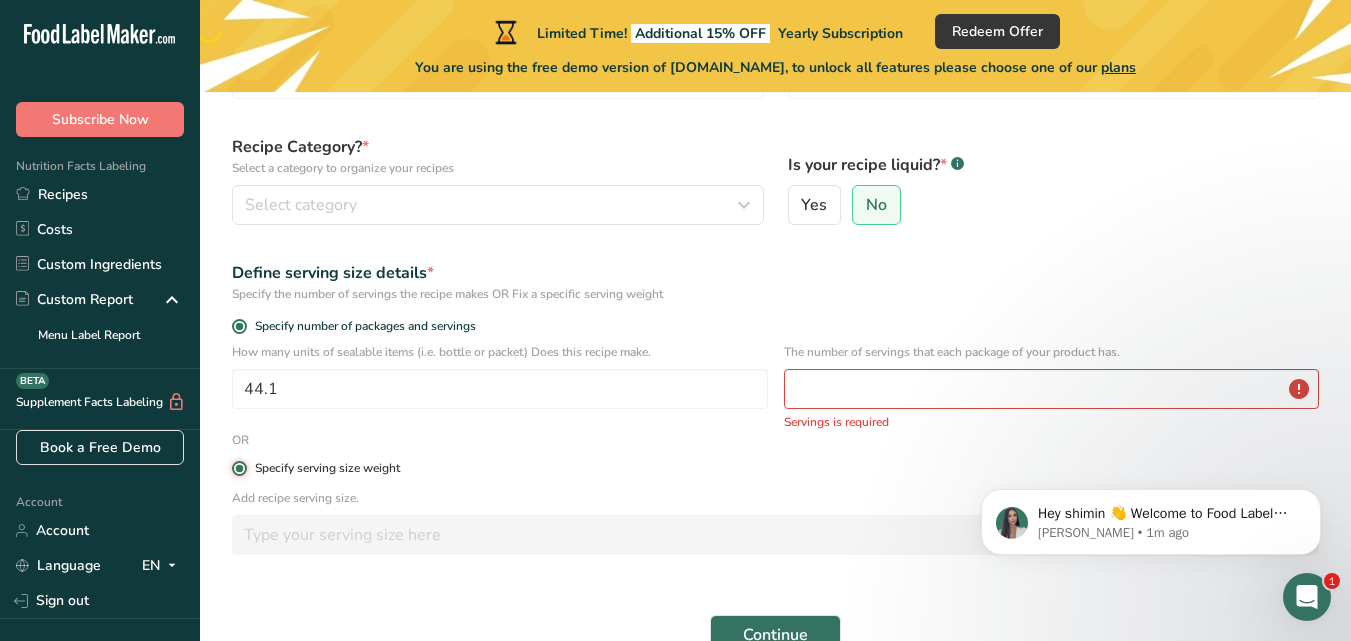 radio on "false" 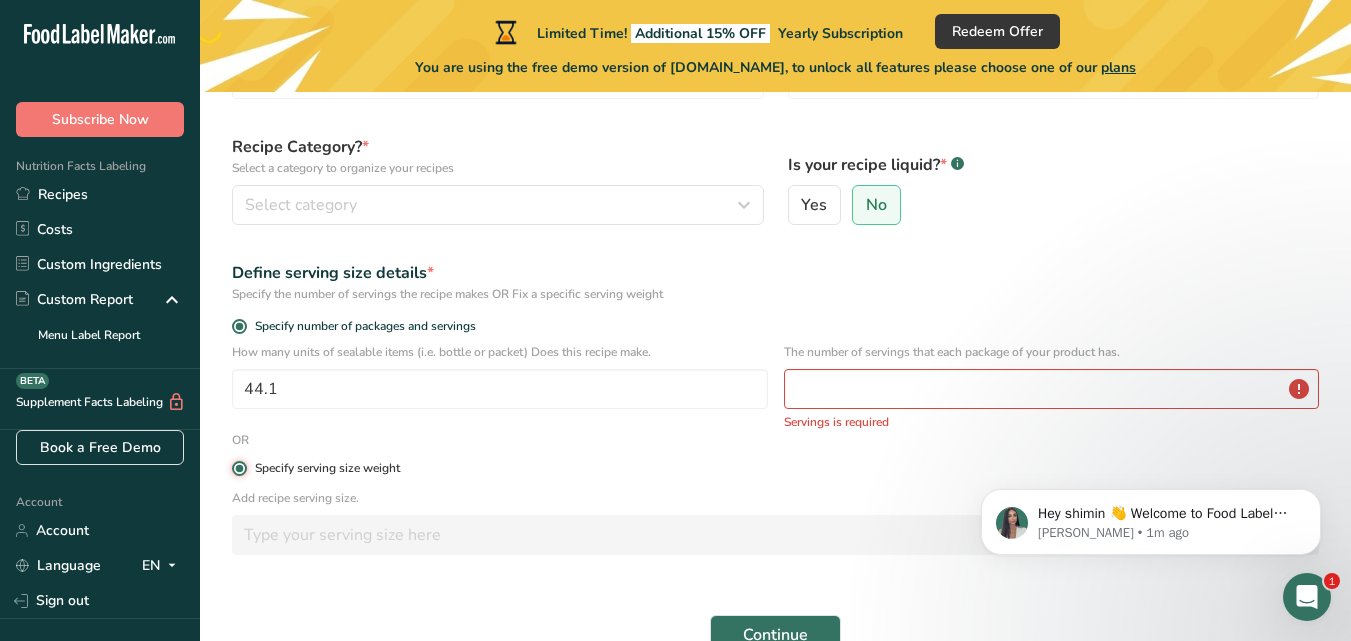 type 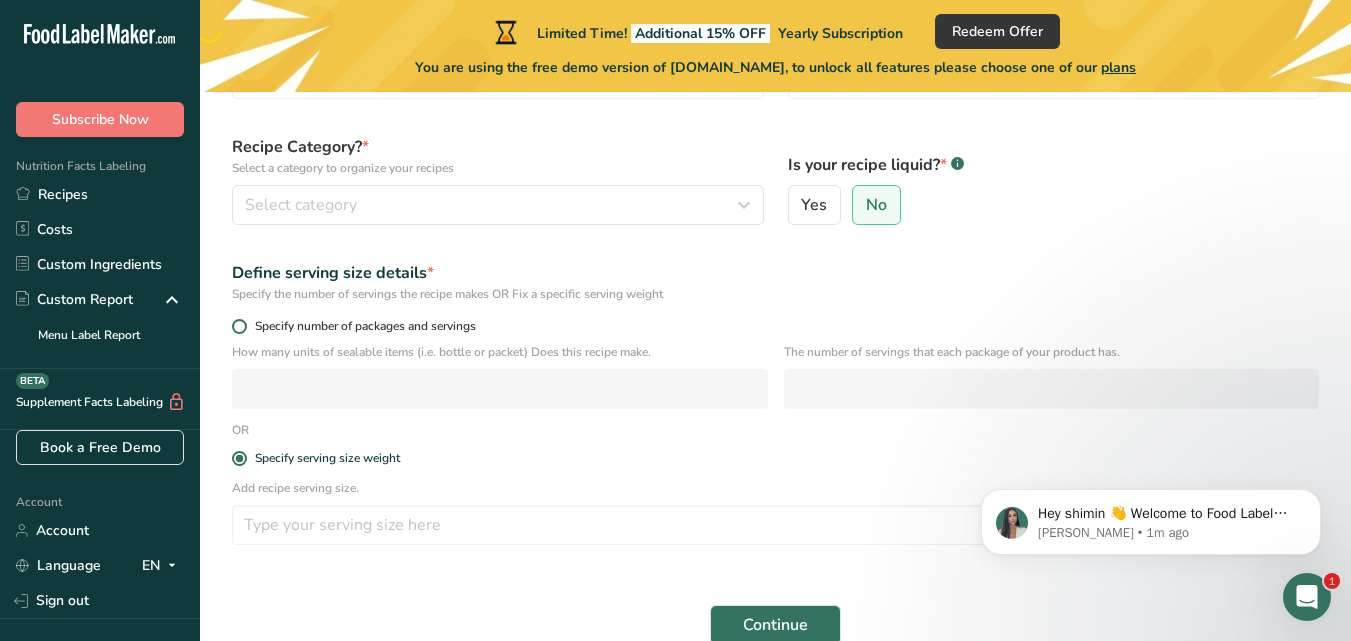 click at bounding box center (239, 326) 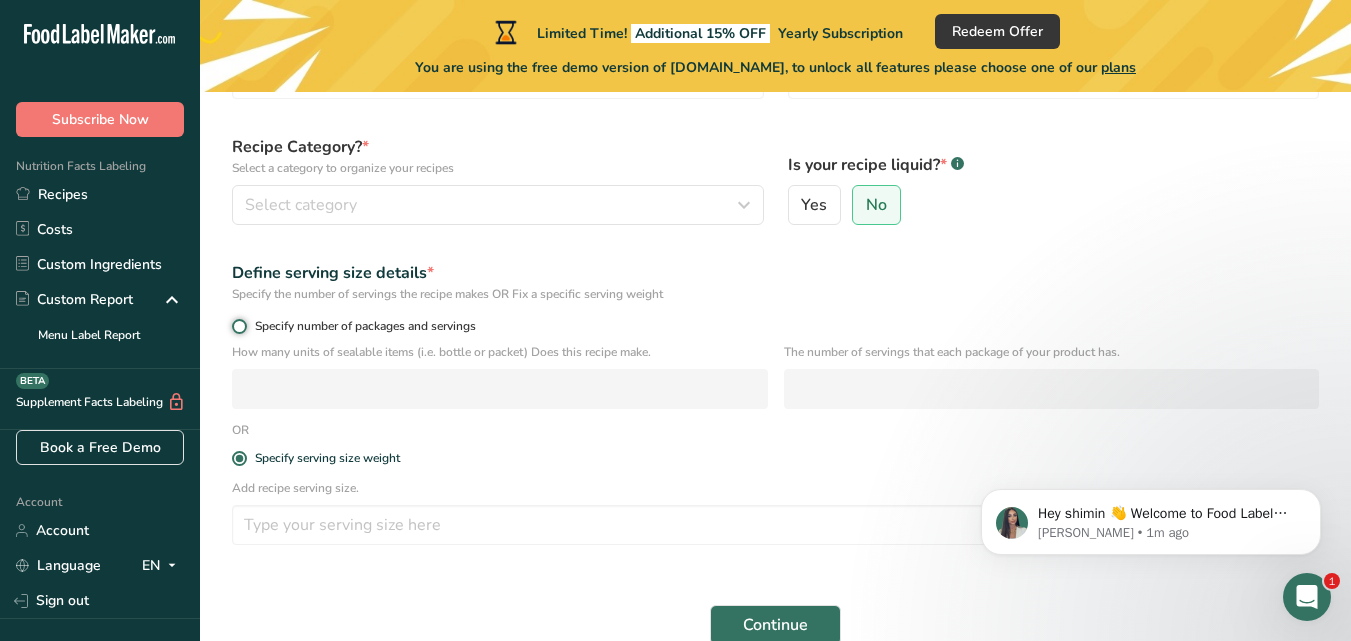 click on "Specify number of packages and servings" at bounding box center [238, 326] 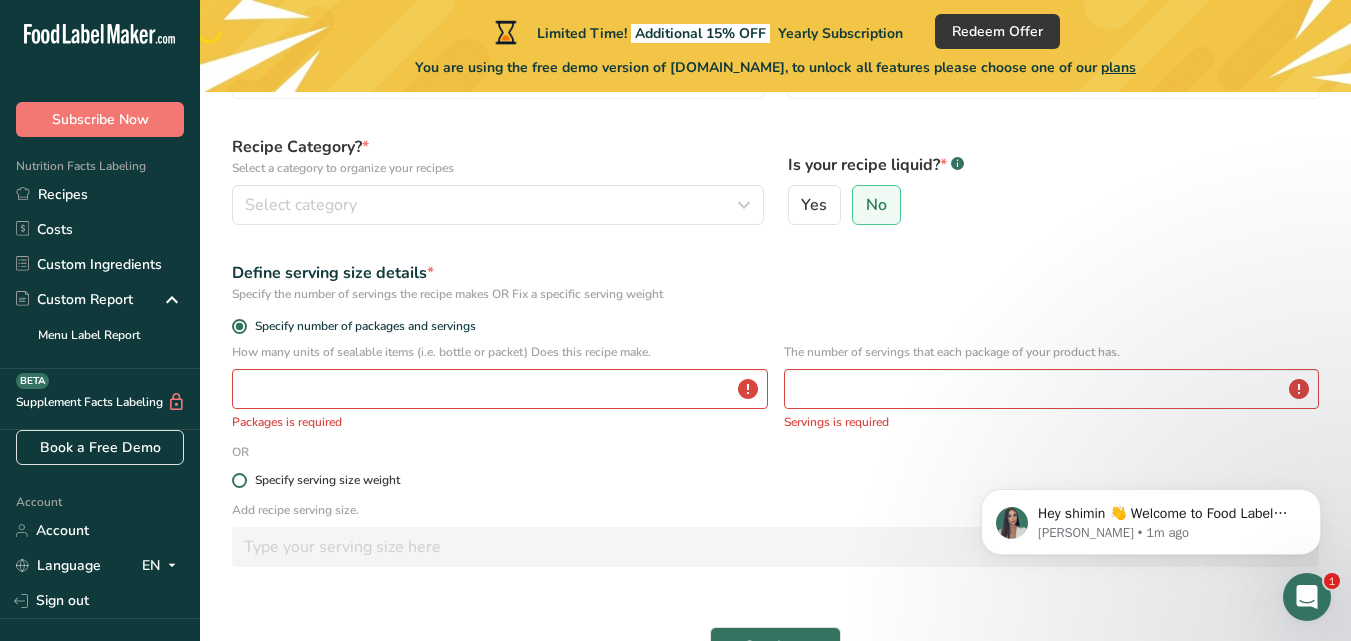 click on "Specify serving size weight" at bounding box center (323, 480) 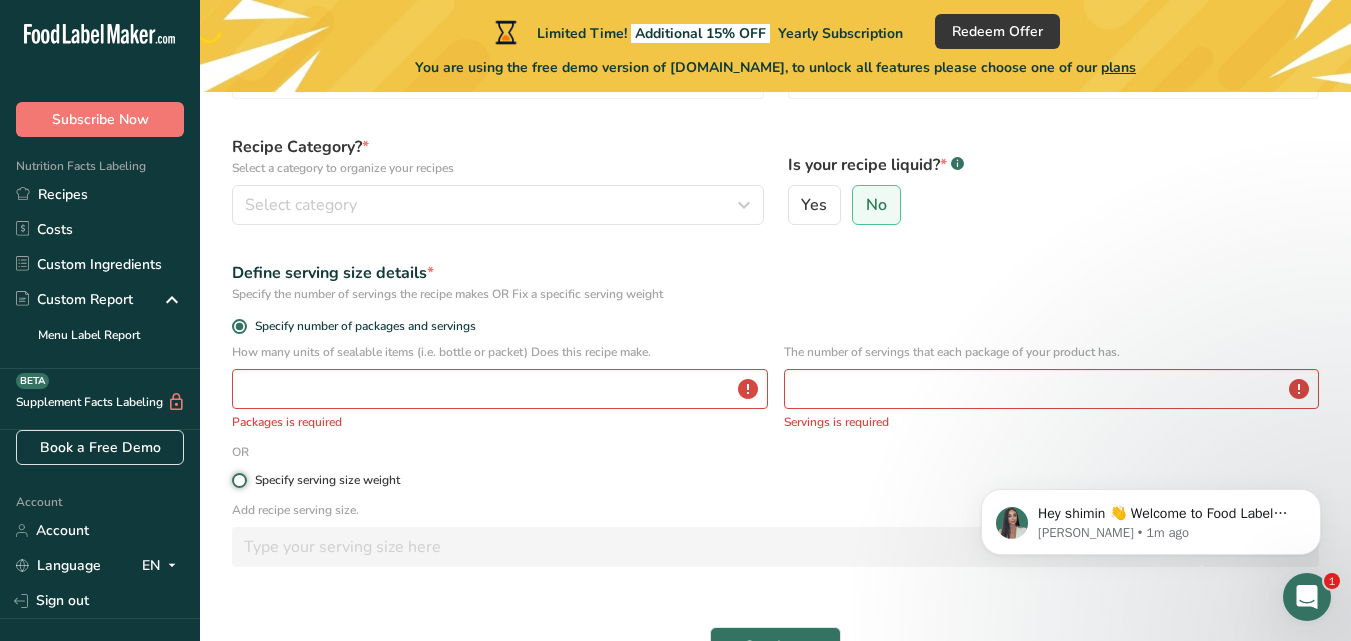 click on "Specify serving size weight" at bounding box center (238, 480) 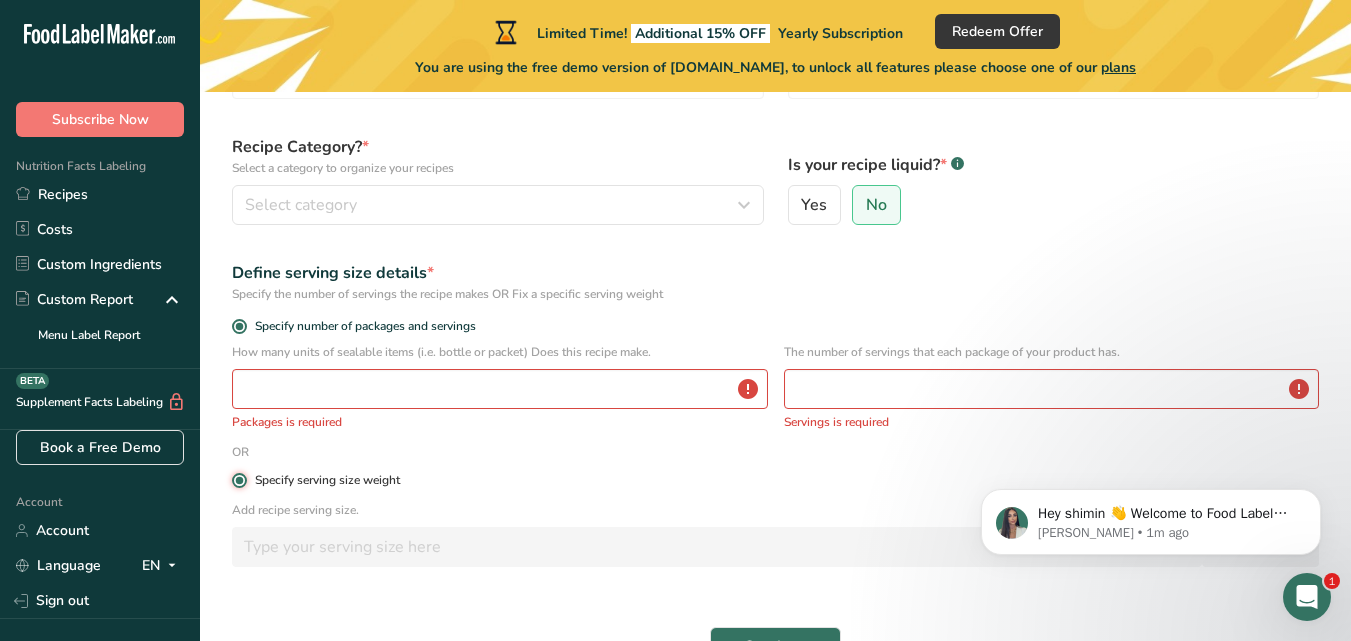 radio on "false" 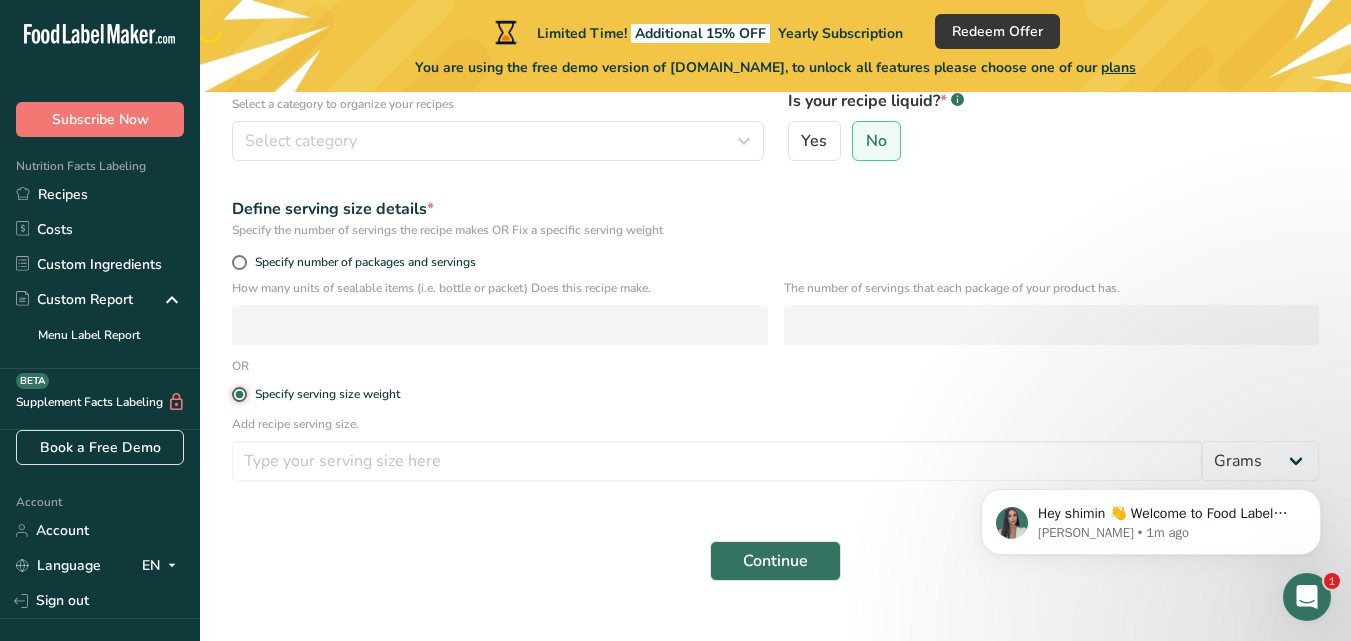 scroll, scrollTop: 270, scrollLeft: 0, axis: vertical 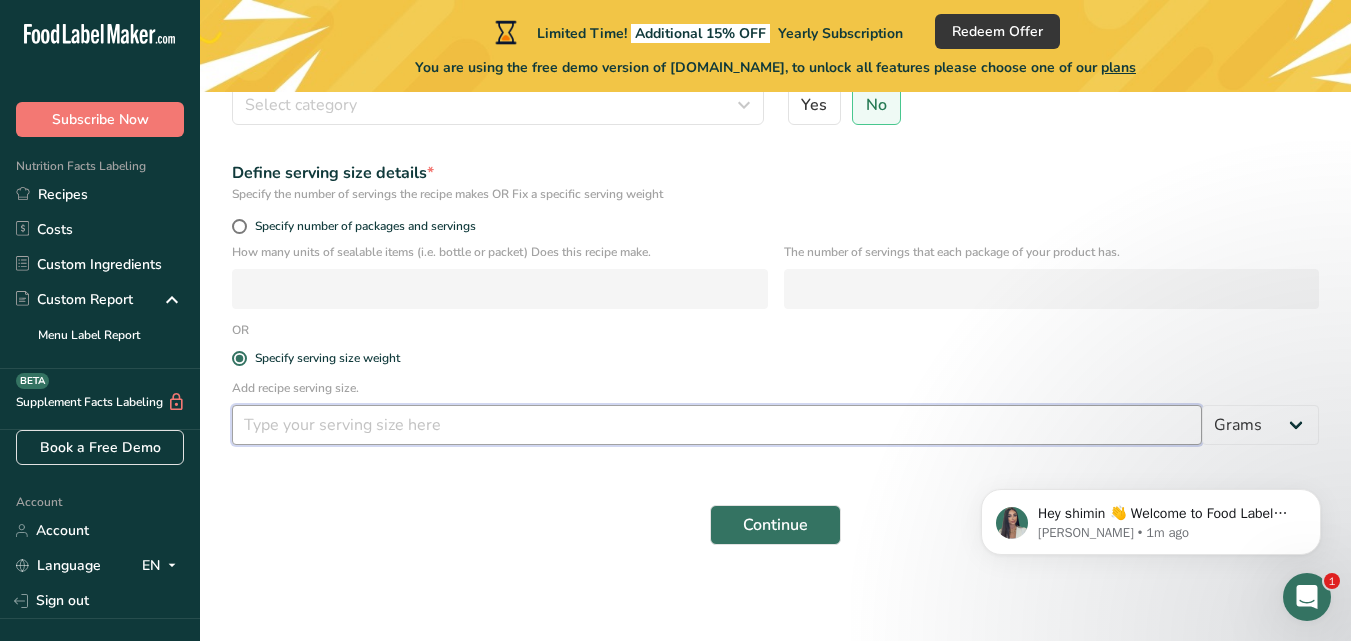 click at bounding box center (717, 425) 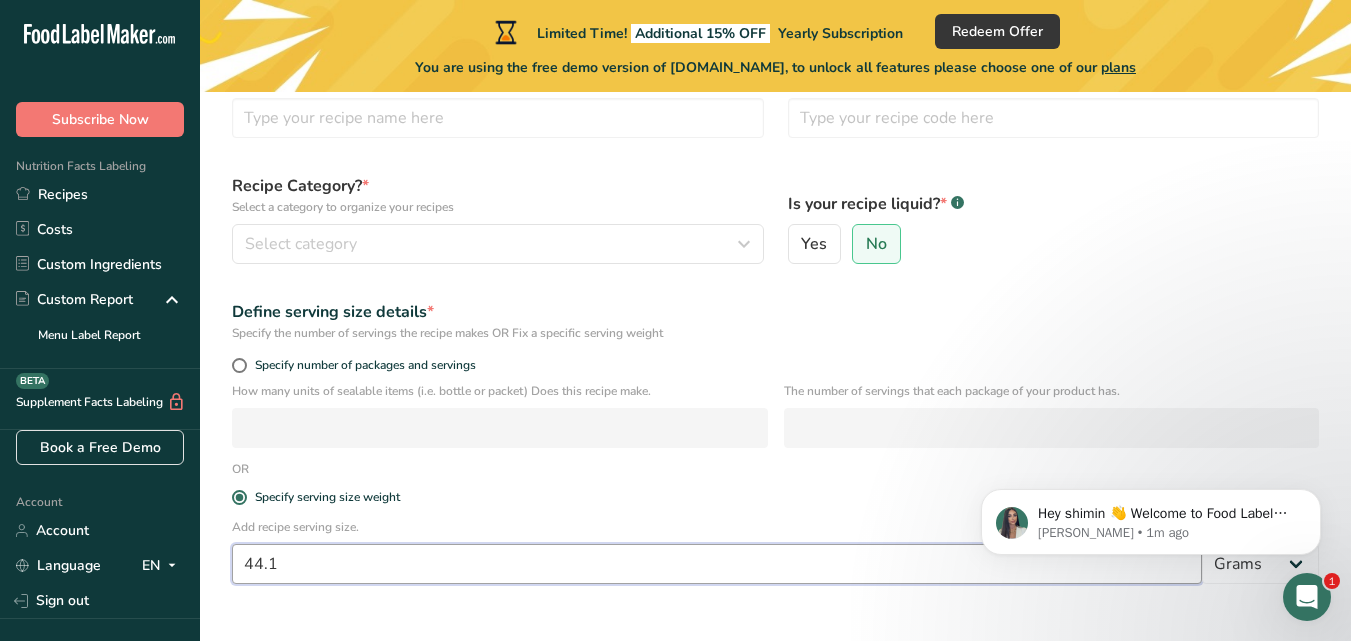 scroll, scrollTop: 0, scrollLeft: 0, axis: both 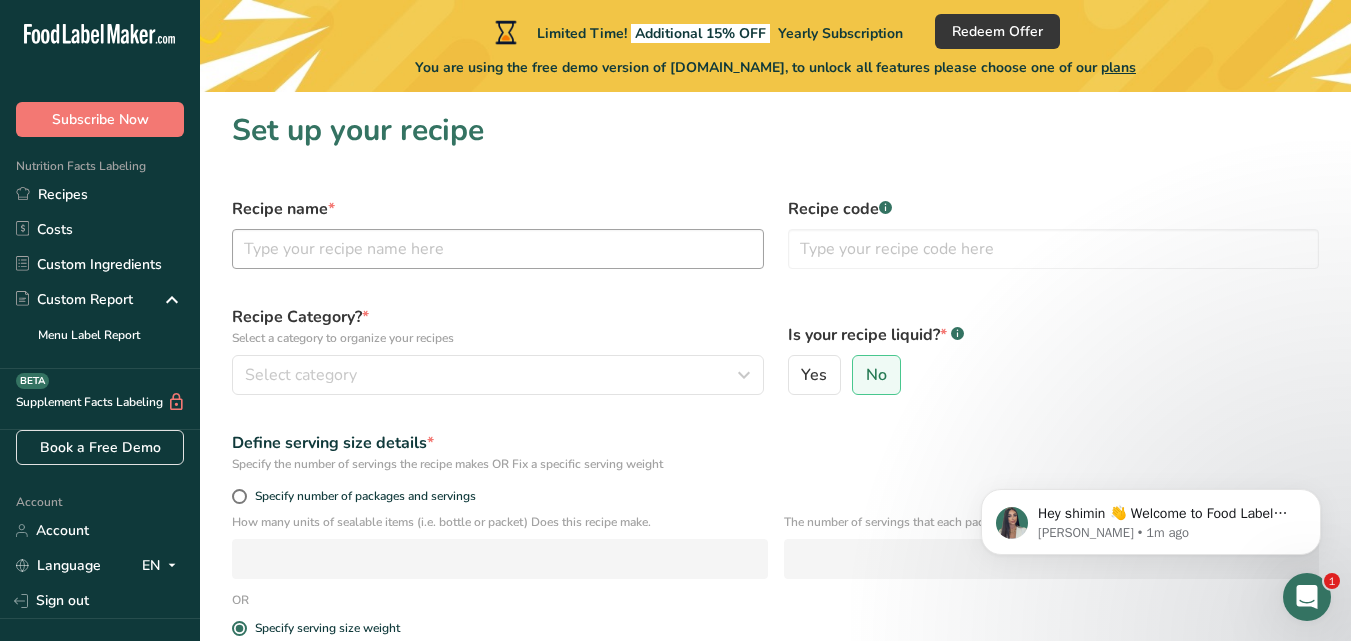 type on "44.1" 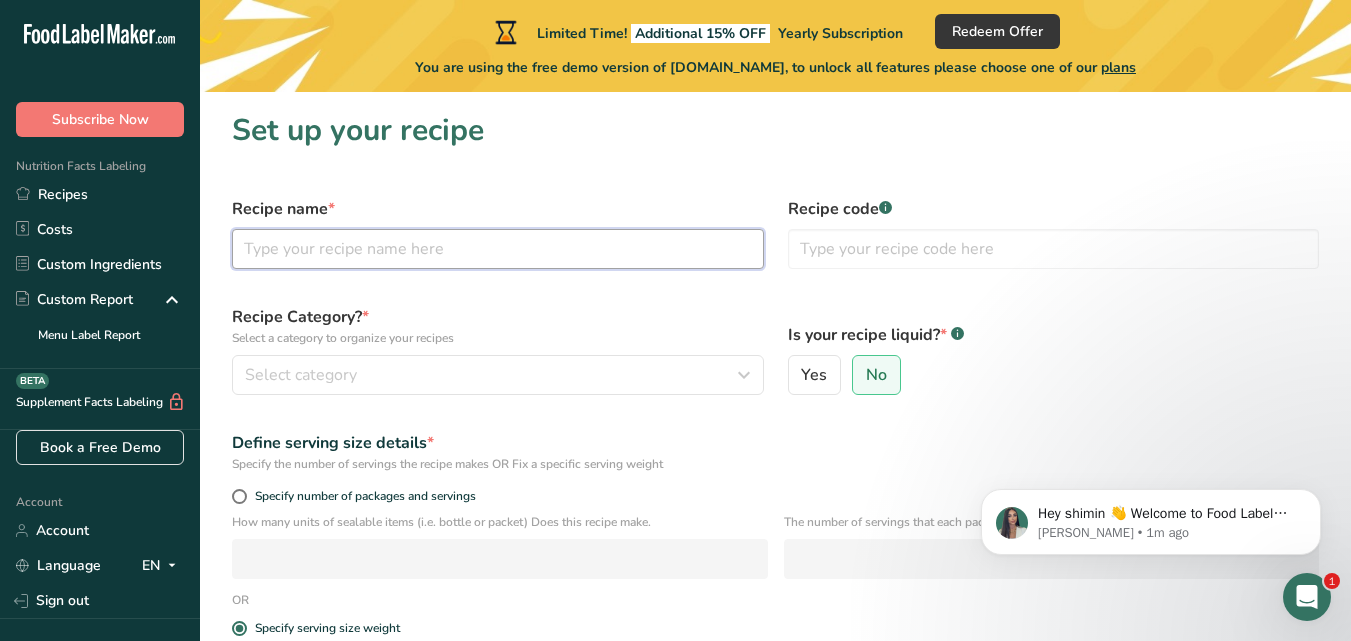 click at bounding box center [498, 249] 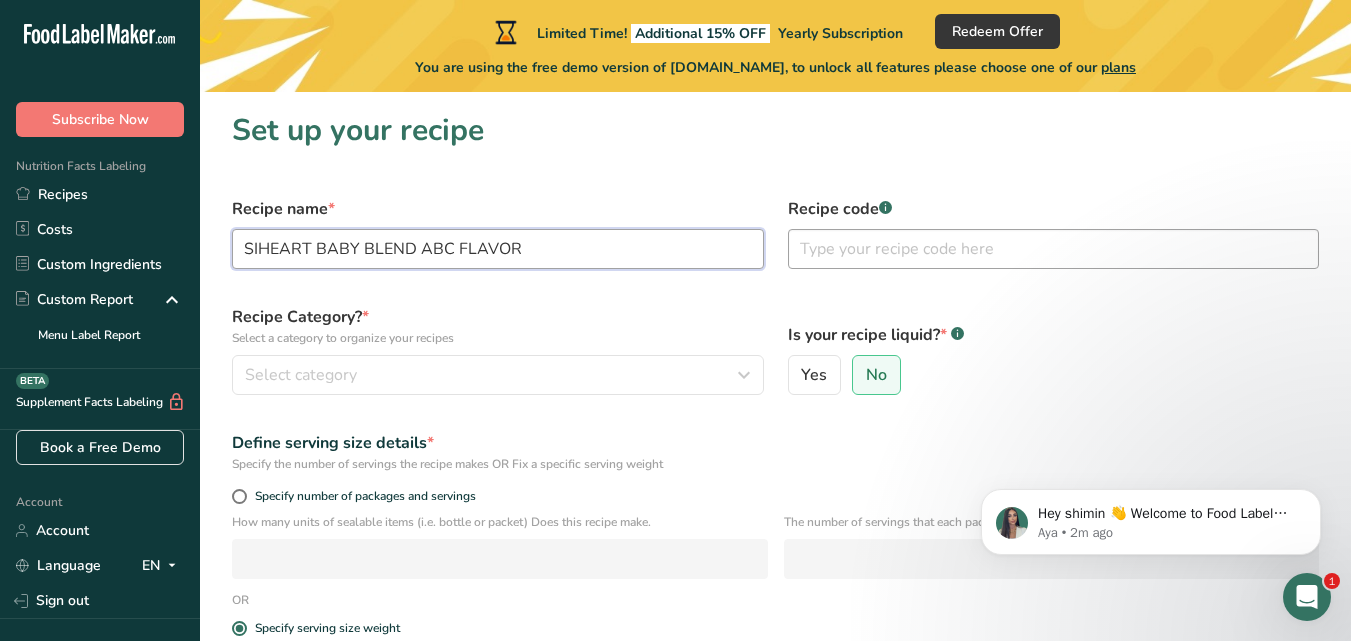 type on "SIHEART BABY BLEND ABC FLAVOR" 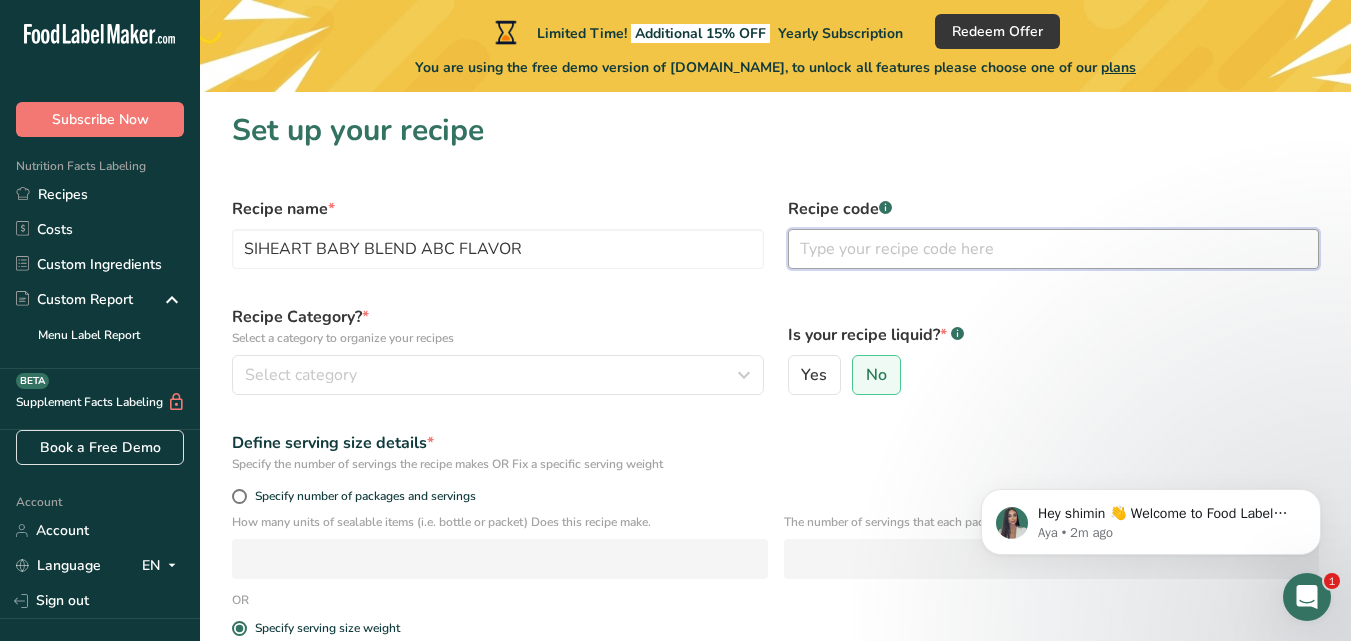 click at bounding box center [1054, 249] 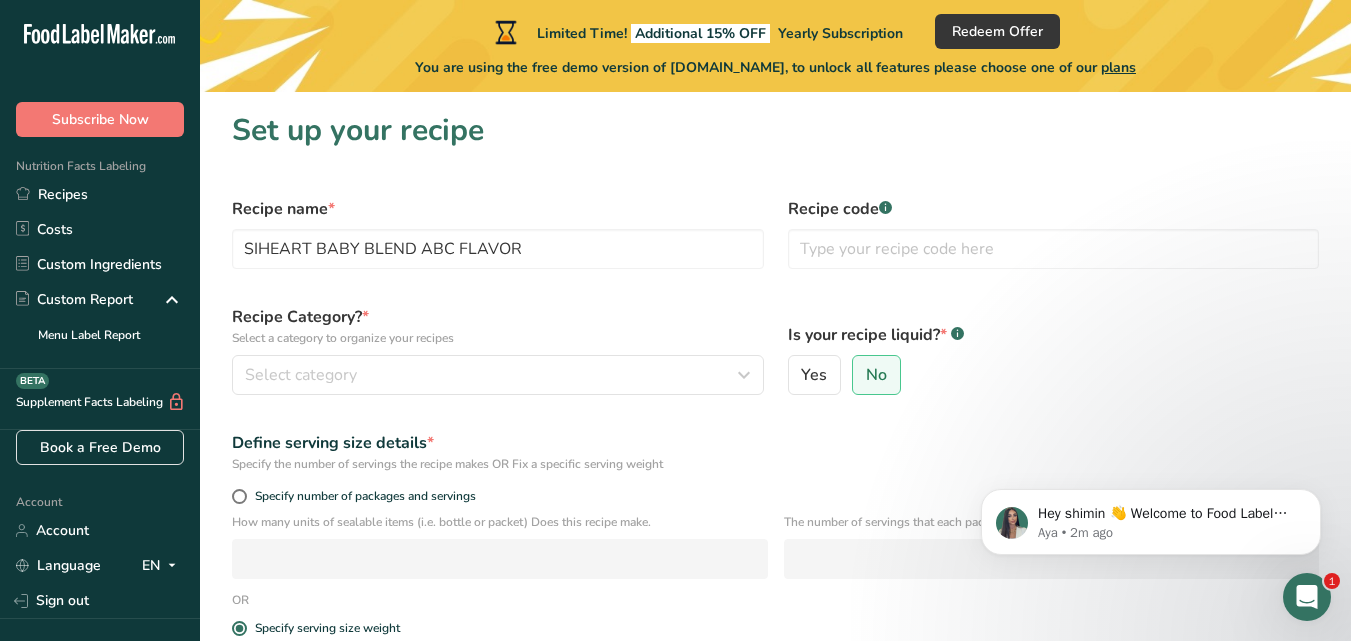click on "Recipe Category? *
Select a category to organize your recipes
Select category
Standard Categories
Custom Categories
.a-a{fill:#347362;}.b-a{fill:#fff;}
Baked Goods
[GEOGRAPHIC_DATA]
Confectionery
Cooked Meals, Salads, & Sauces
[GEOGRAPHIC_DATA]
Snacks
Add New Category" at bounding box center [498, 350] 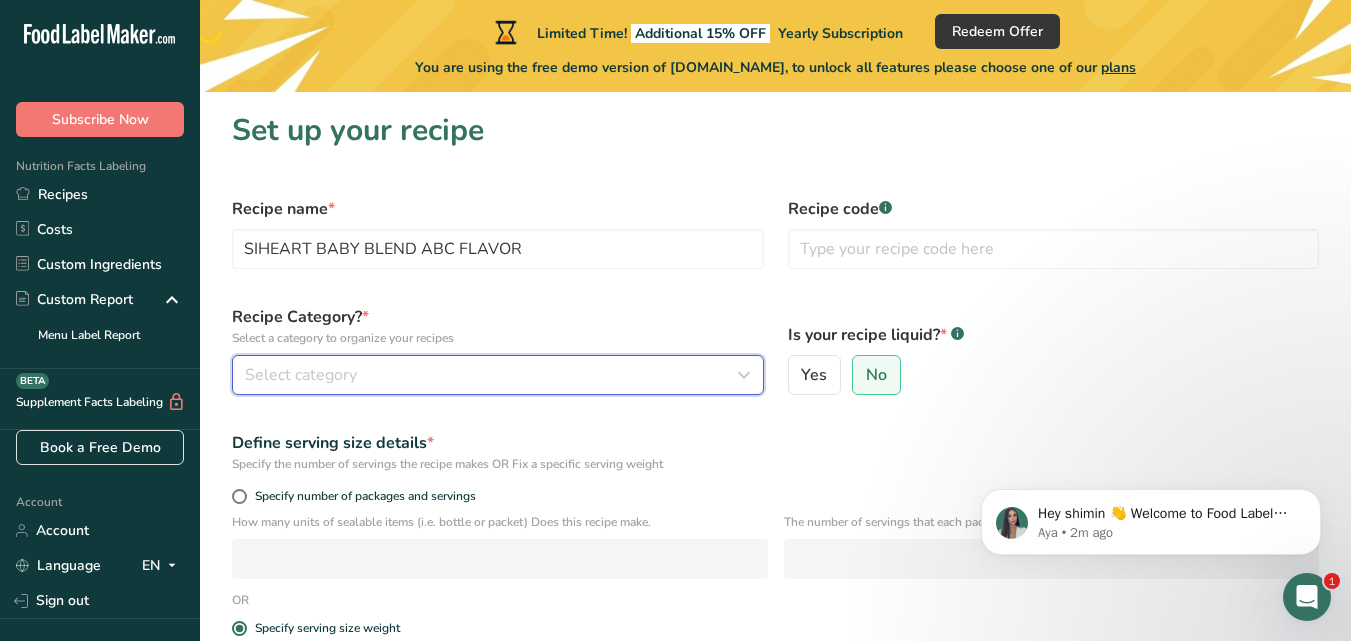 click on "Select category" at bounding box center [301, 375] 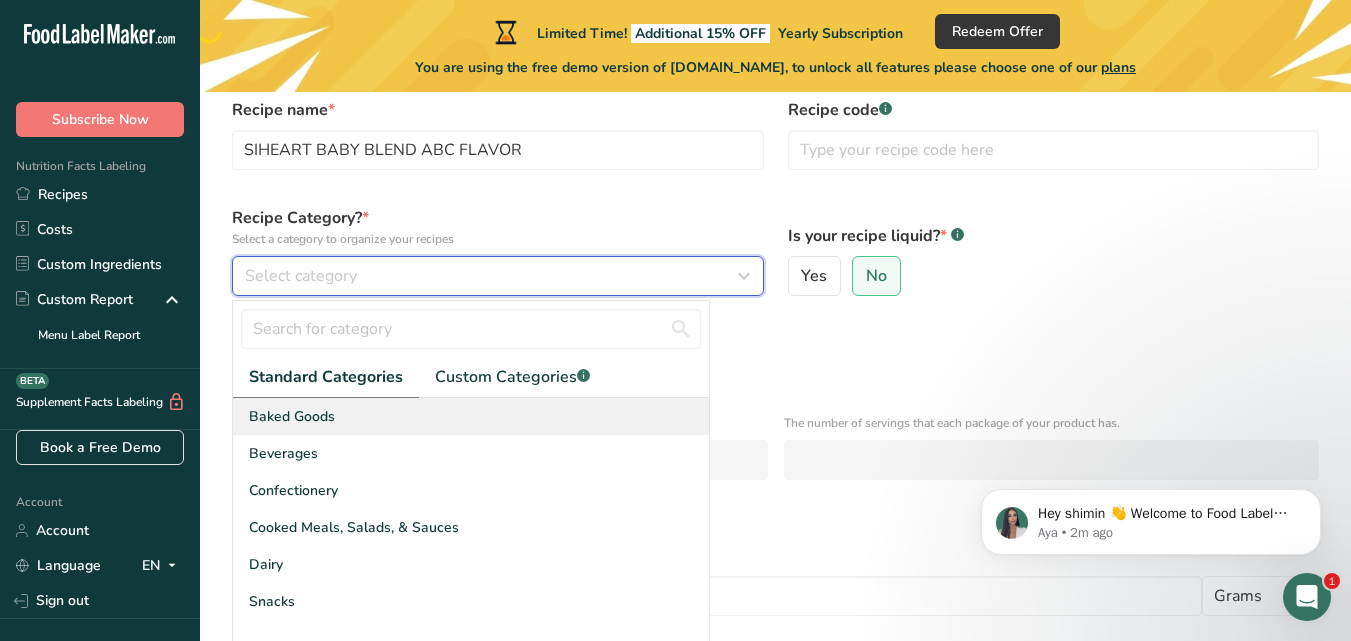 scroll, scrollTop: 100, scrollLeft: 0, axis: vertical 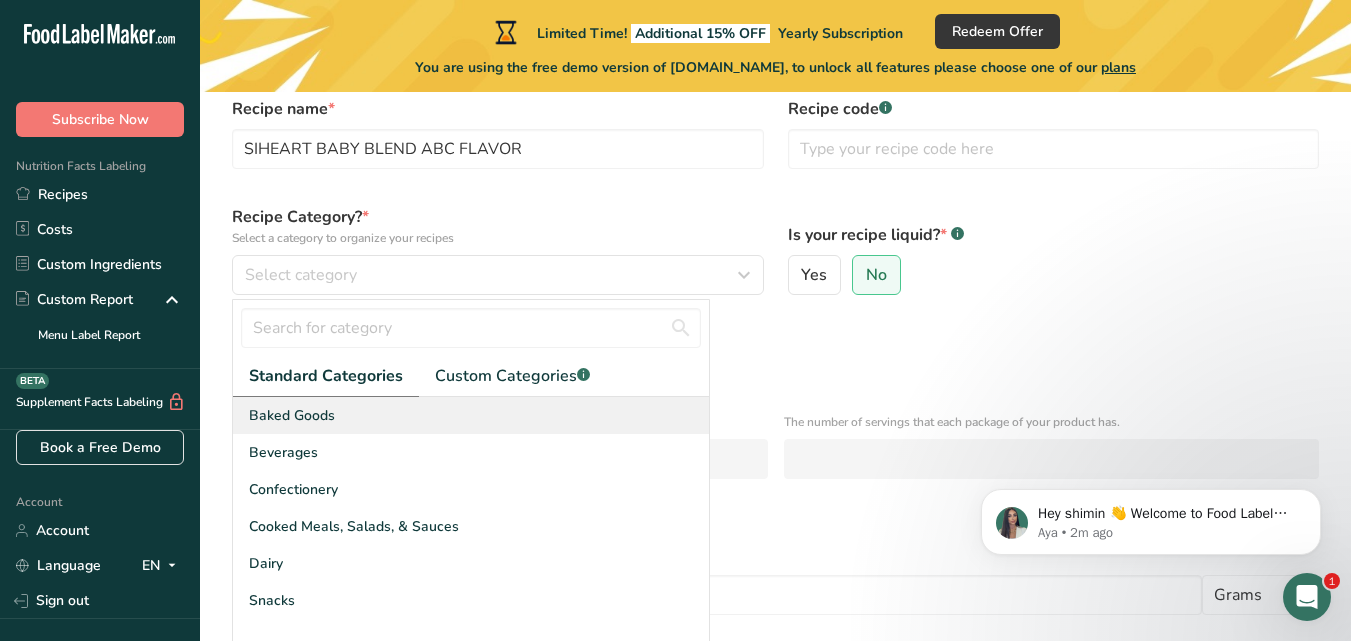 click on "Cooked Meals, Salads, & Sauces" at bounding box center (354, 526) 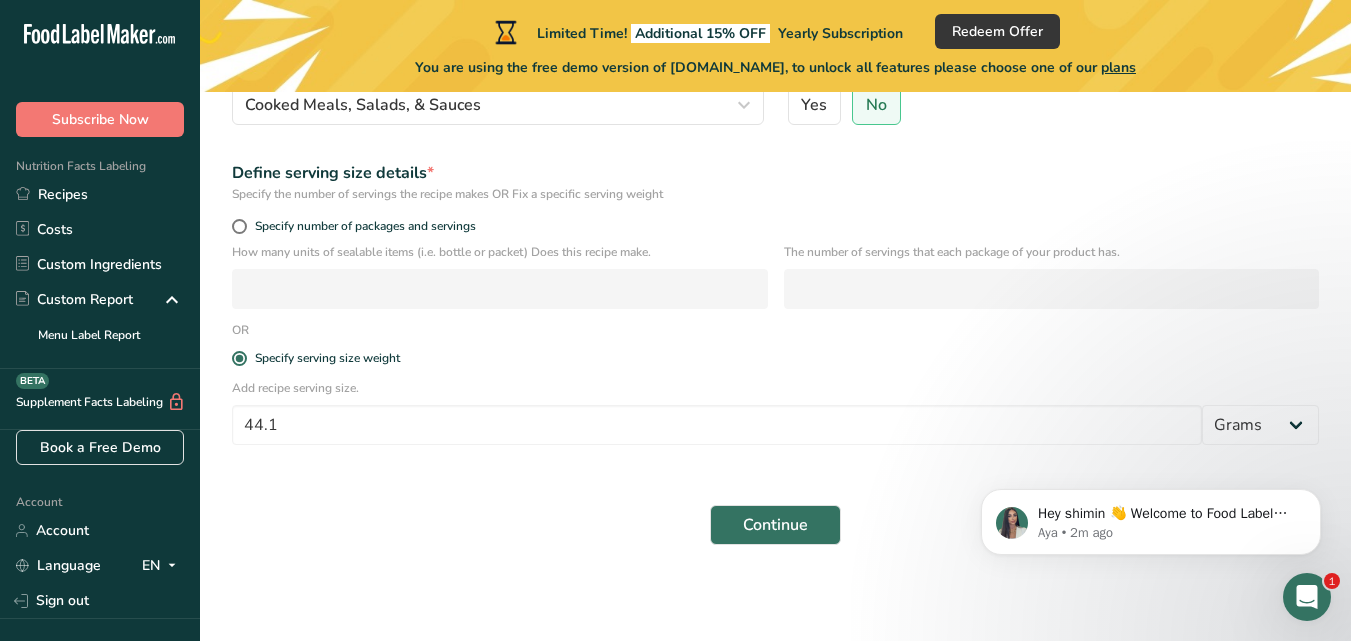 scroll, scrollTop: 70, scrollLeft: 0, axis: vertical 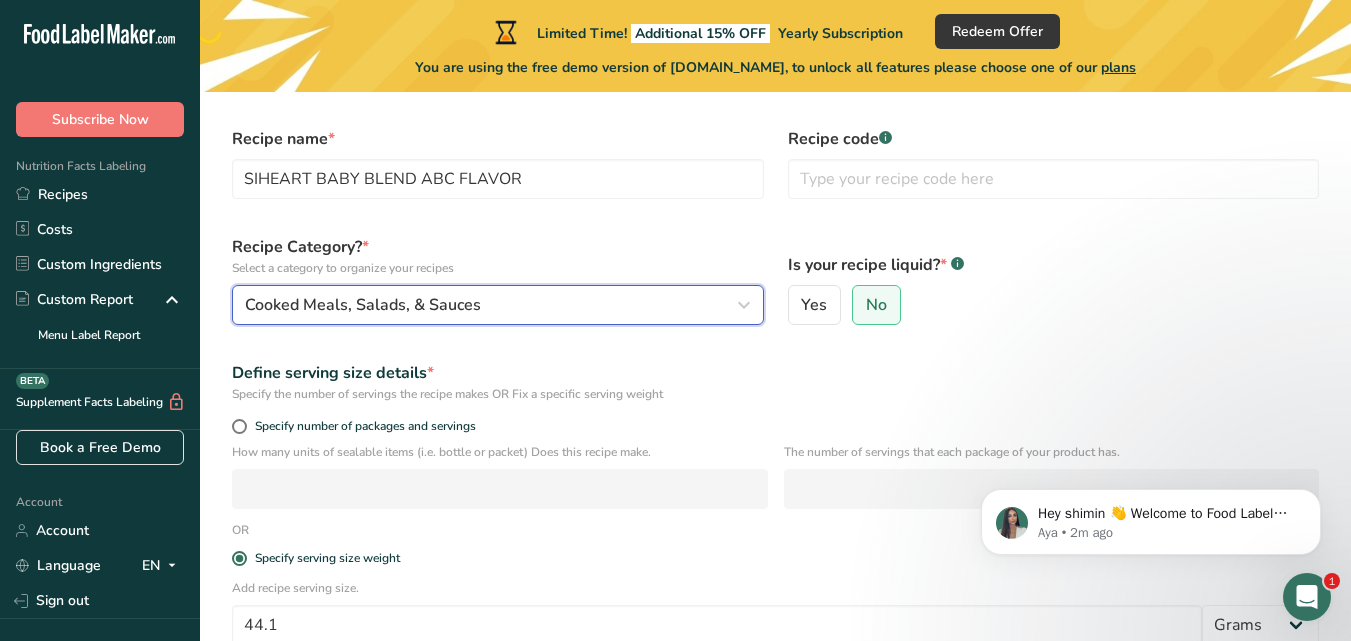 click on "Cooked Meals, Salads, & Sauces" at bounding box center (363, 305) 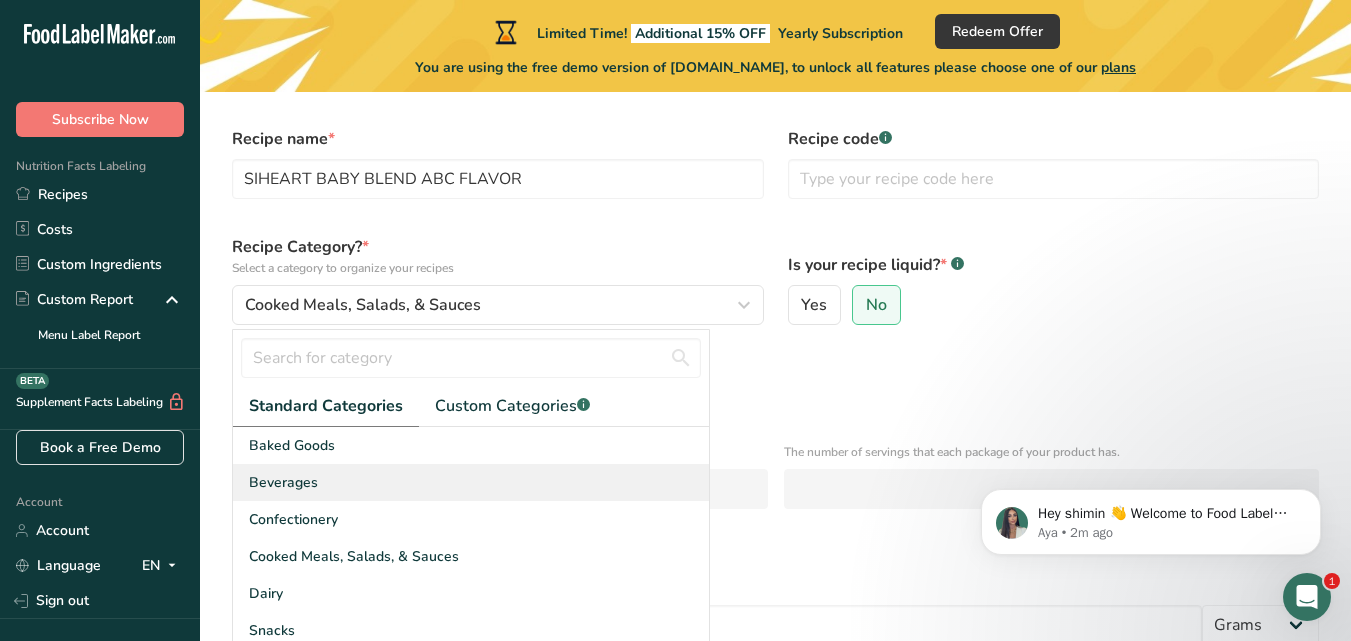 click on "Beverages" at bounding box center [471, 482] 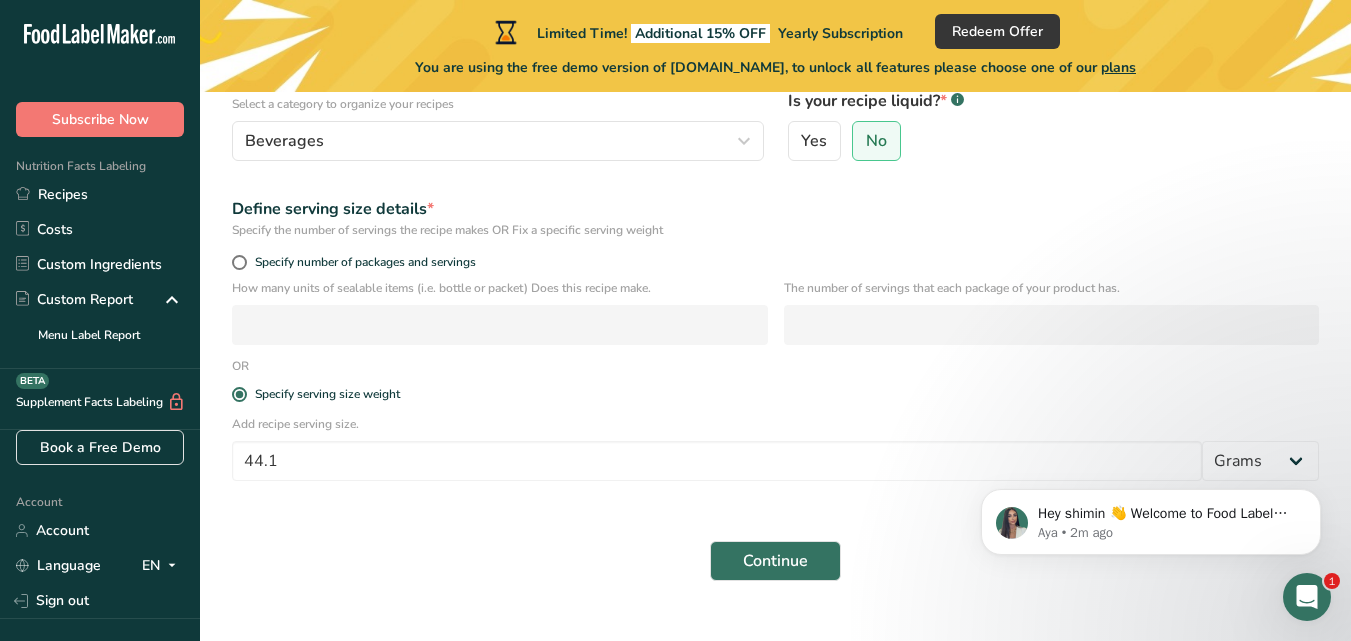 scroll, scrollTop: 270, scrollLeft: 0, axis: vertical 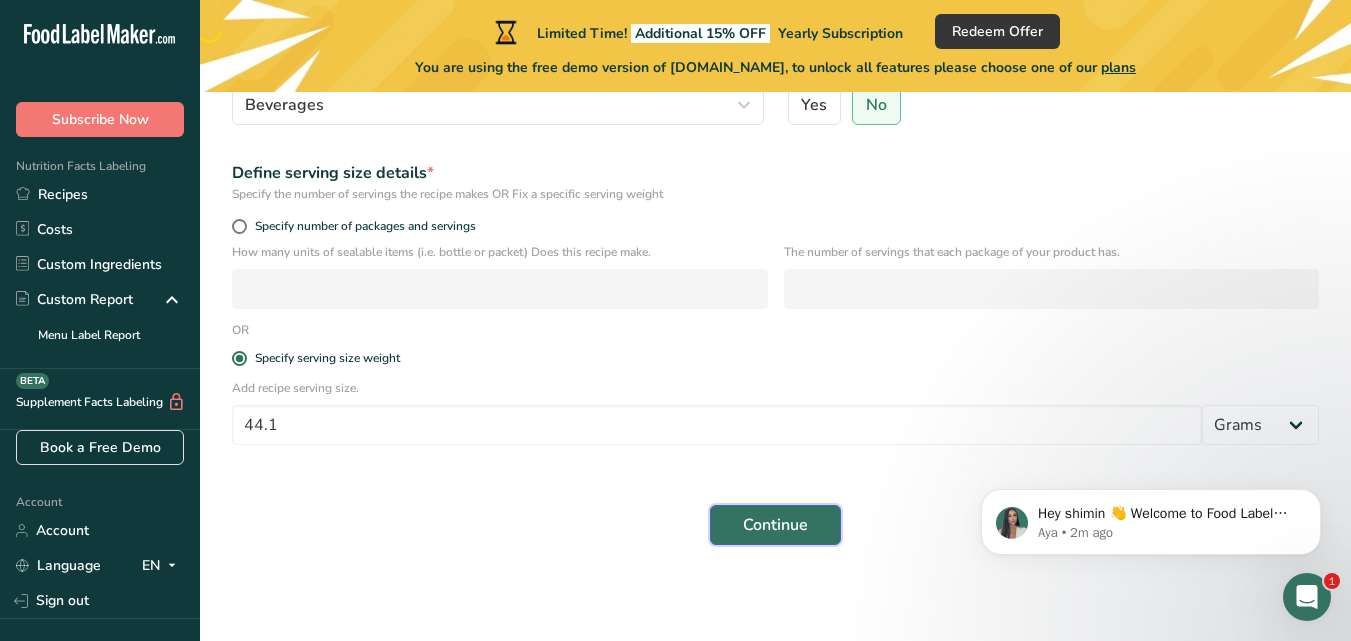 click on "Continue" at bounding box center [775, 525] 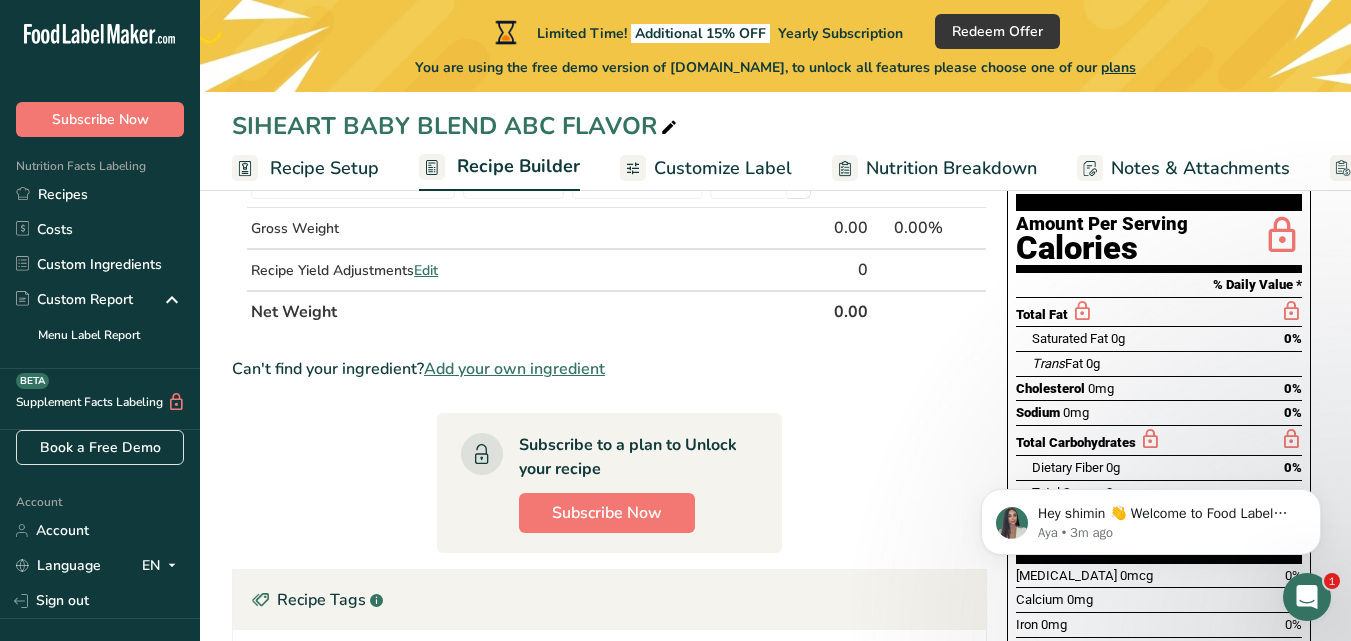 scroll, scrollTop: 0, scrollLeft: 0, axis: both 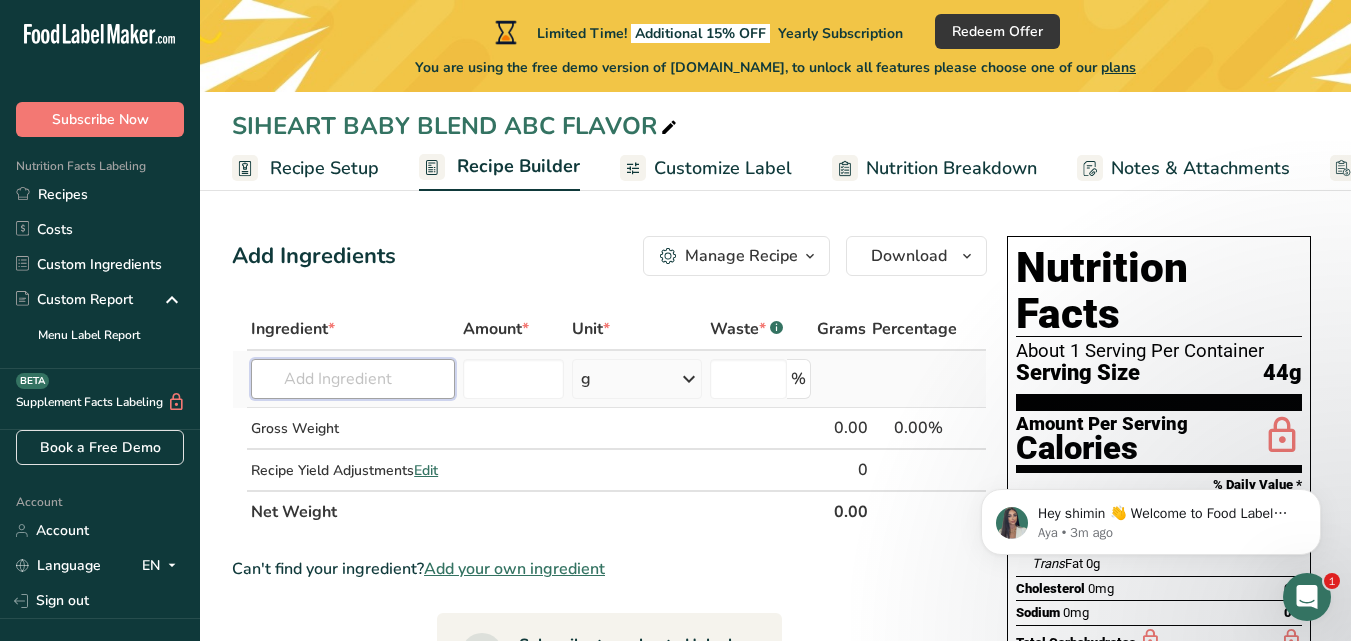 click at bounding box center (353, 379) 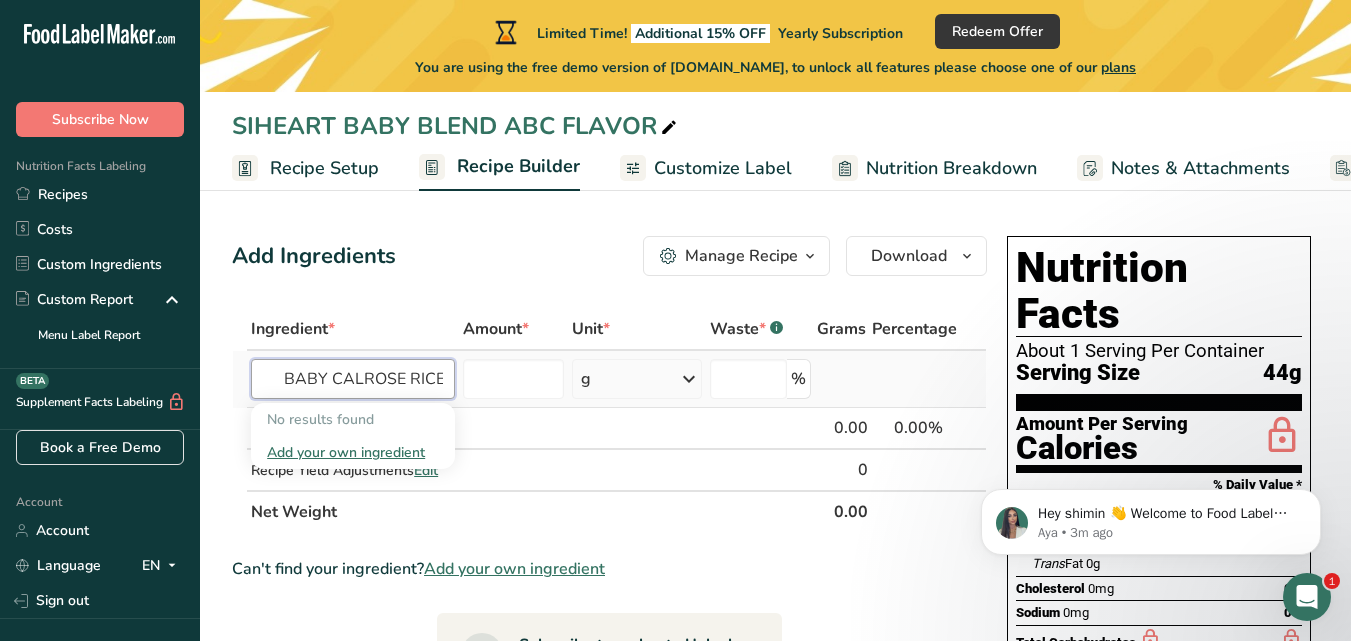 click on "BABY CALROSE RICE" at bounding box center (353, 379) 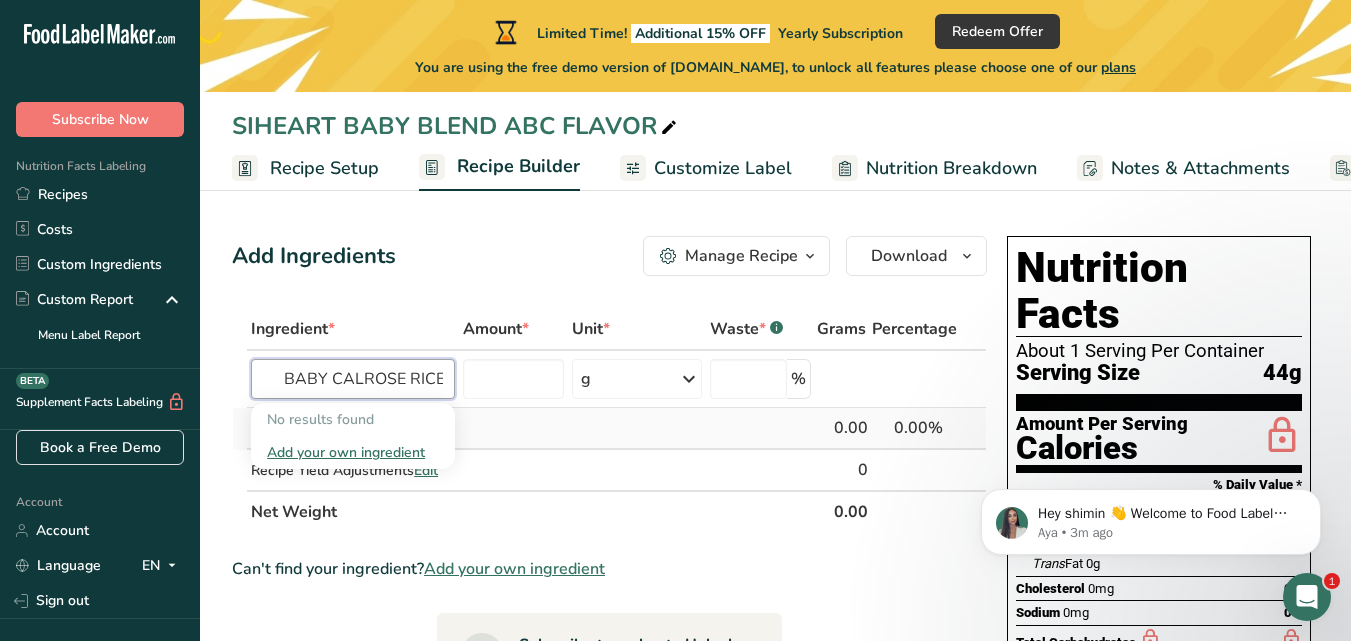 type on "BABY CALROSE RICE" 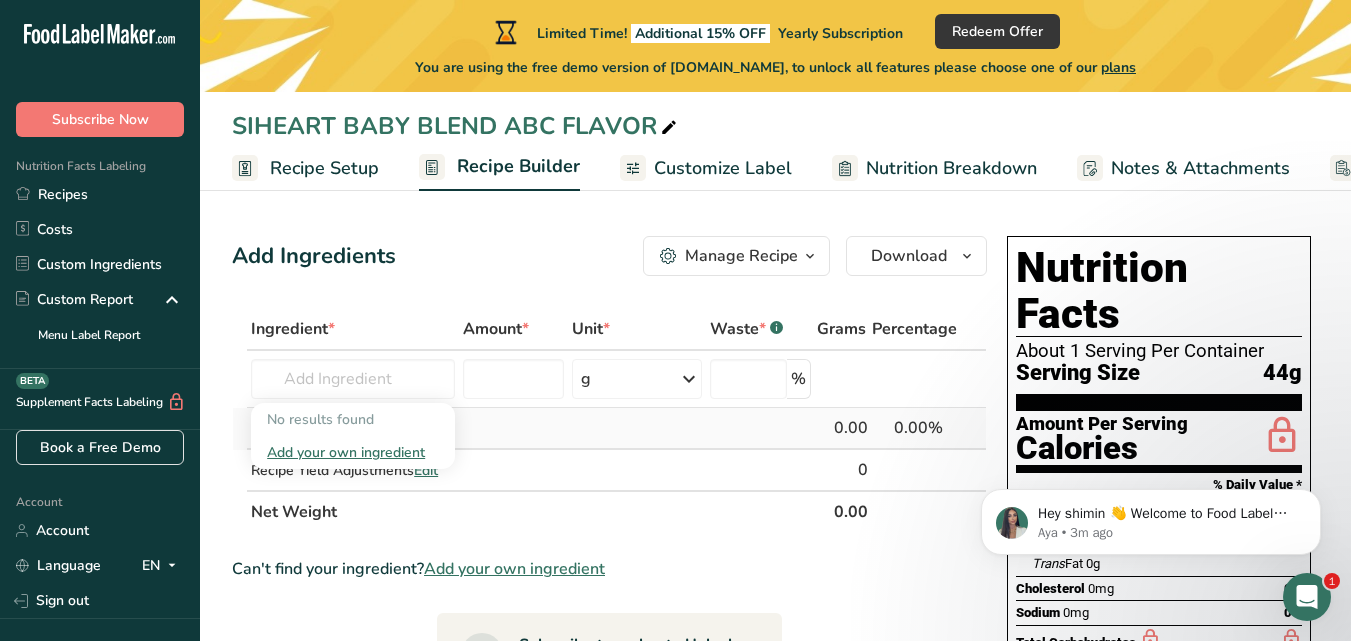 click at bounding box center [513, 429] 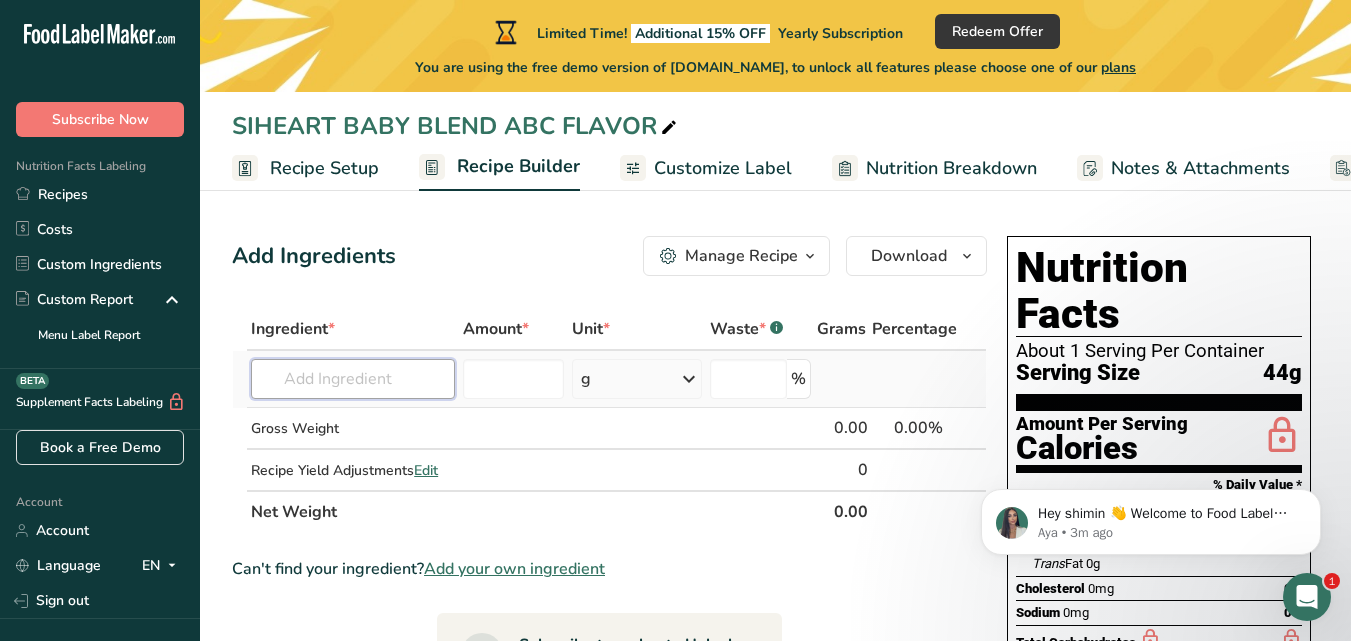 click at bounding box center [353, 379] 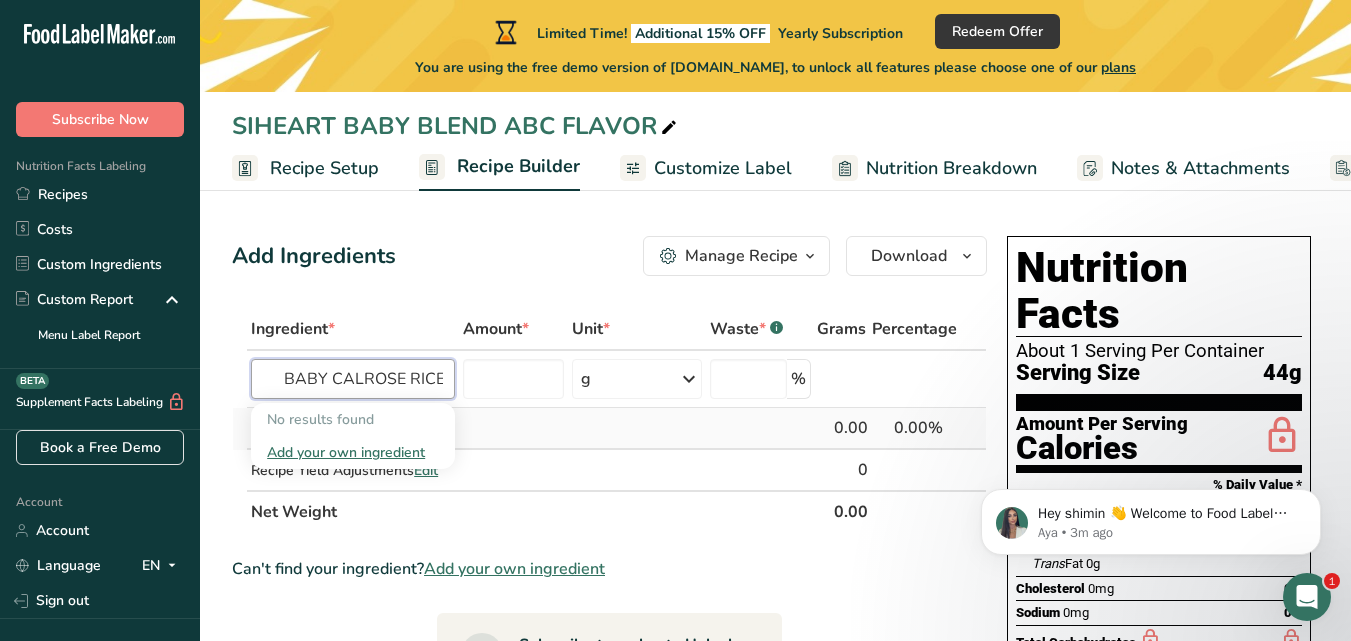 type on "BABY CALROSE RICE" 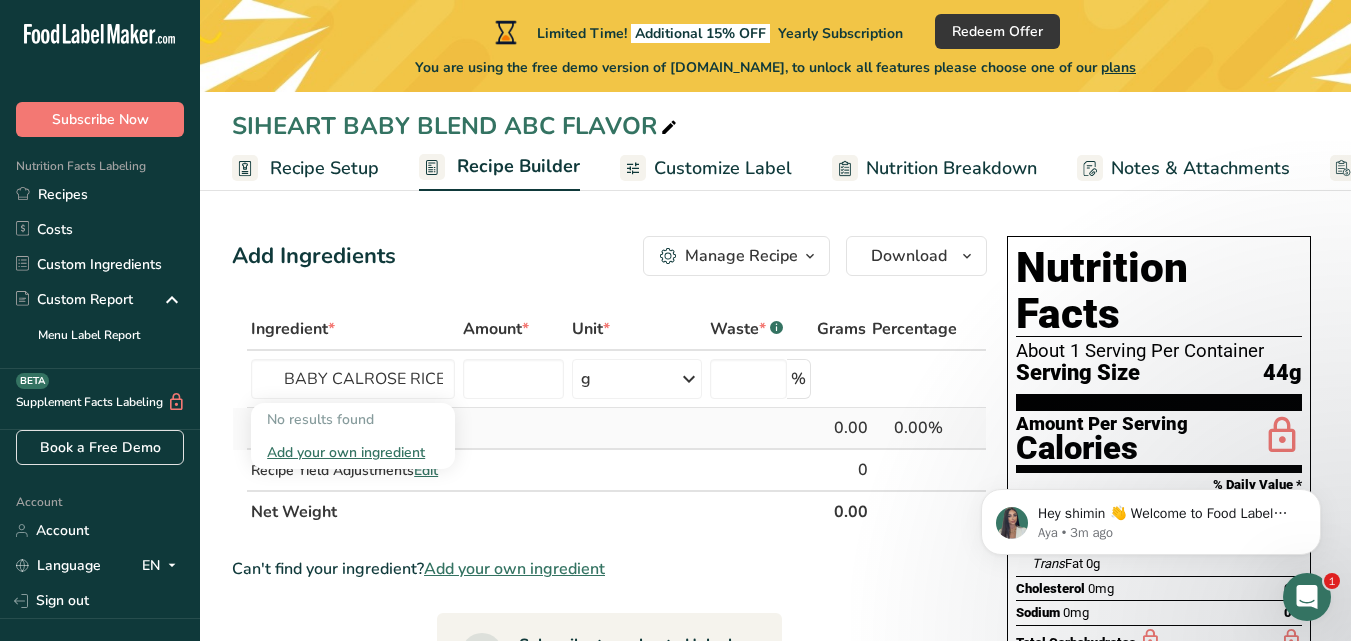 type 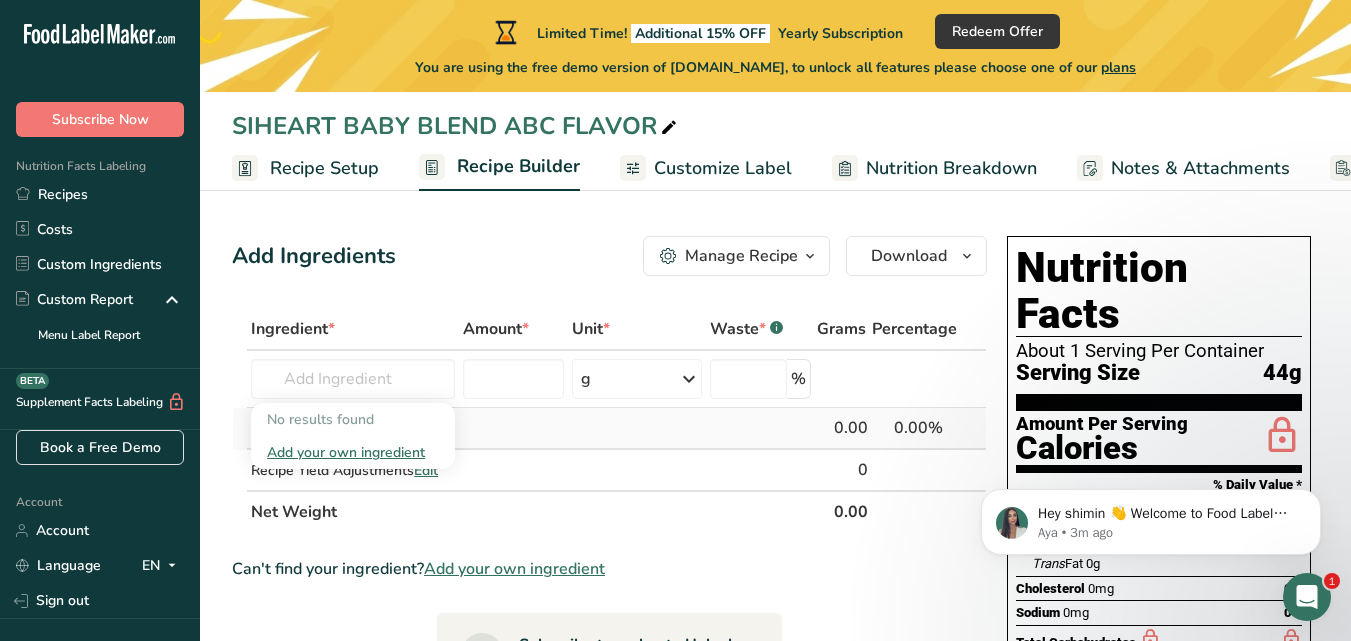 click at bounding box center [513, 429] 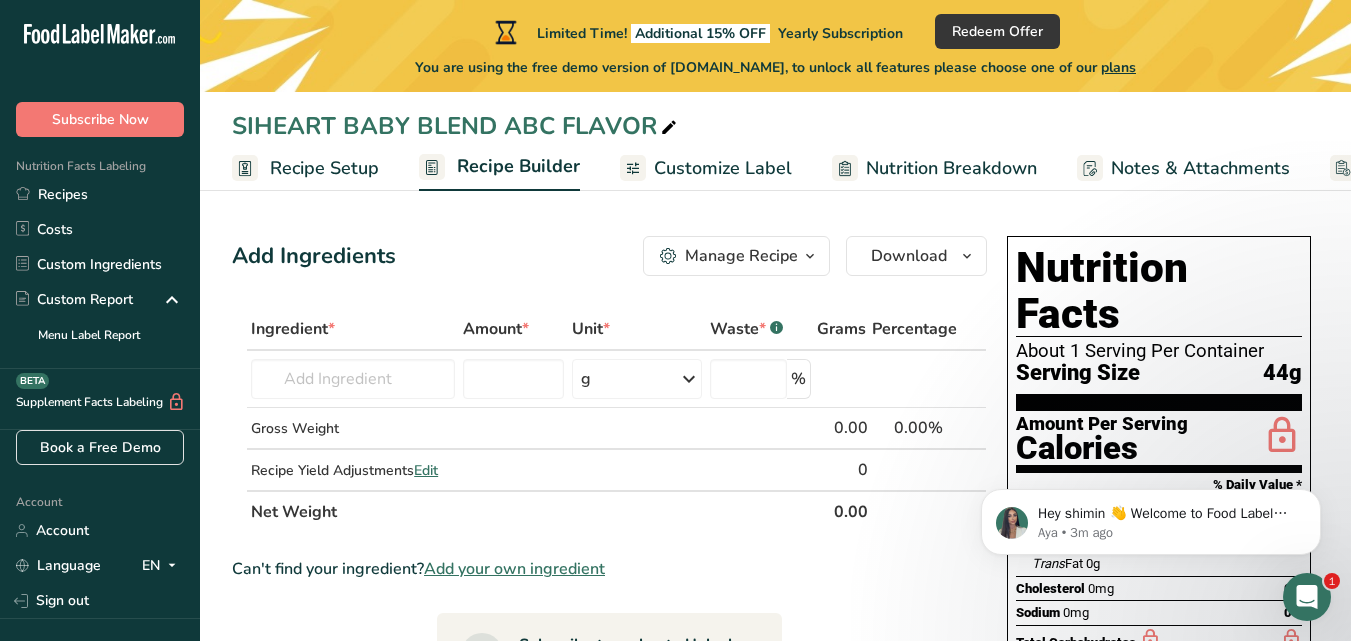 click on "Customize Label" at bounding box center [723, 168] 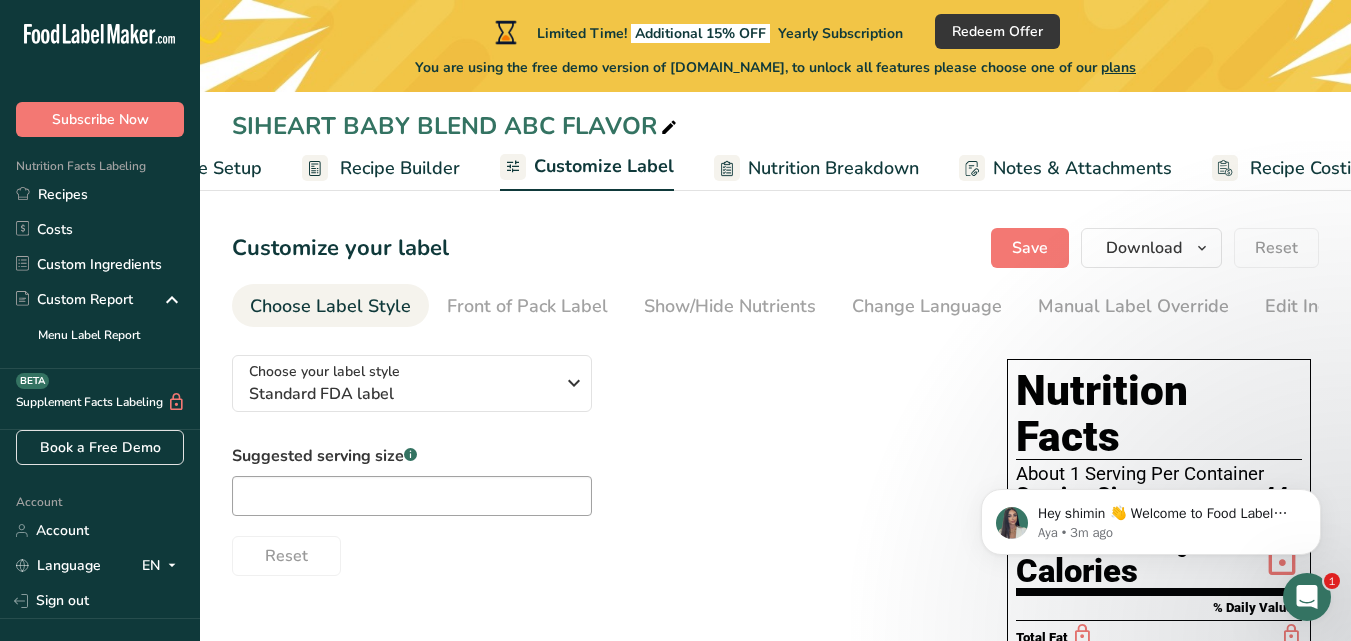 scroll, scrollTop: 0, scrollLeft: 170, axis: horizontal 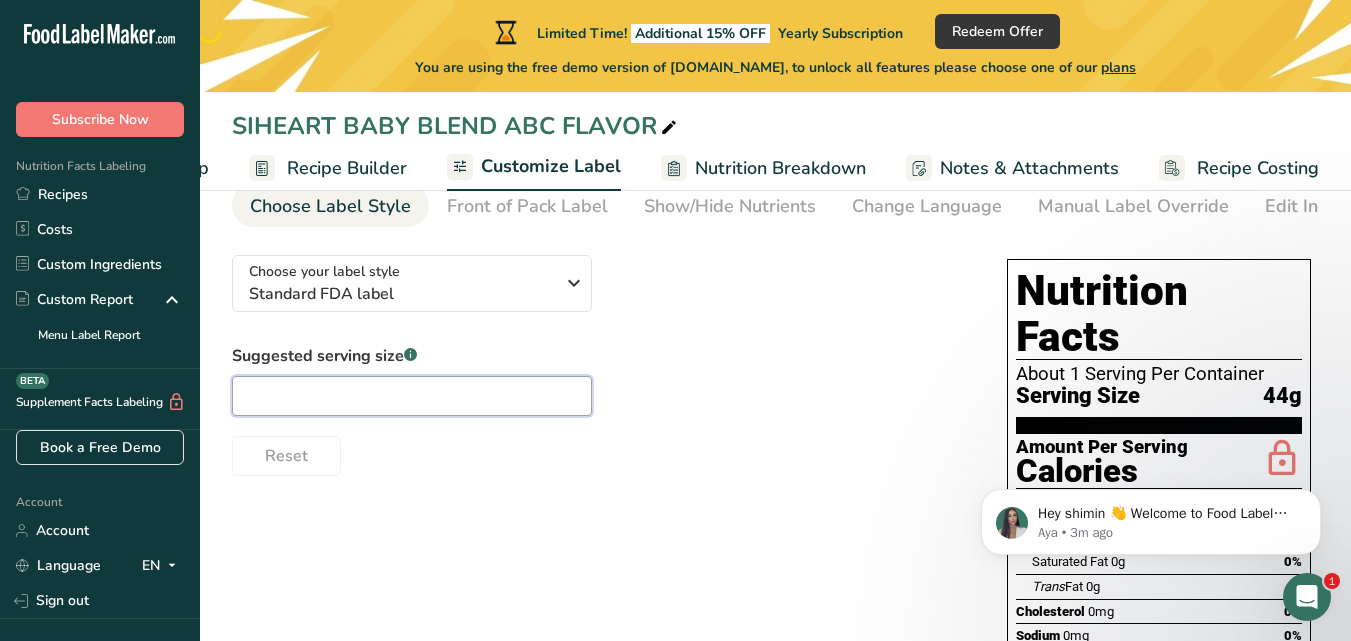 click at bounding box center [412, 396] 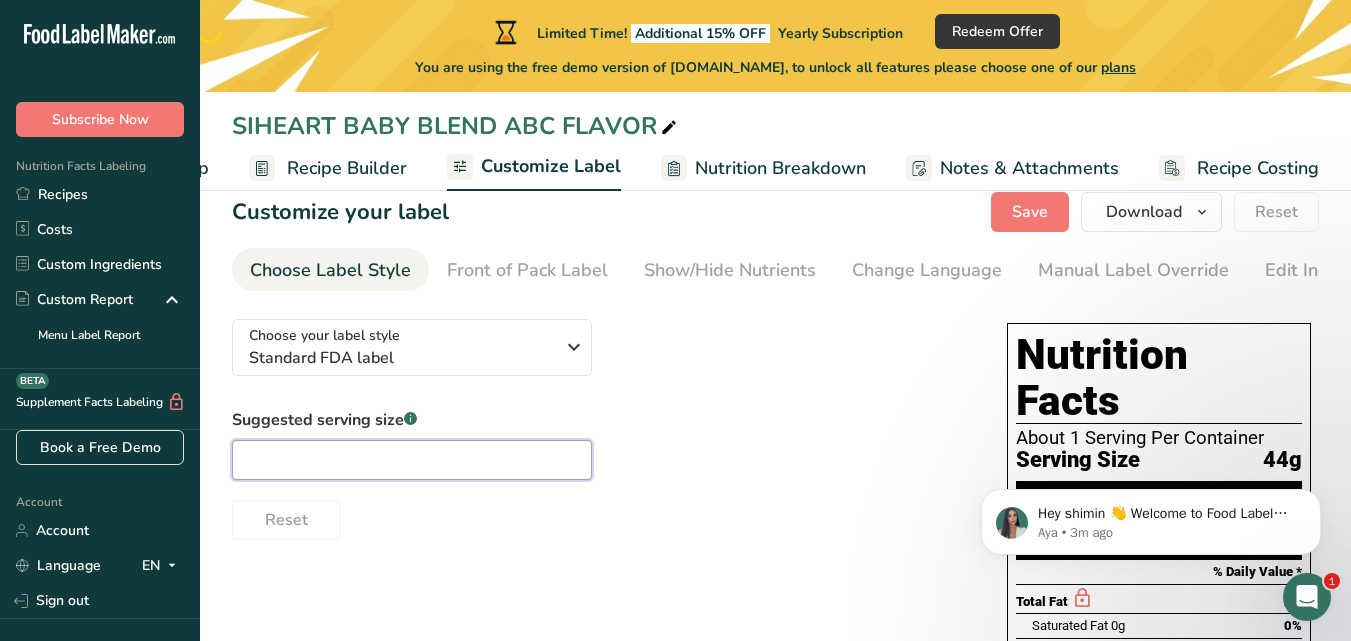 scroll, scrollTop: 0, scrollLeft: 0, axis: both 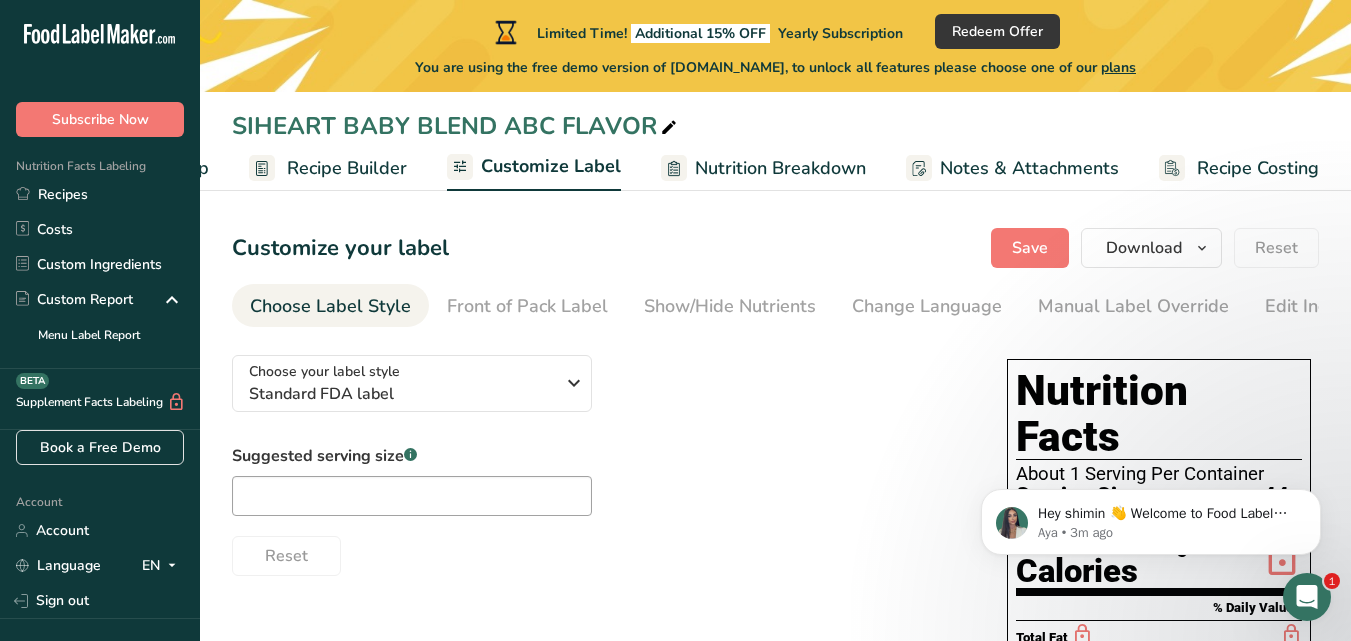 click on "Recipe Builder" at bounding box center [347, 168] 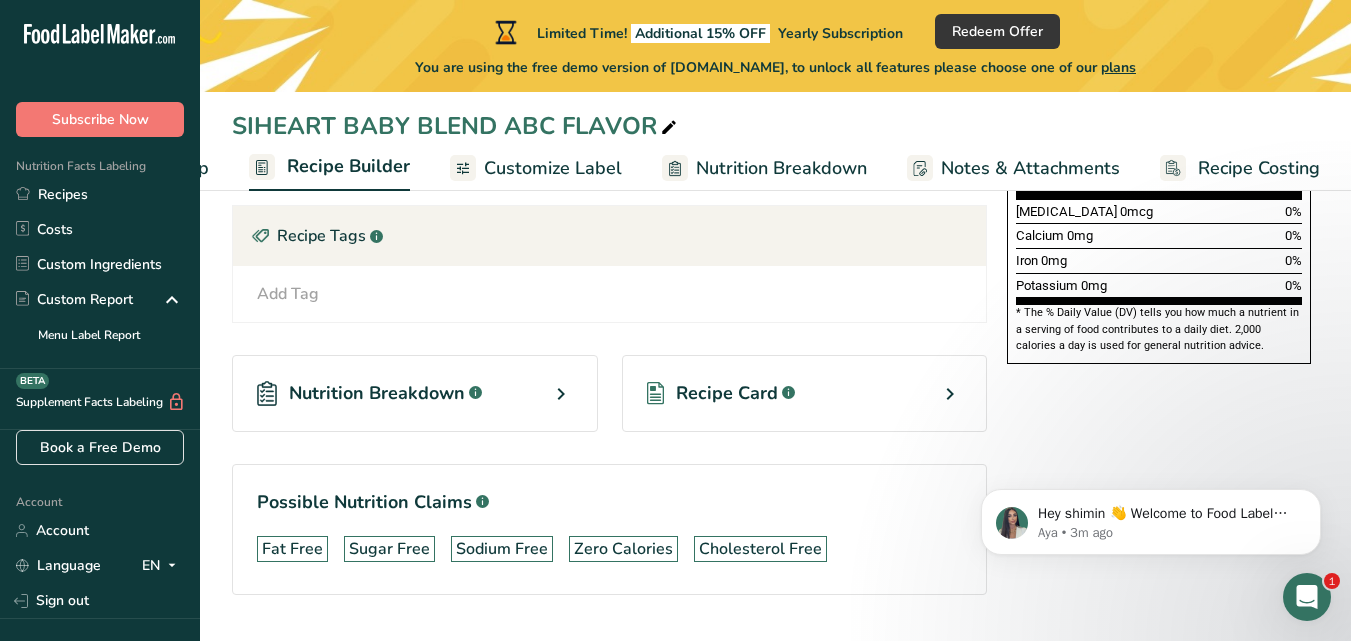 scroll, scrollTop: 600, scrollLeft: 0, axis: vertical 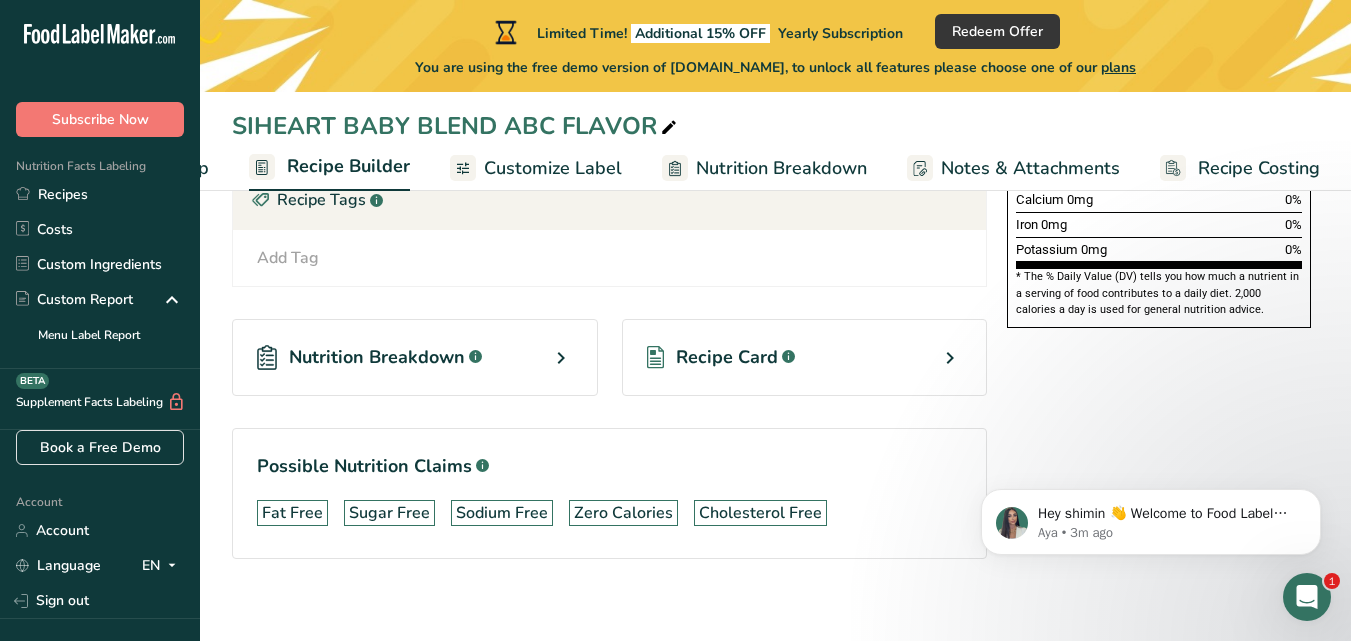 click at bounding box center (561, 358) 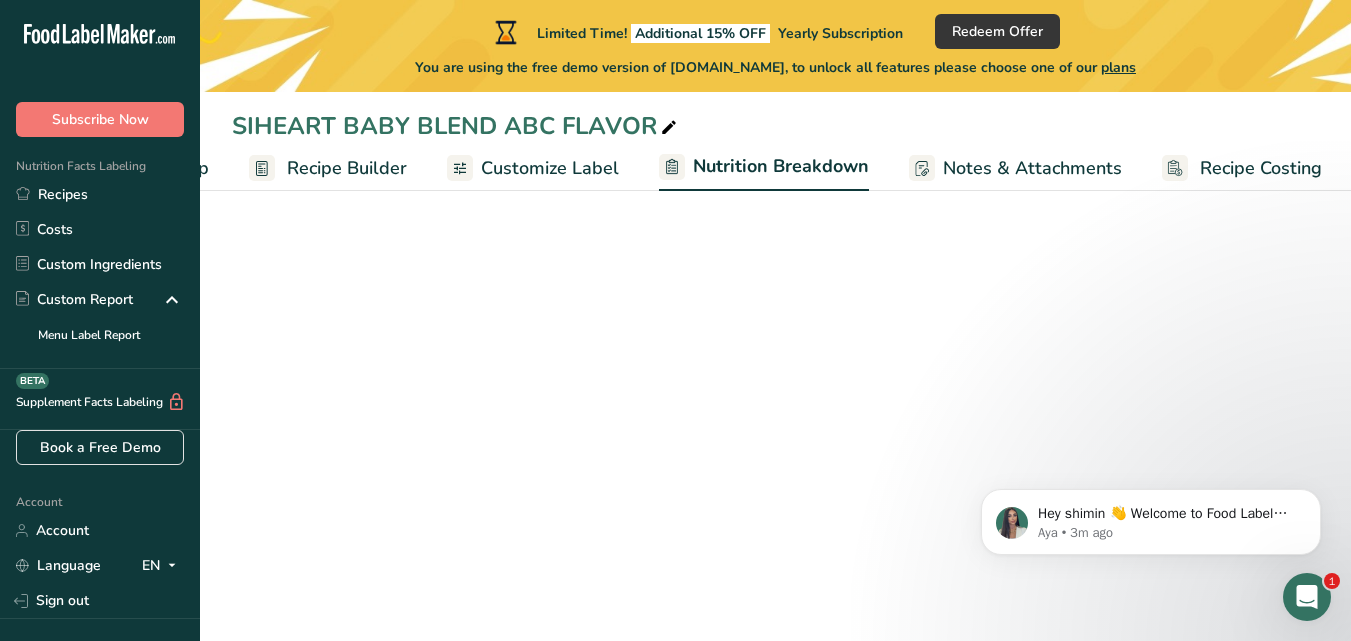 select on "Calories" 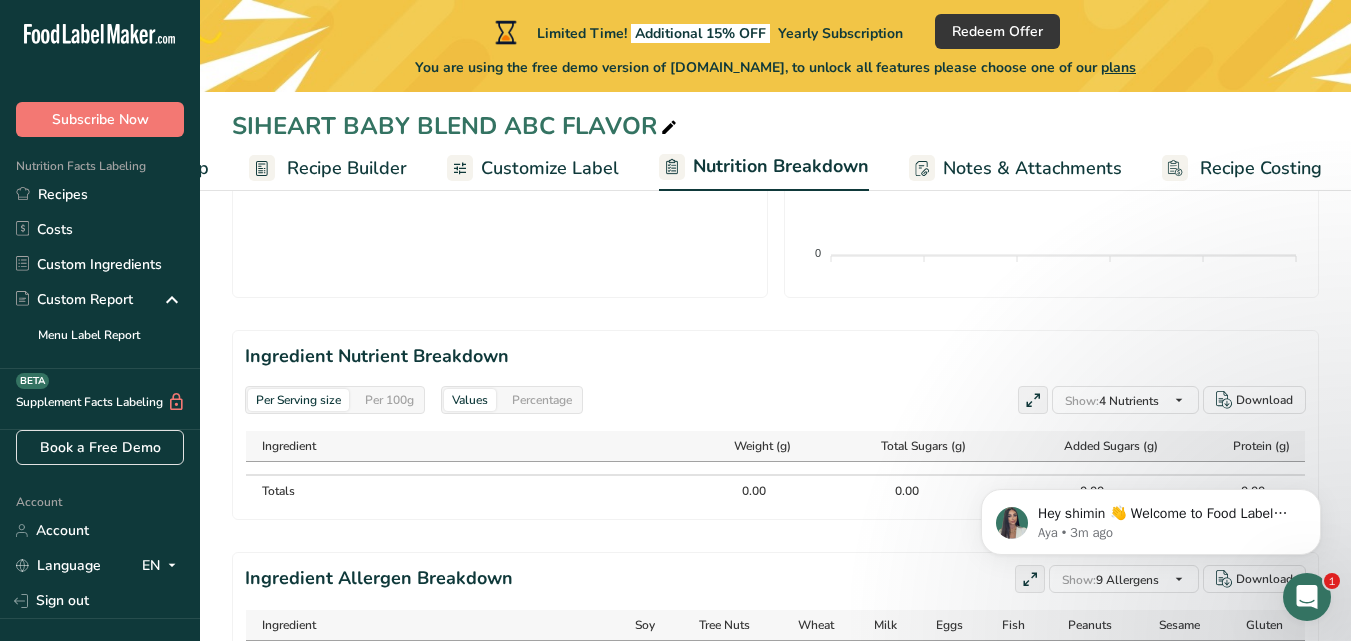 scroll, scrollTop: 888, scrollLeft: 0, axis: vertical 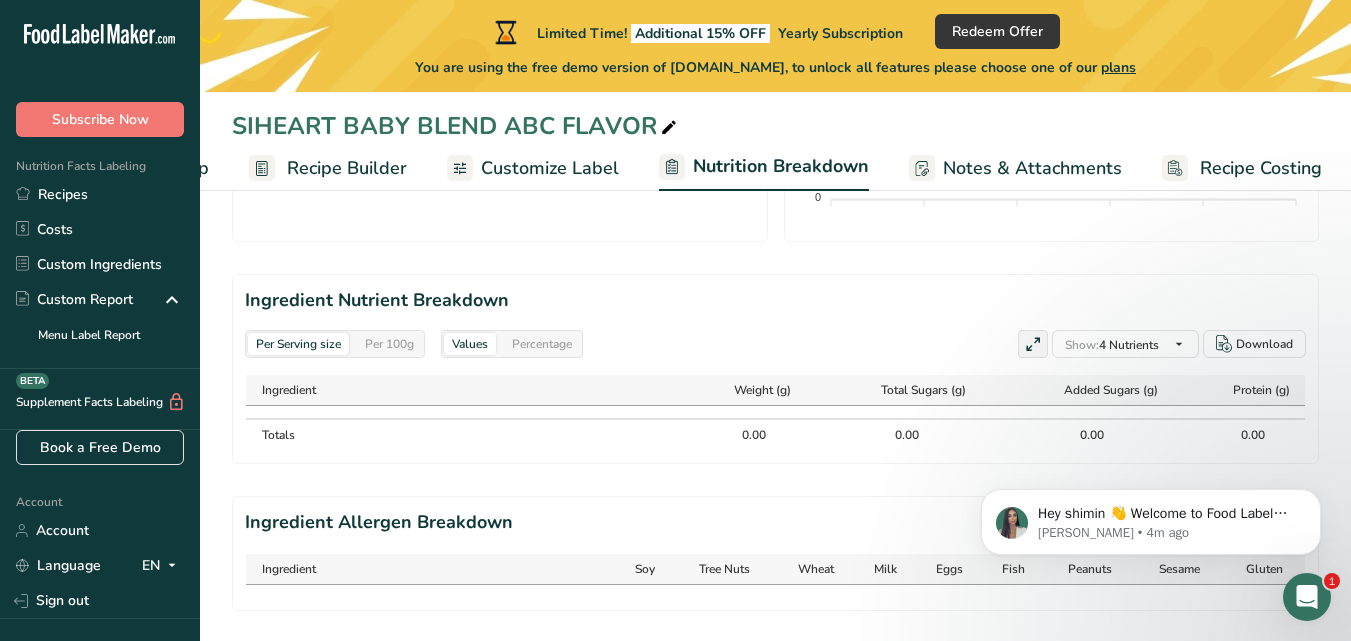 click on "Per Serving size
Per 100g
Download
Total Calories
Total Carbs
Total Fat
[MEDICAL_DATA]
0 g
Recipe Weight in Grams
Weight (g)
Calories (kcal)
Energy KJ (kj)
Total Fat (g)
Saturated Fat (g)
Trans Fat (g)
[MEDICAL_DATA] (mg)
Sodium (mg)
Total Carbohydrates (g)
Dietary Fiber (g)
Total Sugars (g)
Added Sugars (g)
Protein (g)
[MEDICAL_DATA] (mcg)
Vitamin A, RAE (mcg)
Vitamin C (mg)
Download" at bounding box center [775, -25] 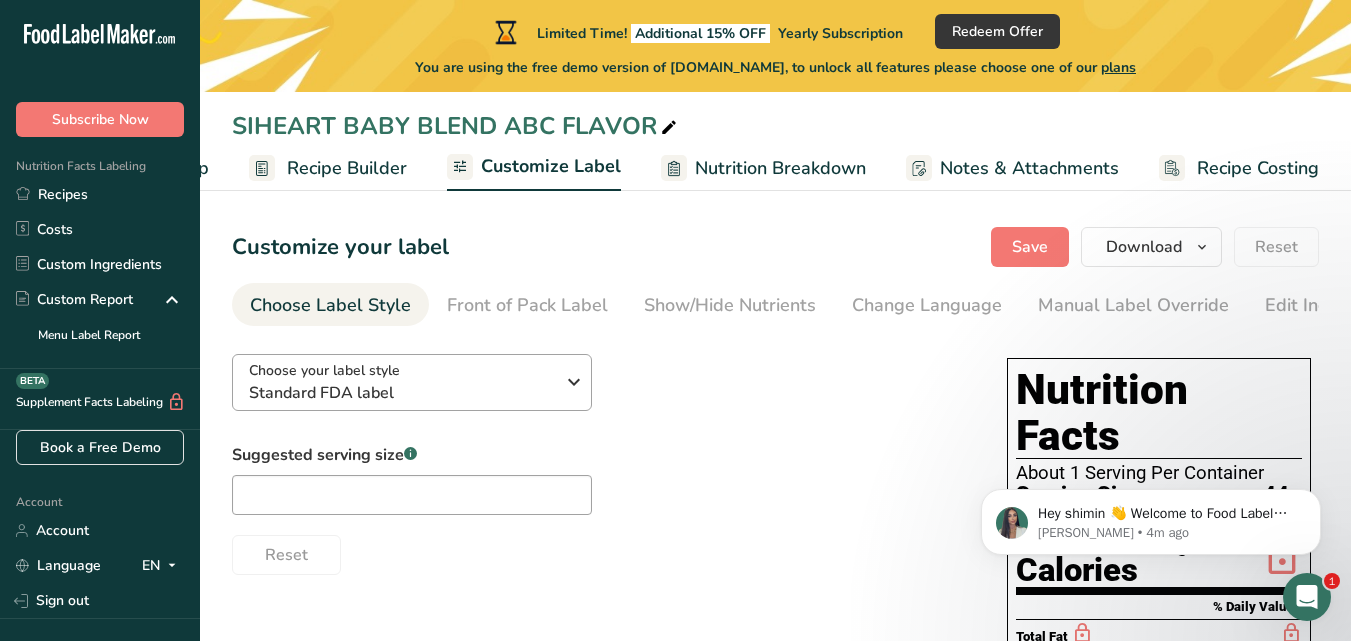 scroll, scrollTop: 0, scrollLeft: 0, axis: both 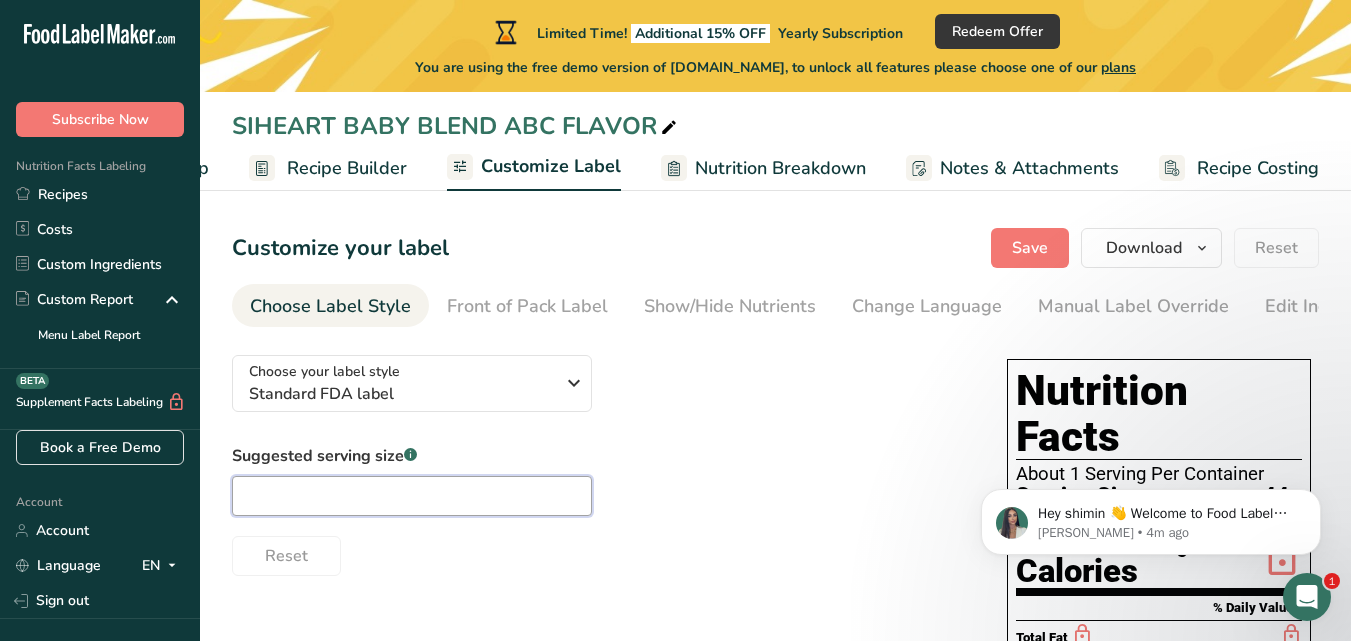 click at bounding box center (412, 496) 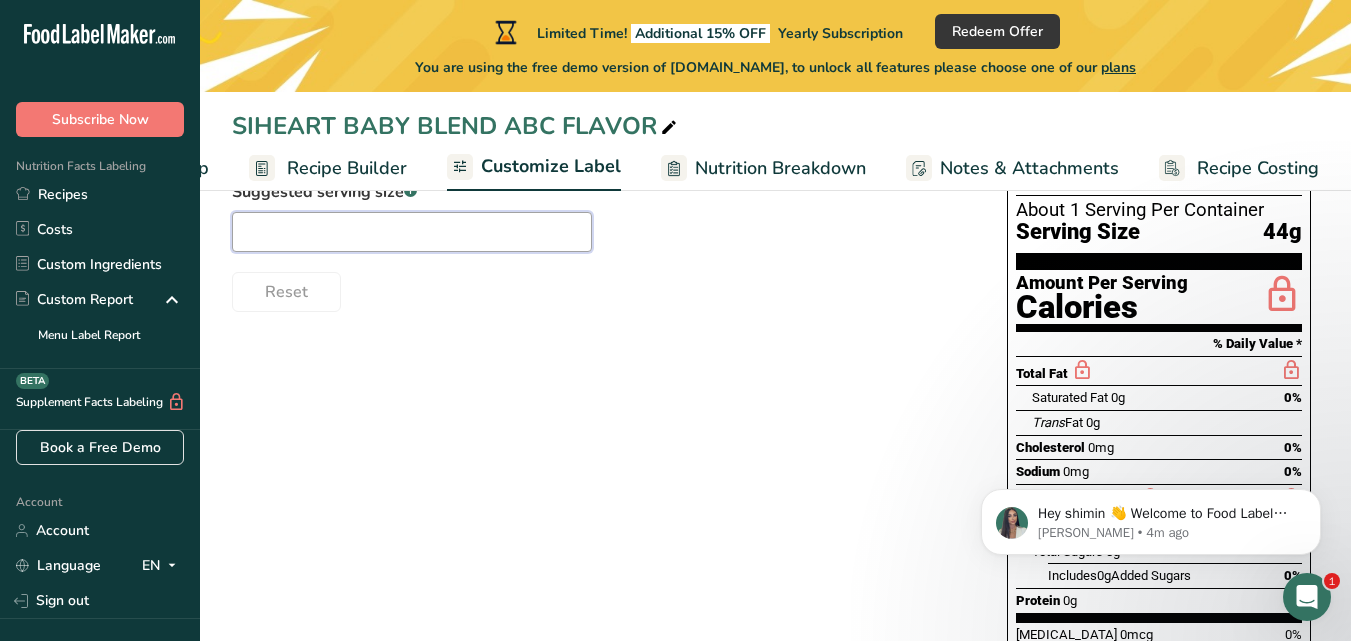 scroll, scrollTop: 21, scrollLeft: 0, axis: vertical 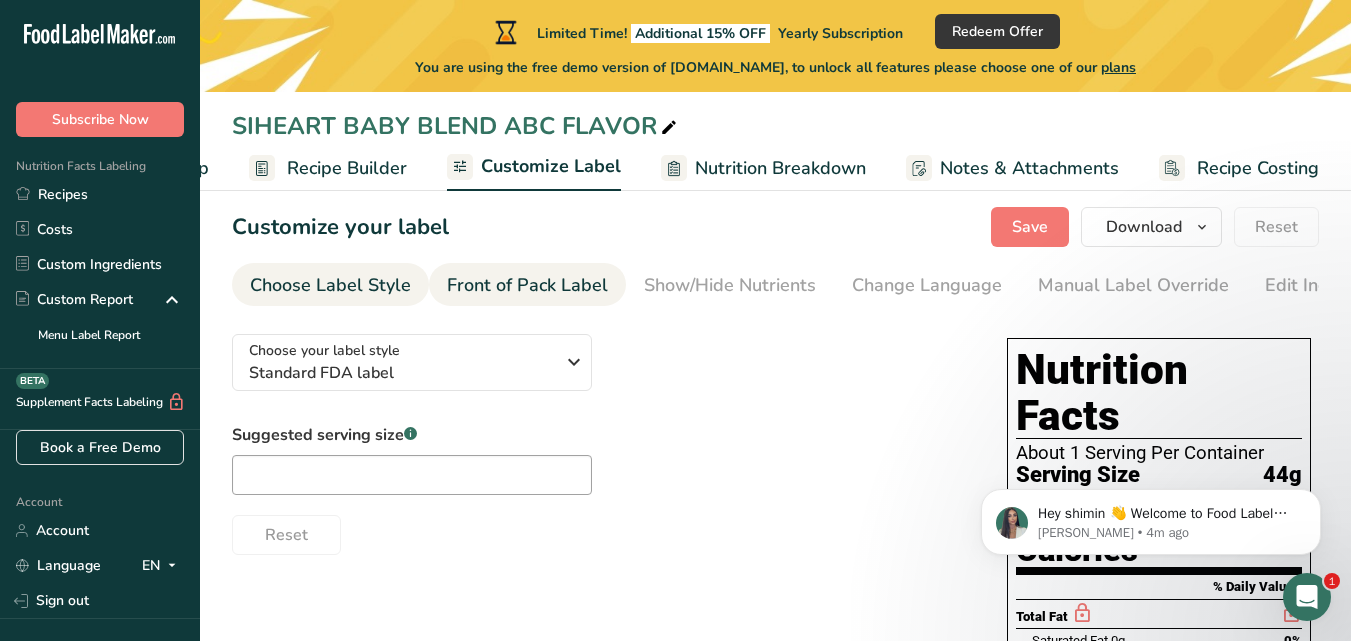 click on "Front of Pack Label" at bounding box center [527, 285] 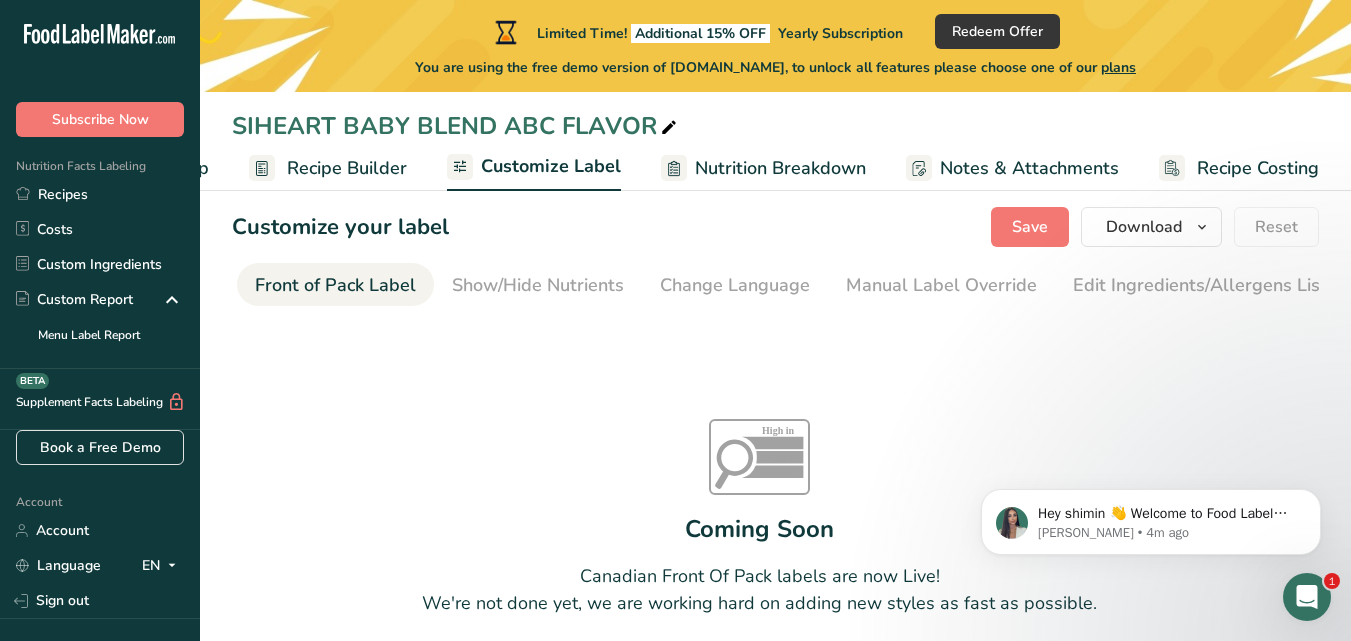 scroll, scrollTop: 0, scrollLeft: 194, axis: horizontal 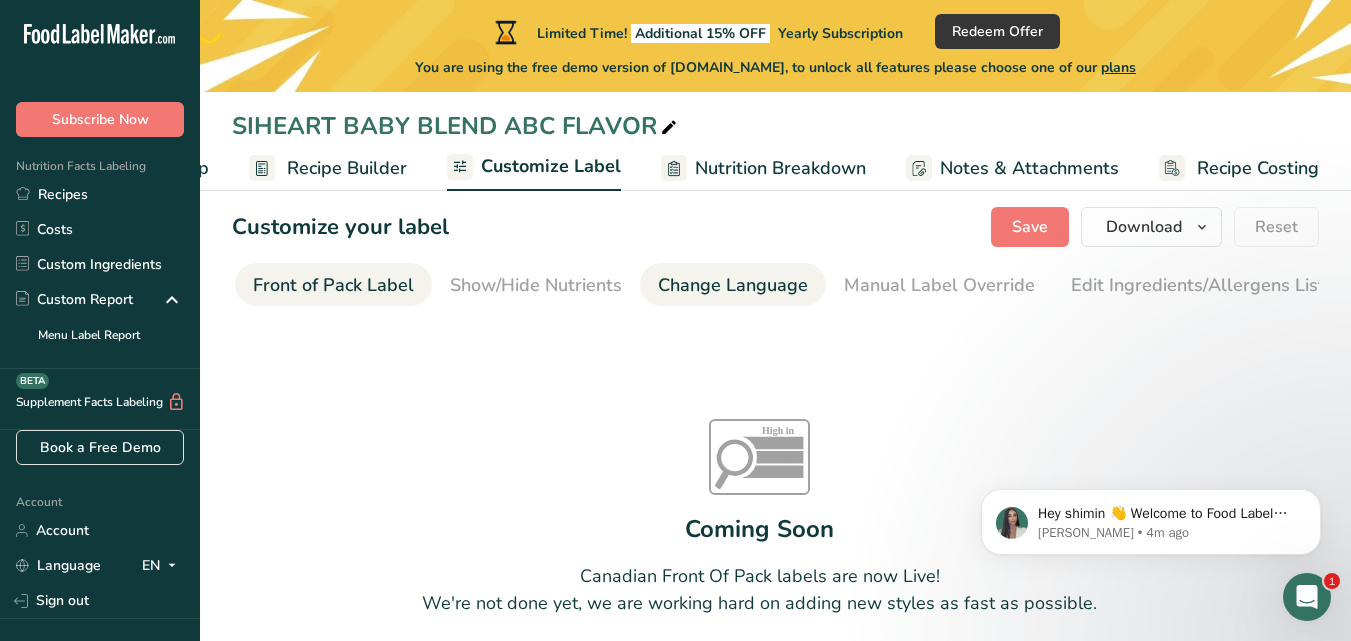 click on "Change Language" at bounding box center (733, 285) 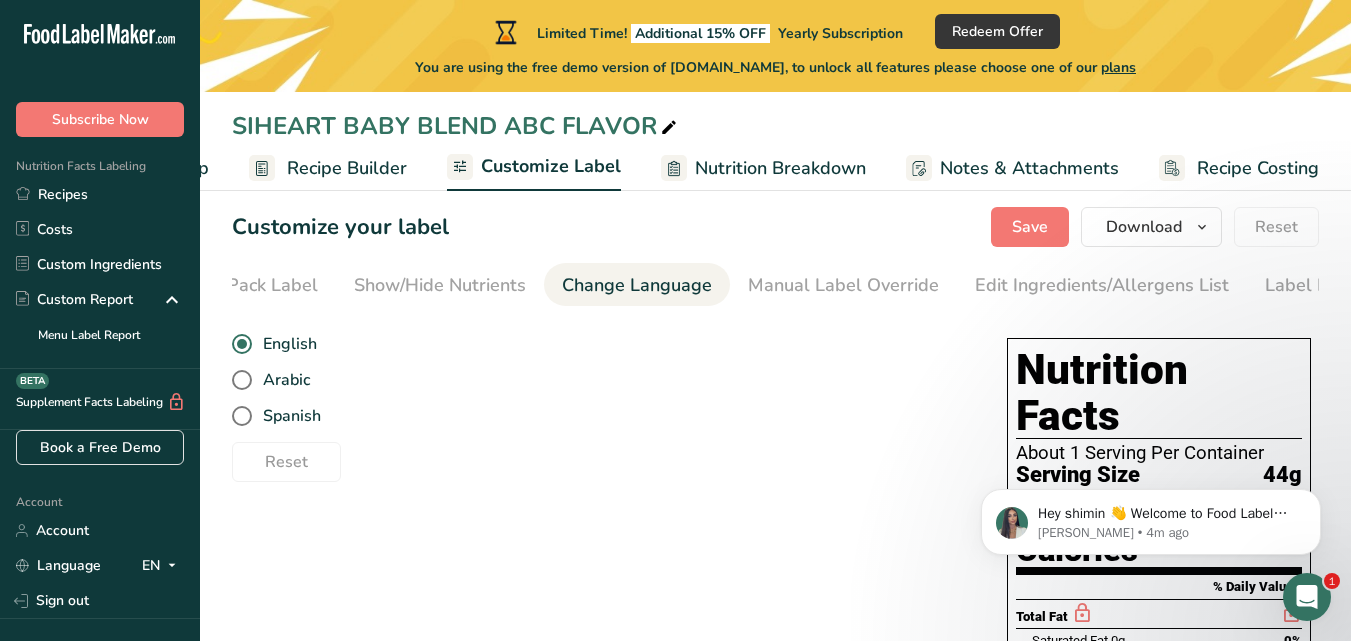 scroll, scrollTop: 0, scrollLeft: 366, axis: horizontal 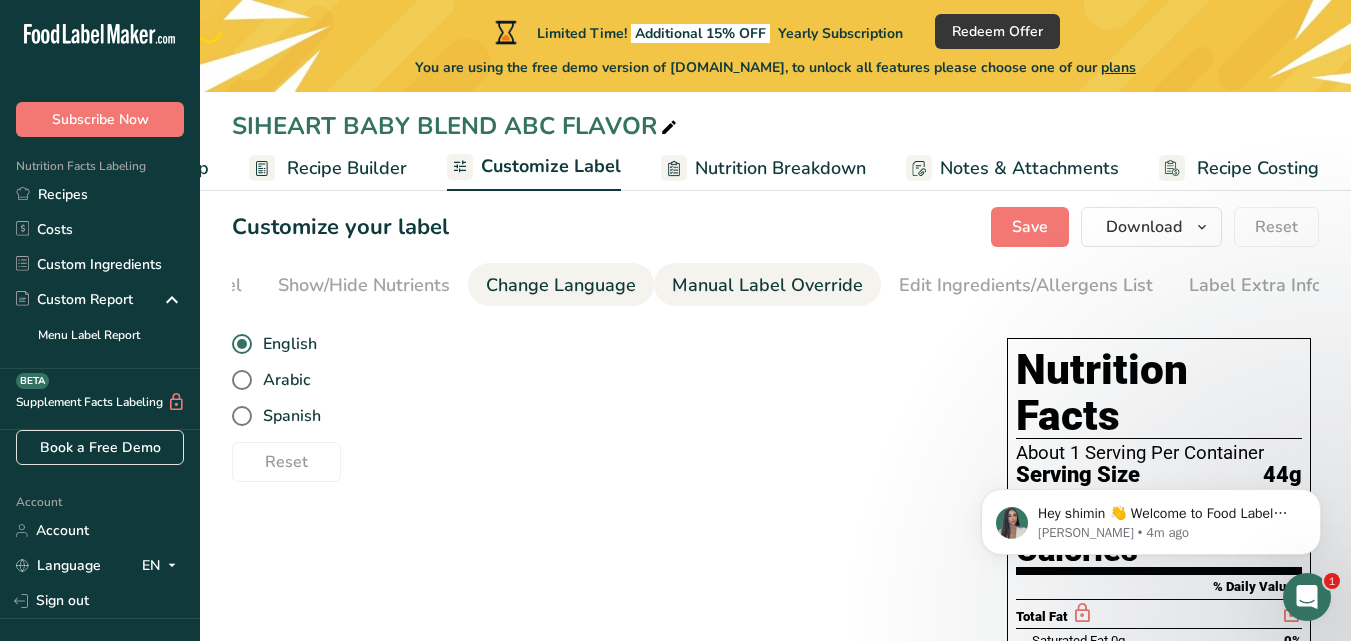 click on "Manual Label Override" at bounding box center (767, 285) 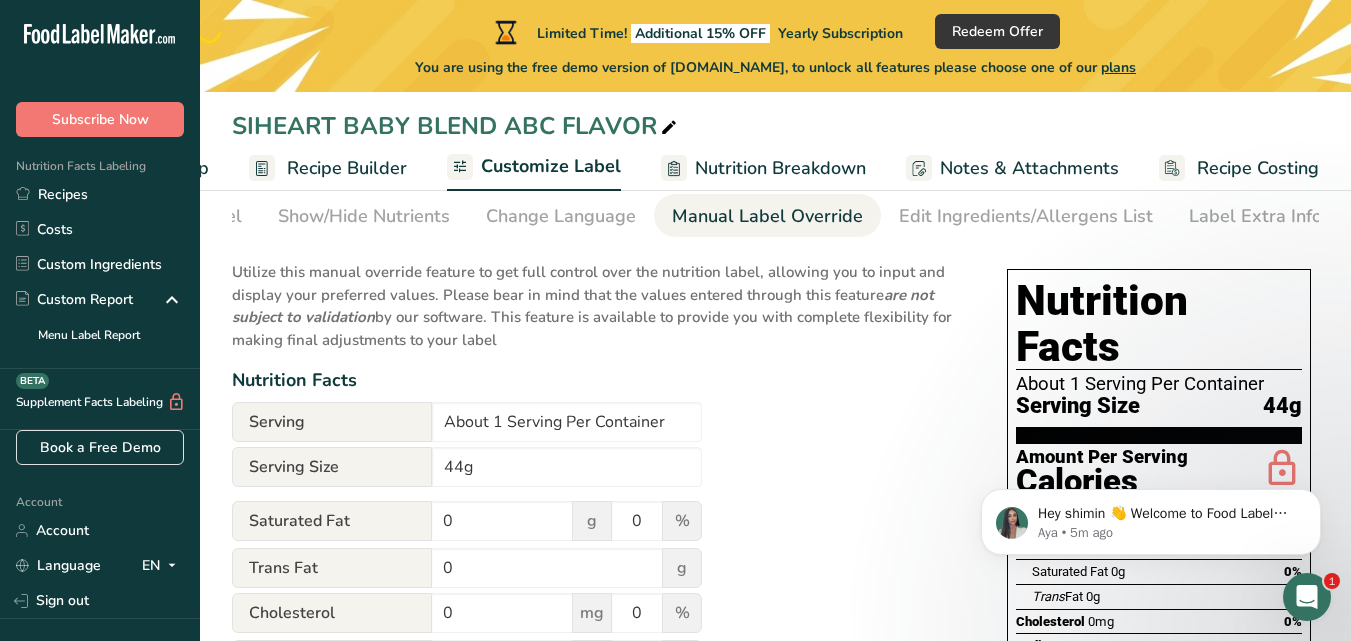 scroll, scrollTop: 200, scrollLeft: 0, axis: vertical 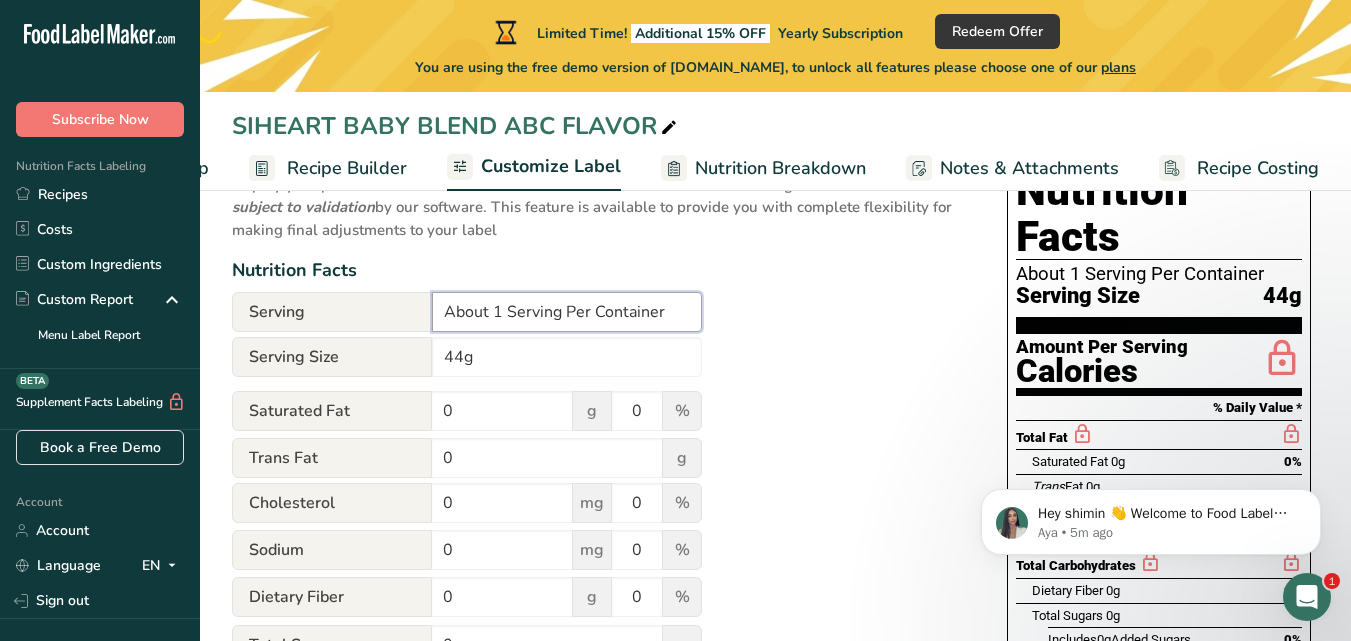 click on "About 1 Serving Per Container" at bounding box center [567, 312] 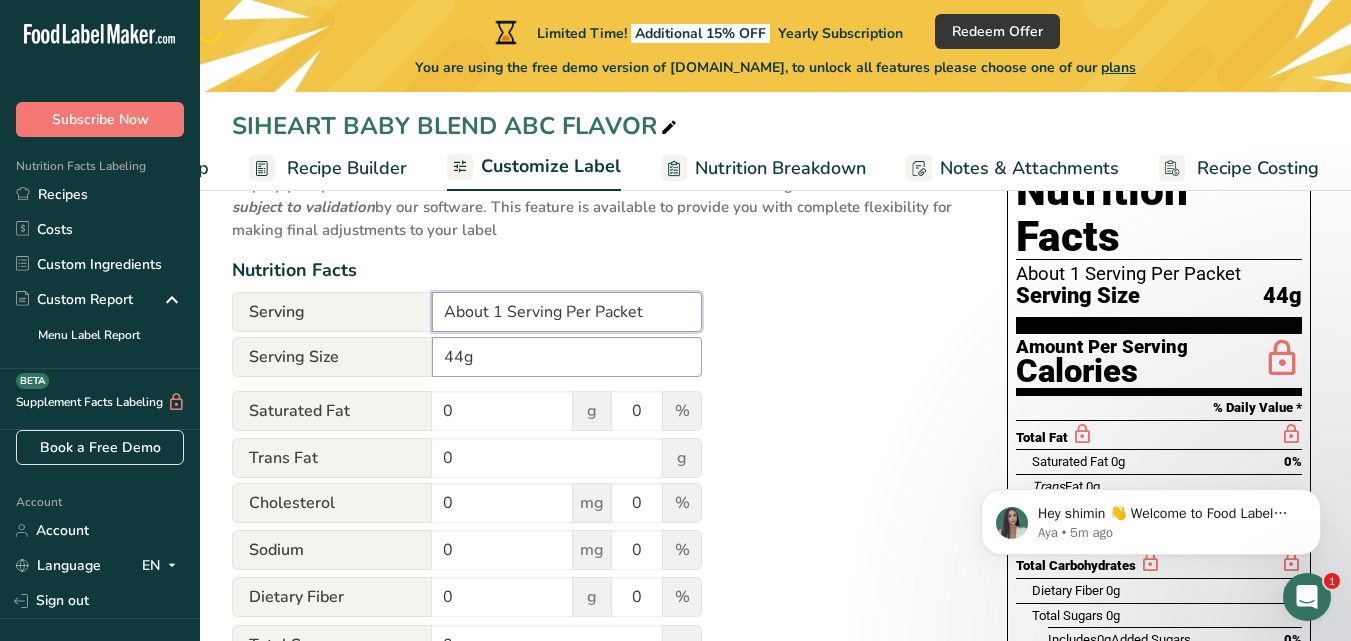 type on "About 1 Serving Per Packet" 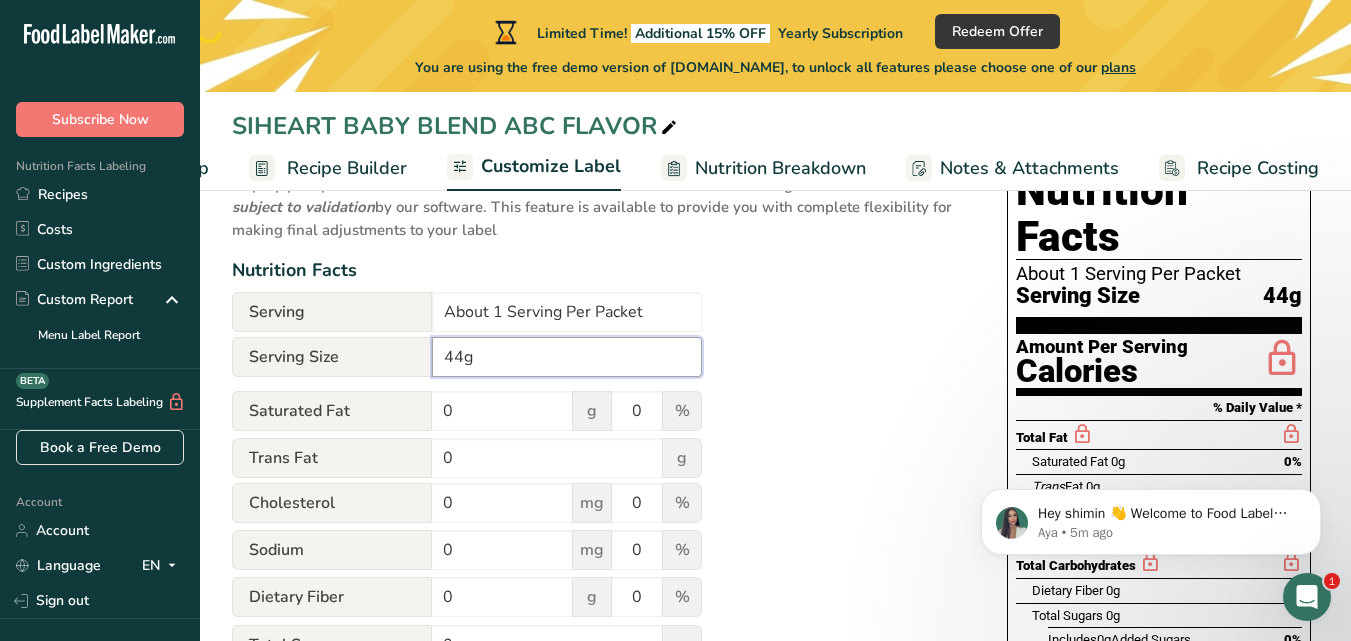 click on "44g" at bounding box center (567, 357) 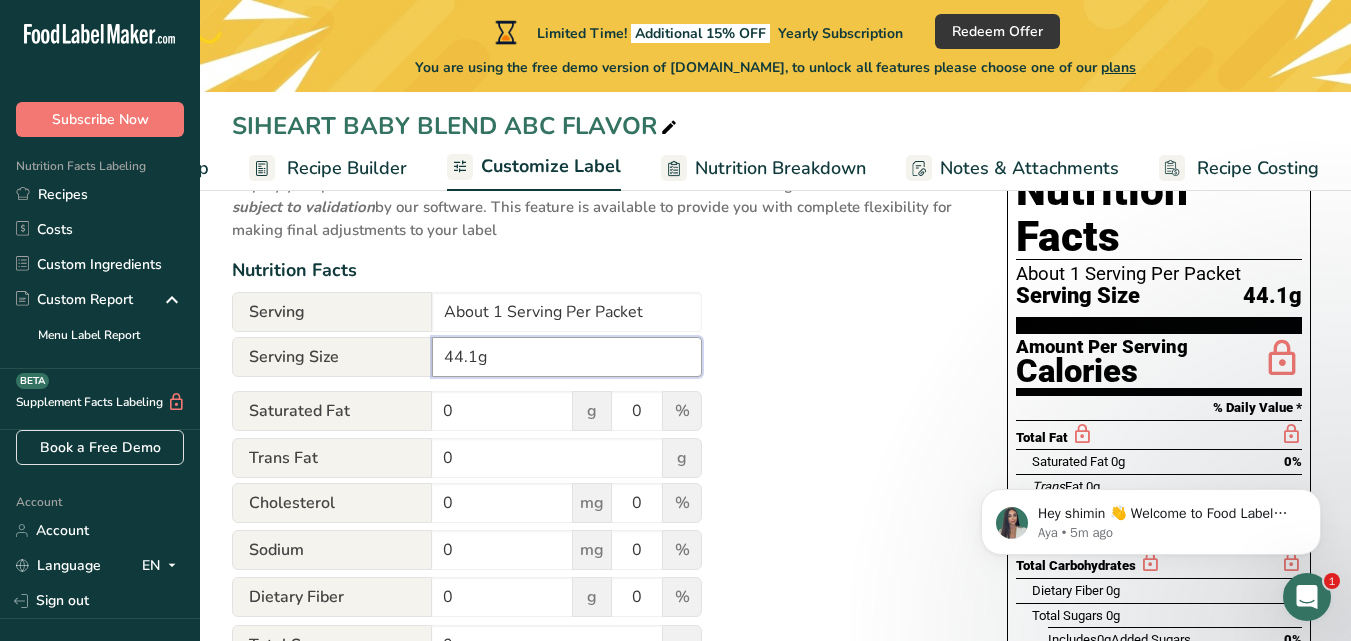 type on "44.1g" 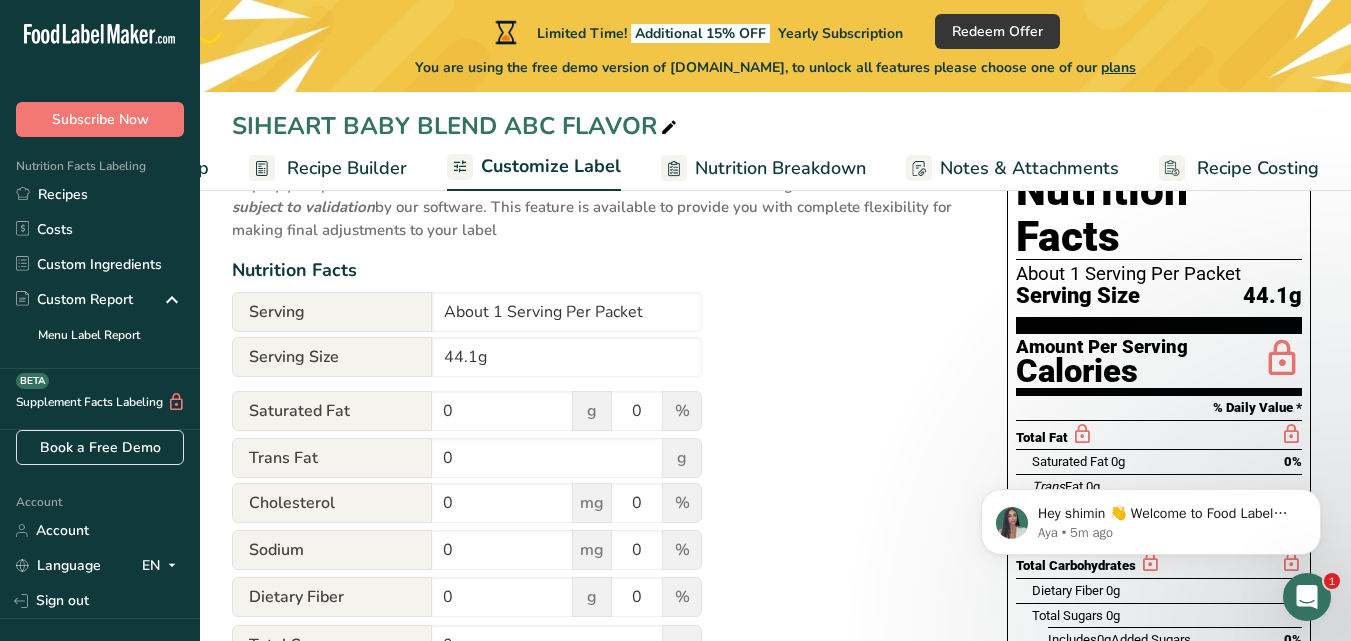 click on "Utilize this manual override feature to get full control over the nutrition label, allowing you to input and display your preferred values. Please bear in mind that the values entered through this feature
are not subject to validation
by our software. This feature is available to provide you with complete flexibility for making final adjustments to your label
Nutrition Facts
Serving
About 1 Serving Per Packet
Serving Size
44.1g
Saturated Fat
0
g
0
%
Trans Fat
0
g
[MEDICAL_DATA]
0
mg
0
%
Sodium
0
mg
0
%
Dietary Fiber
0
g
0
%
Total Sugars
0
g
0" at bounding box center [599, 570] 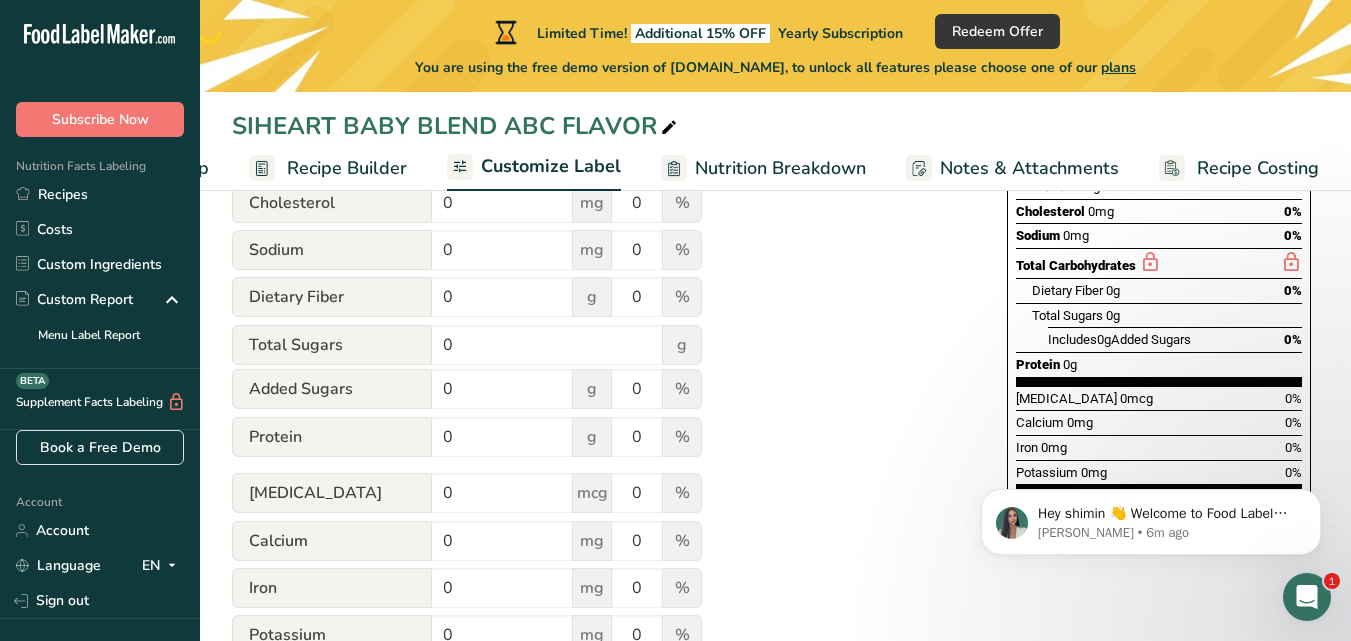 scroll, scrollTop: 598, scrollLeft: 0, axis: vertical 